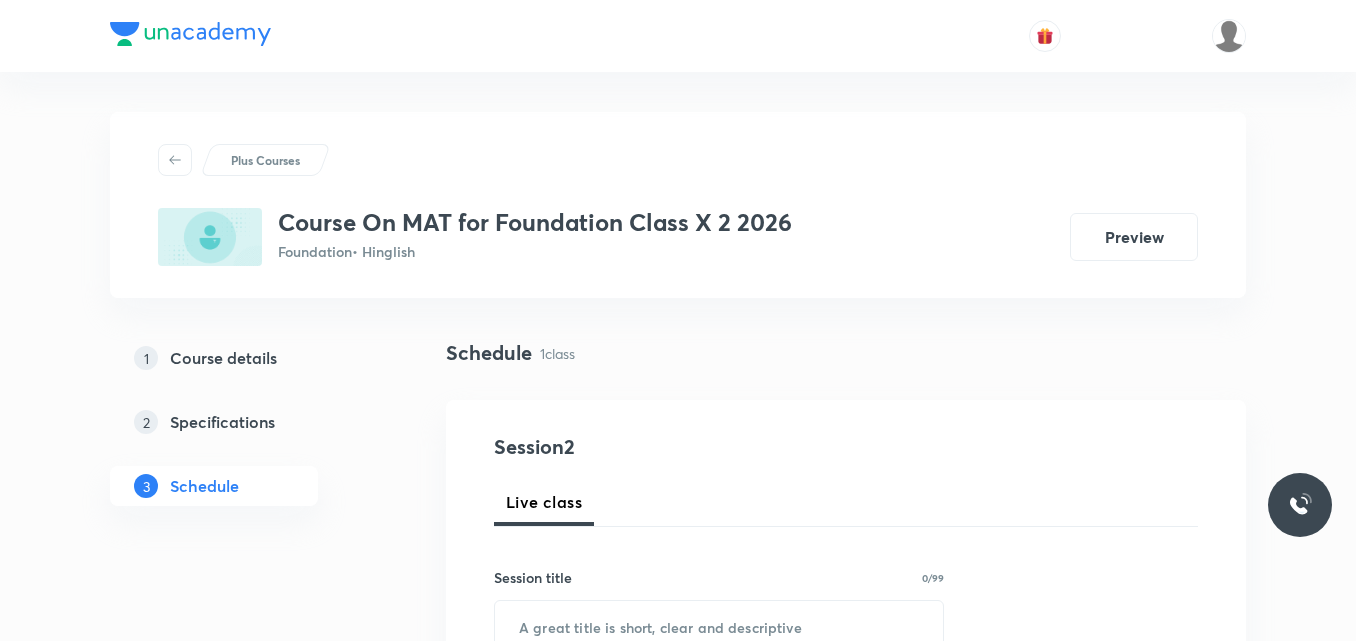 scroll, scrollTop: 0, scrollLeft: 0, axis: both 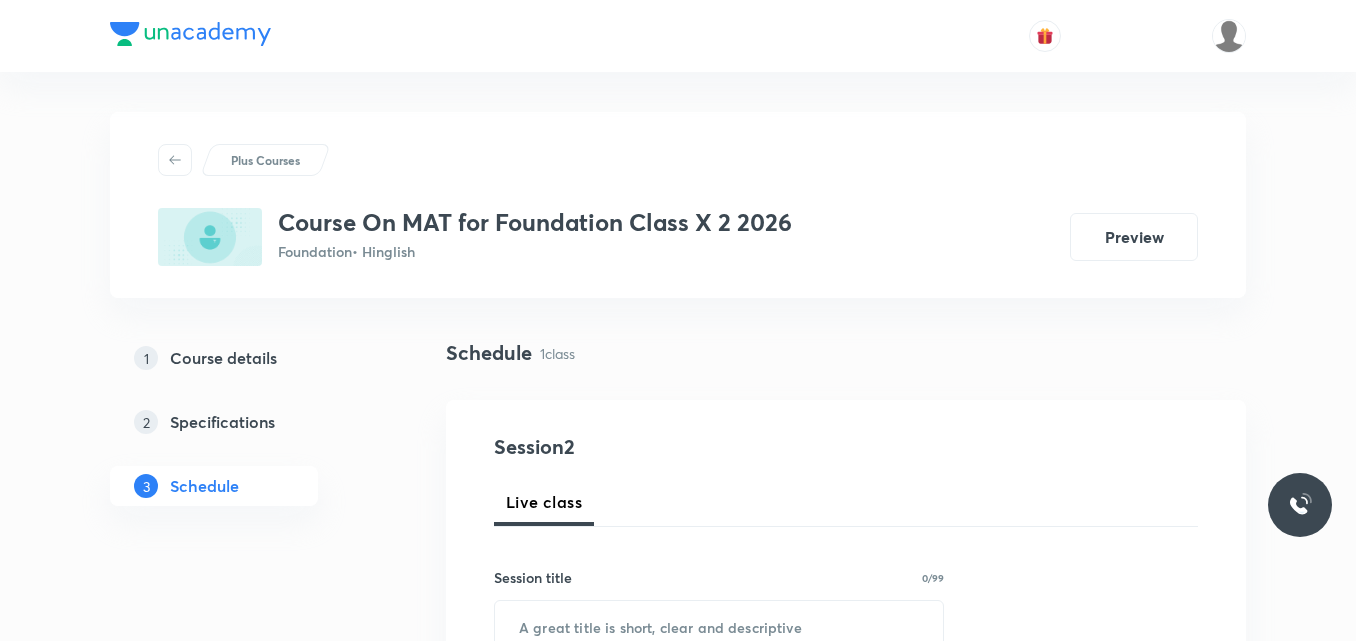 click on "Plus Courses" at bounding box center (265, 160) 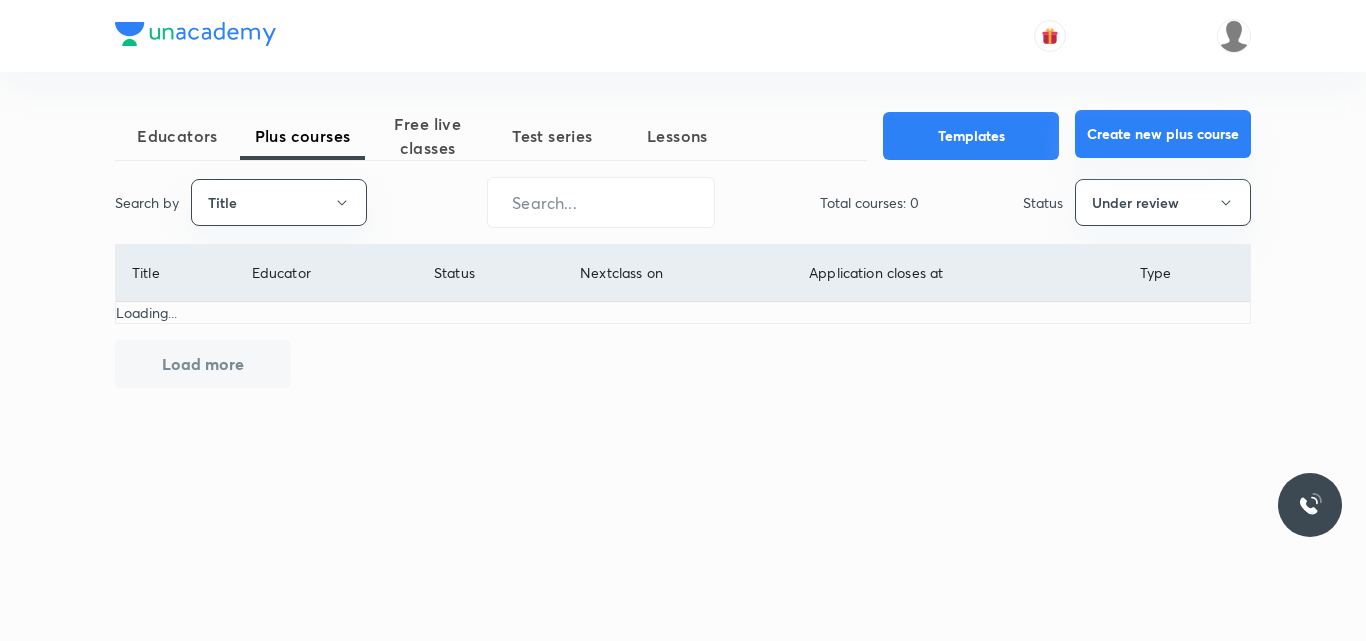 click on "Create new plus course" at bounding box center (1163, 134) 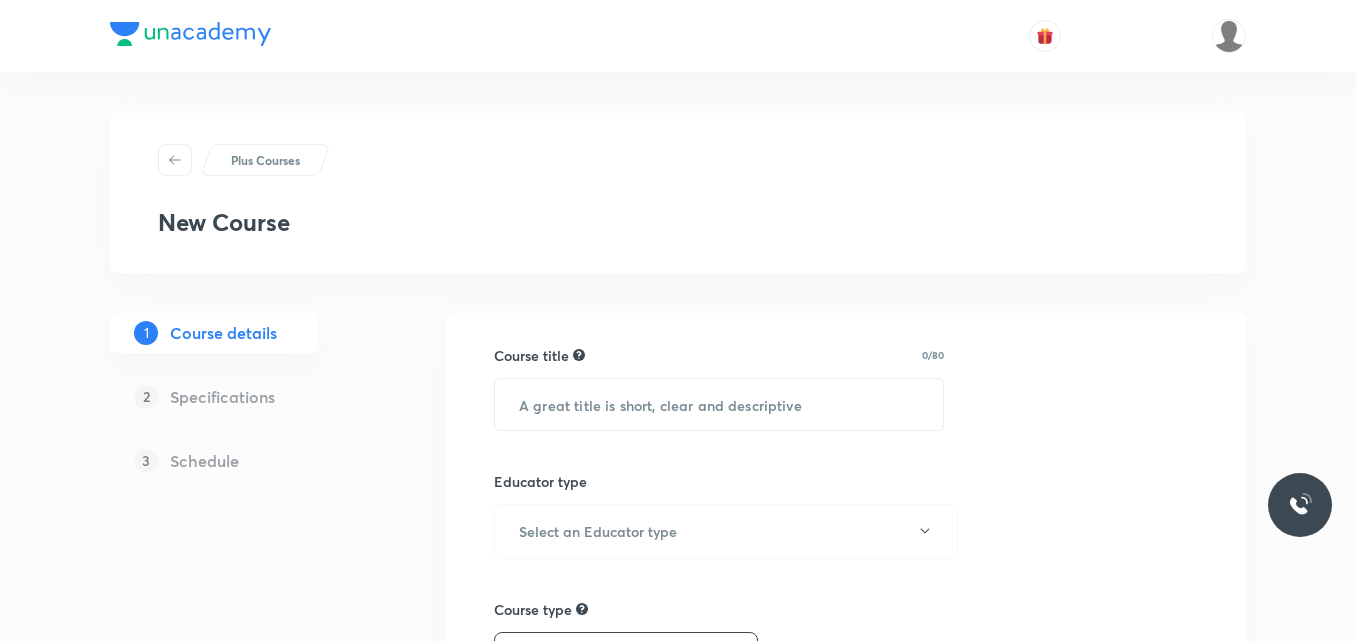 scroll, scrollTop: 0, scrollLeft: 0, axis: both 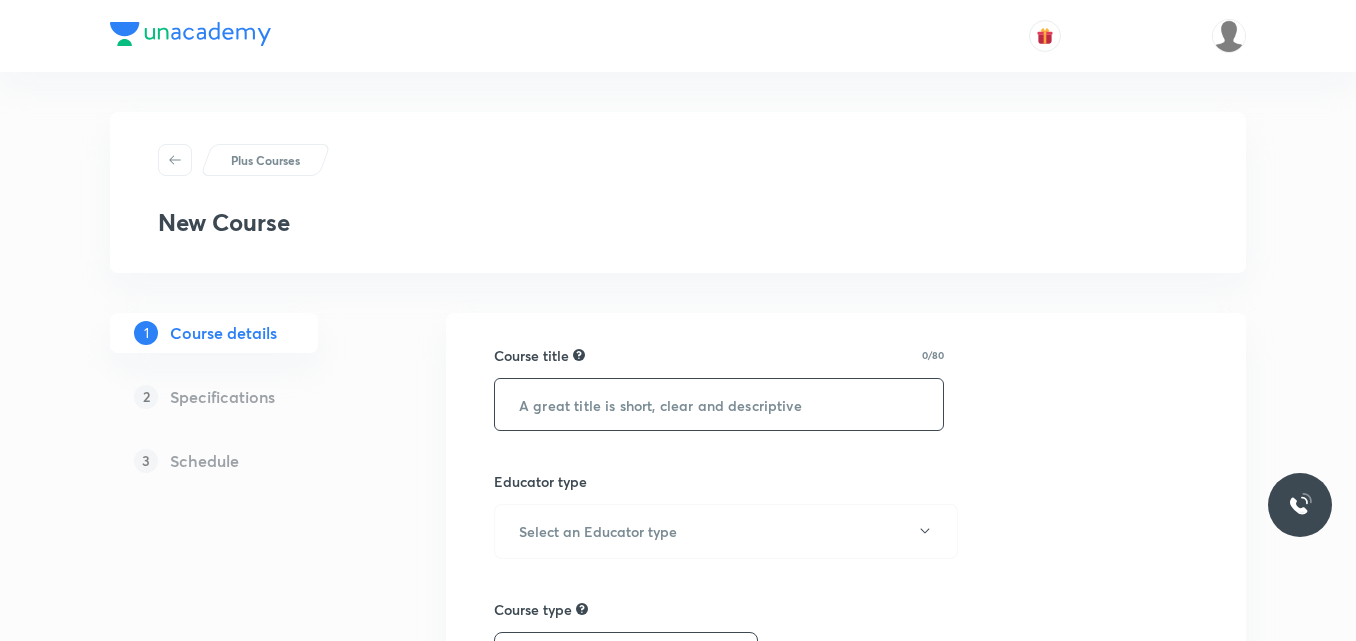 click at bounding box center (719, 404) 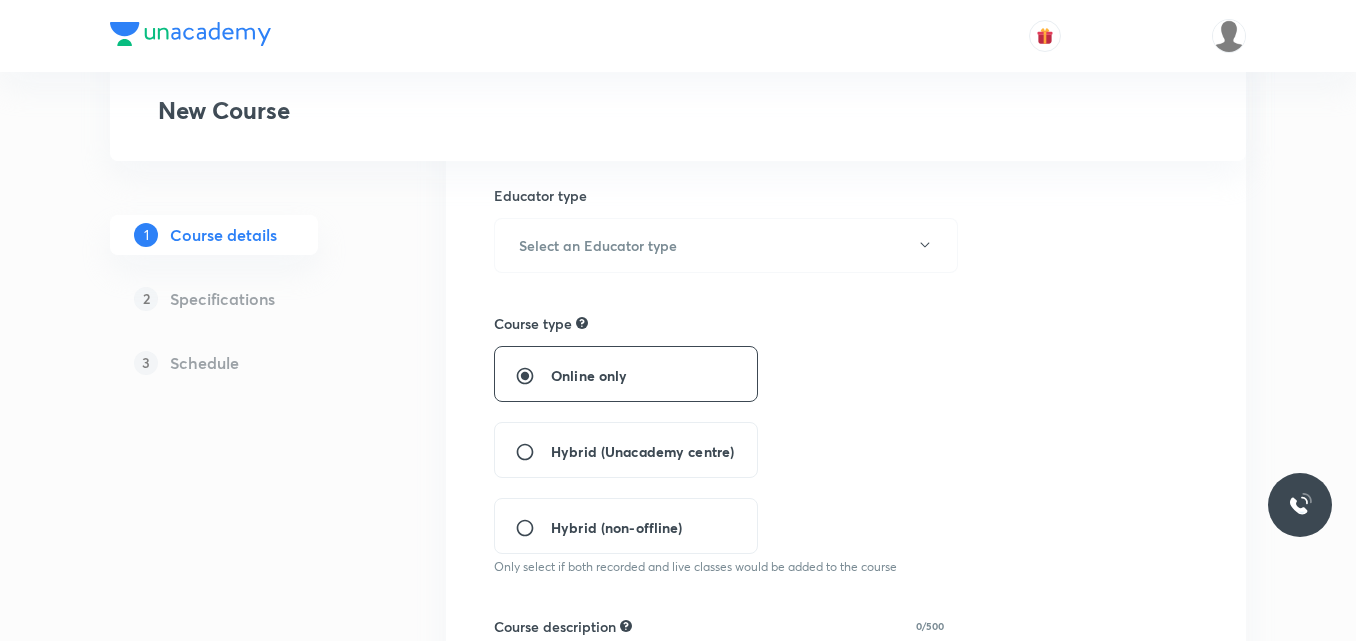 scroll, scrollTop: 300, scrollLeft: 0, axis: vertical 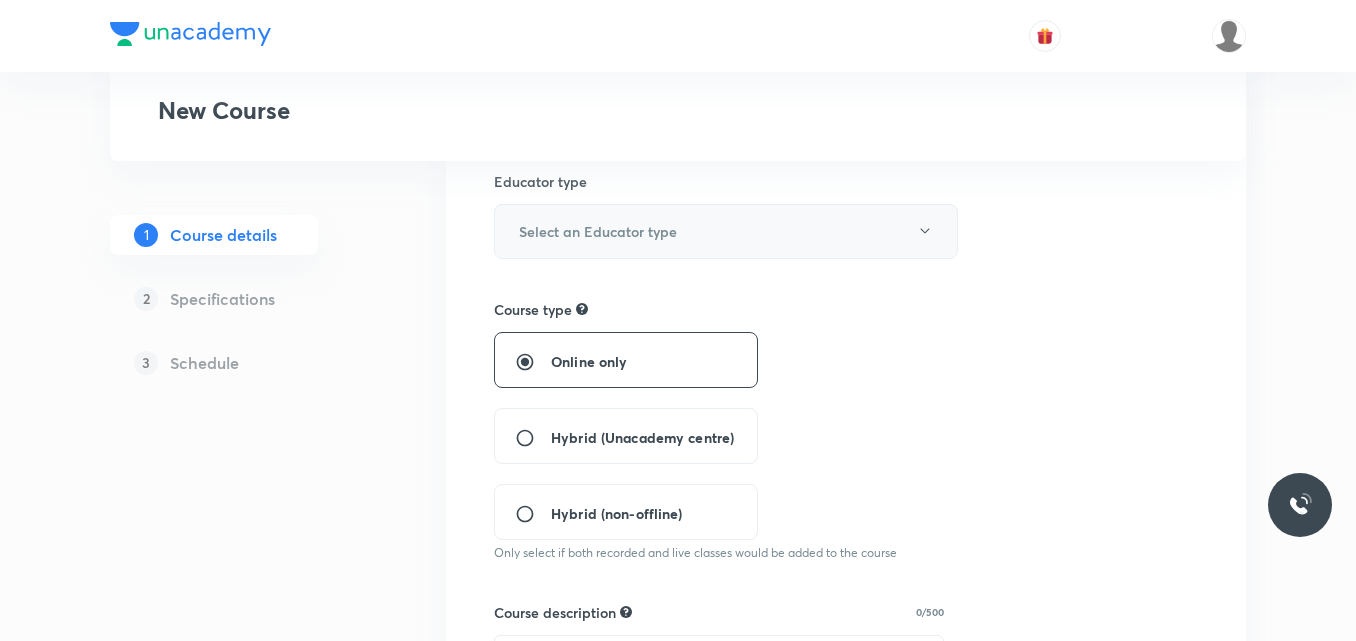 type on "Course On Chemistry for NEET Excel 1 2026" 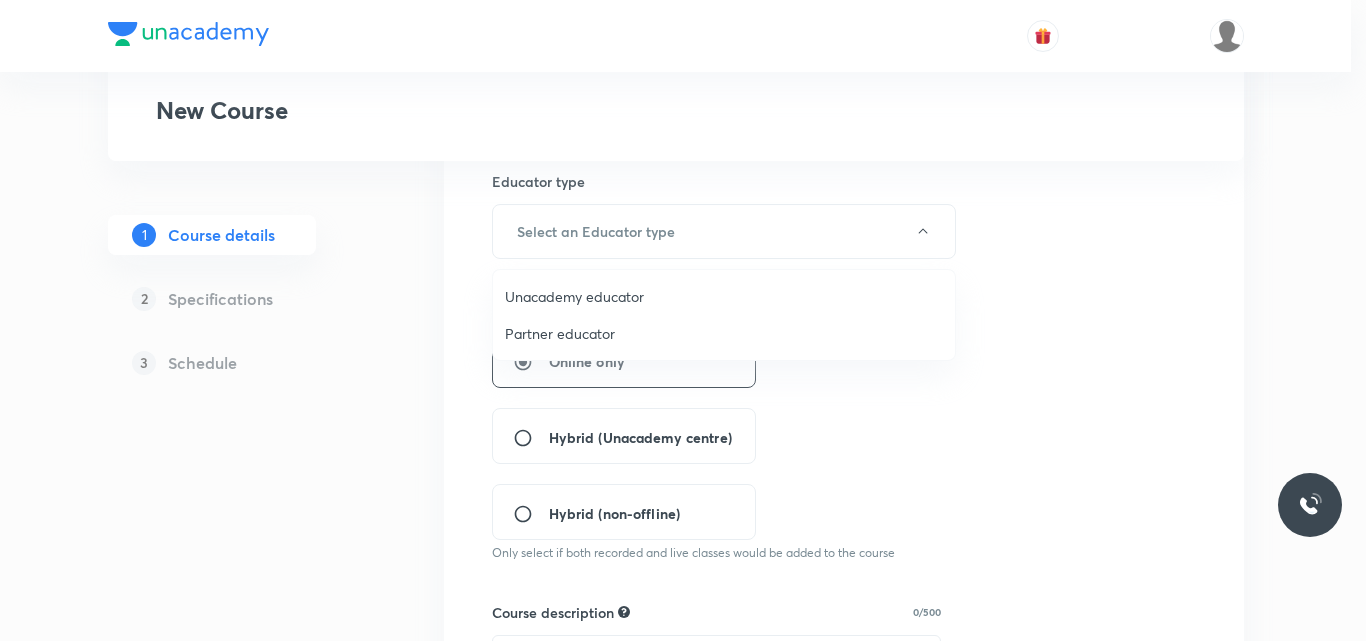 click on "Unacademy educator" at bounding box center (724, 296) 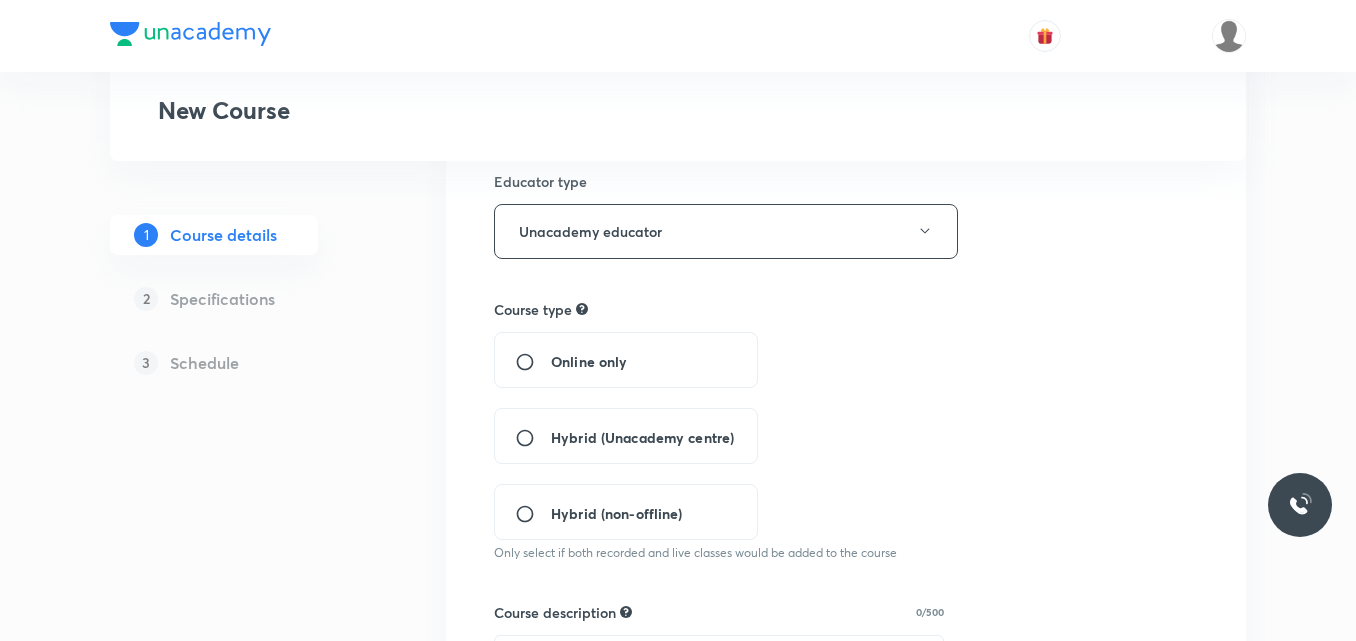 click on "Hybrid (Unacademy centre)" at bounding box center [626, 436] 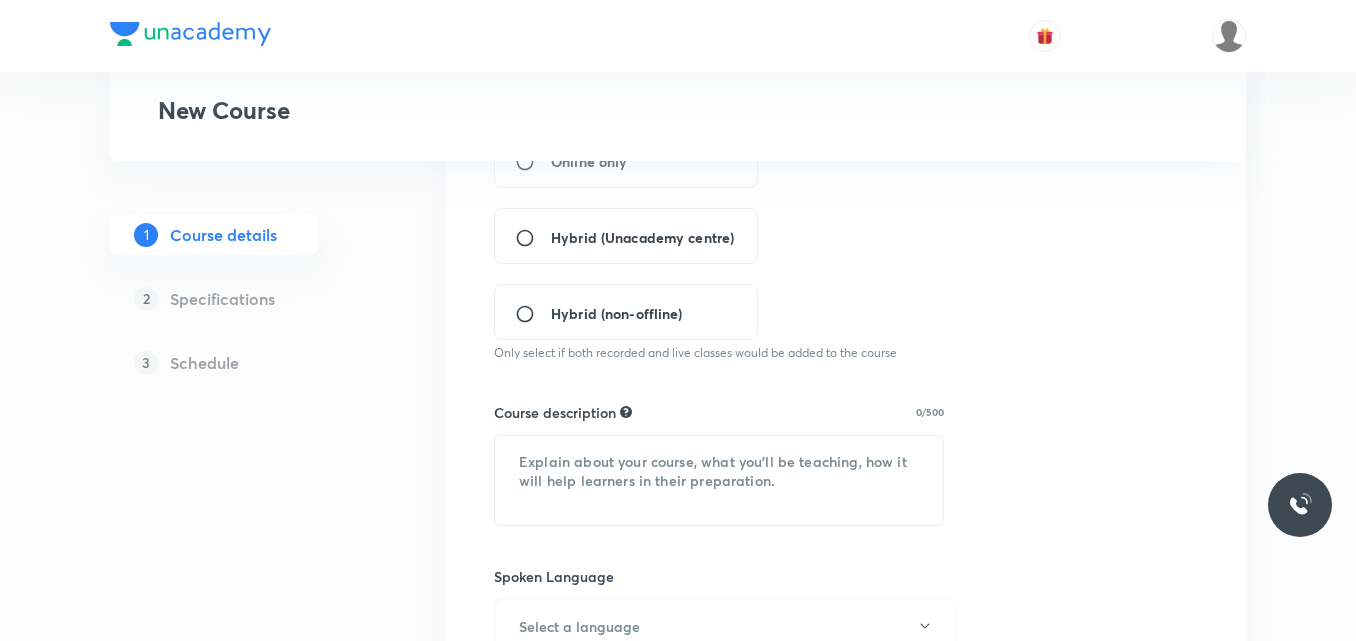 click on "Hybrid (Unacademy centre)" at bounding box center [642, 237] 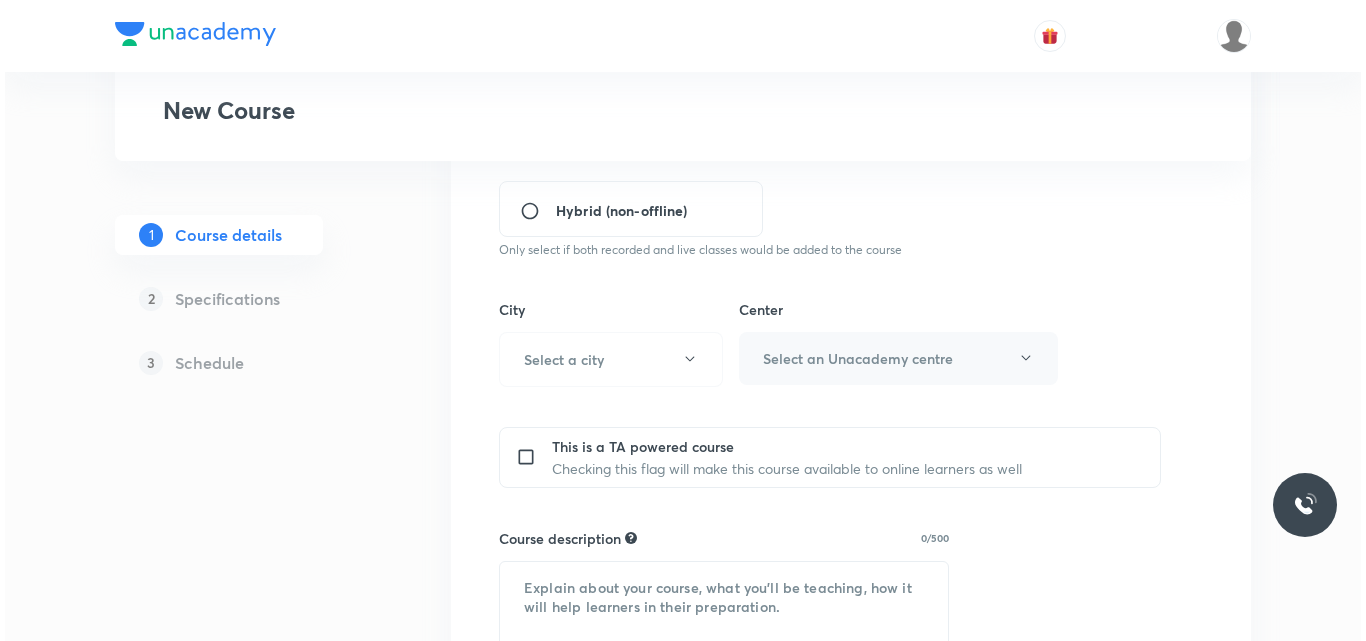 scroll, scrollTop: 700, scrollLeft: 0, axis: vertical 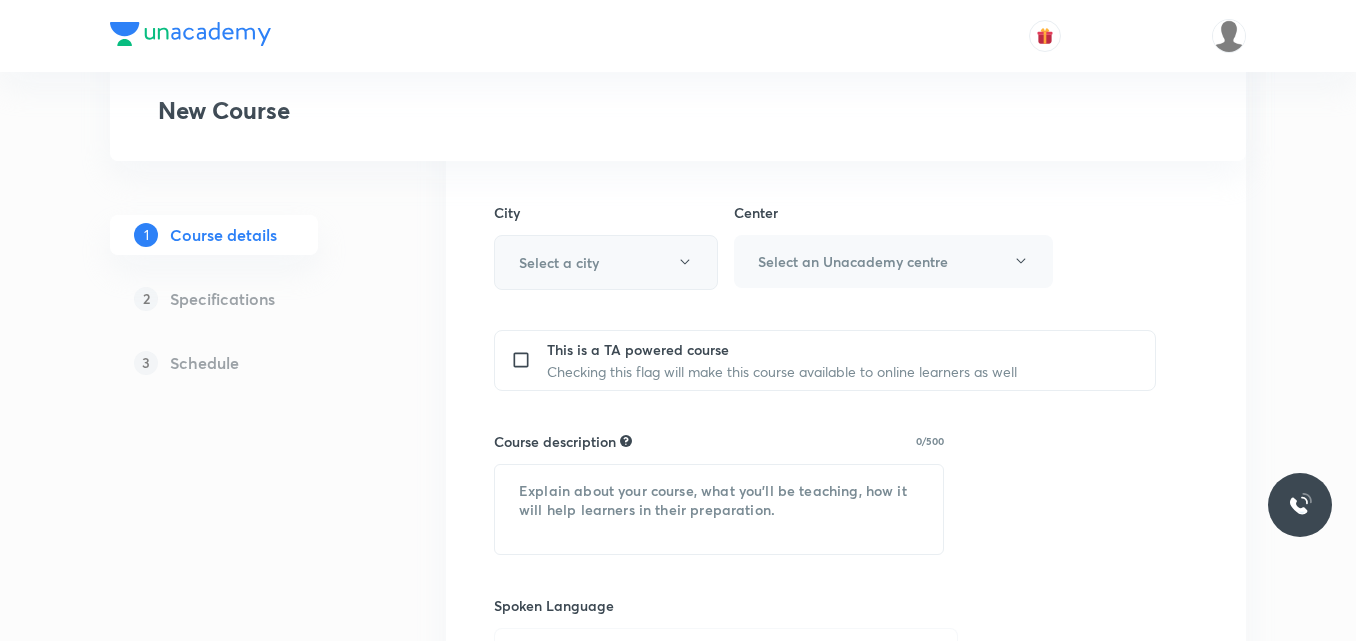 click on "Select a city" at bounding box center [606, 262] 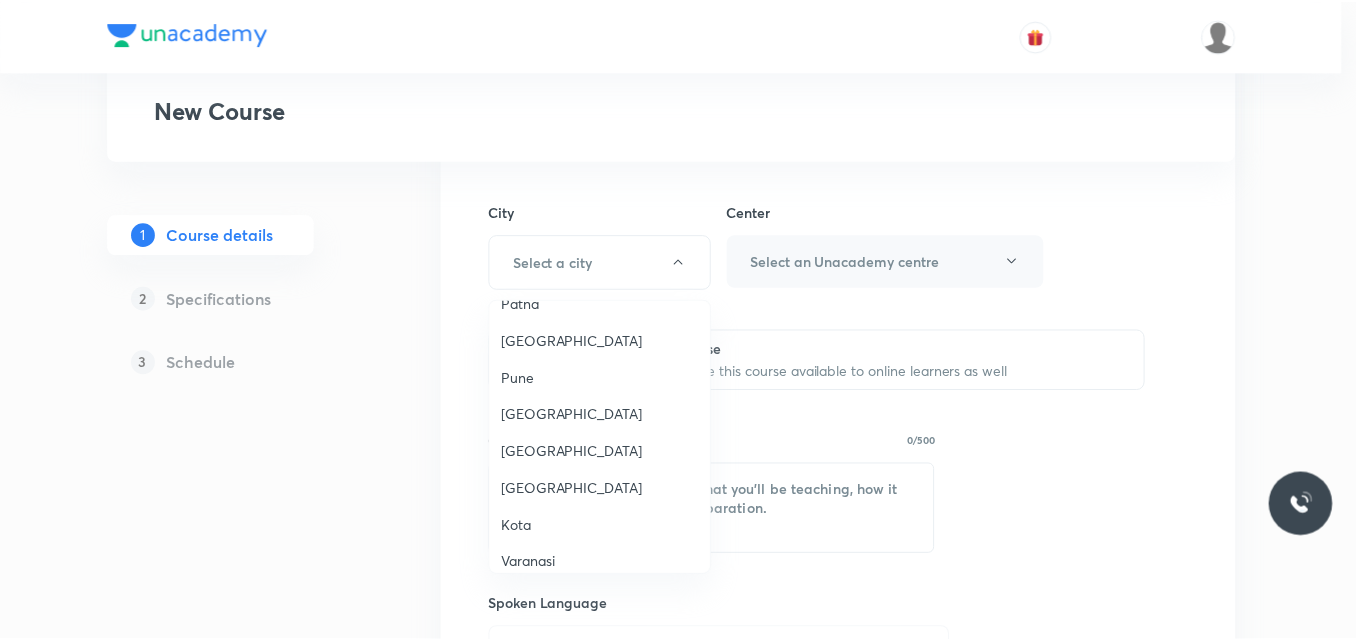 scroll, scrollTop: 1600, scrollLeft: 0, axis: vertical 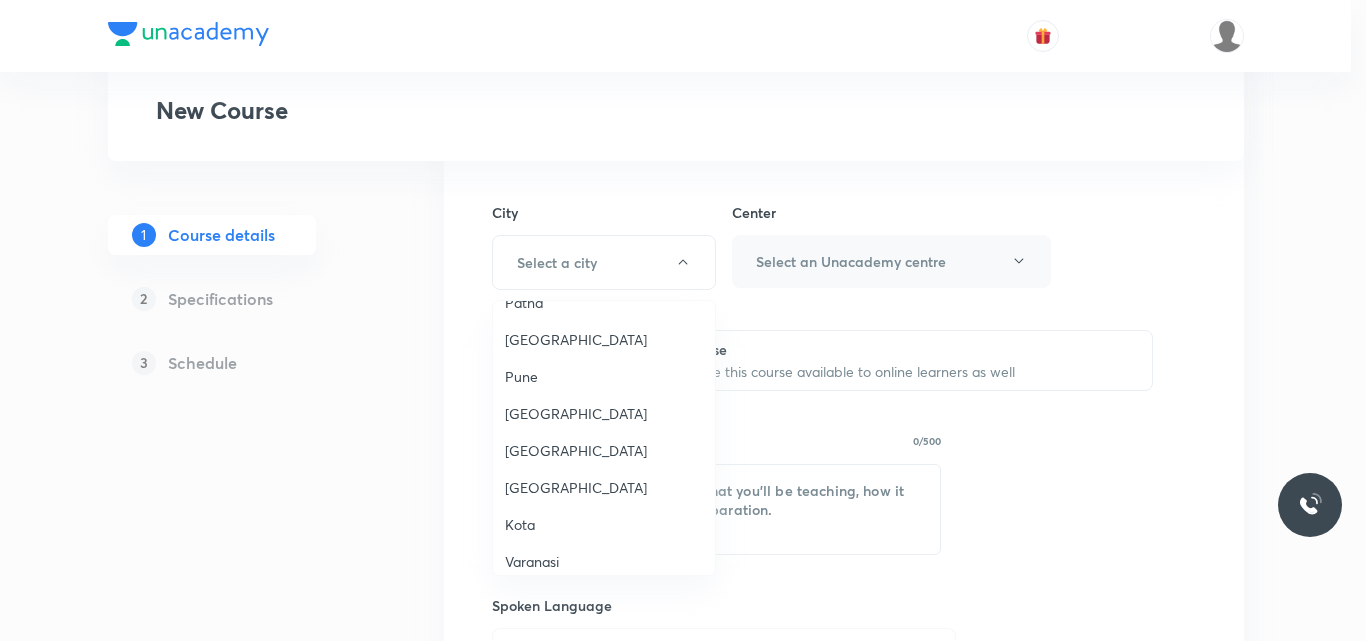 click on "Delhi" at bounding box center [604, 450] 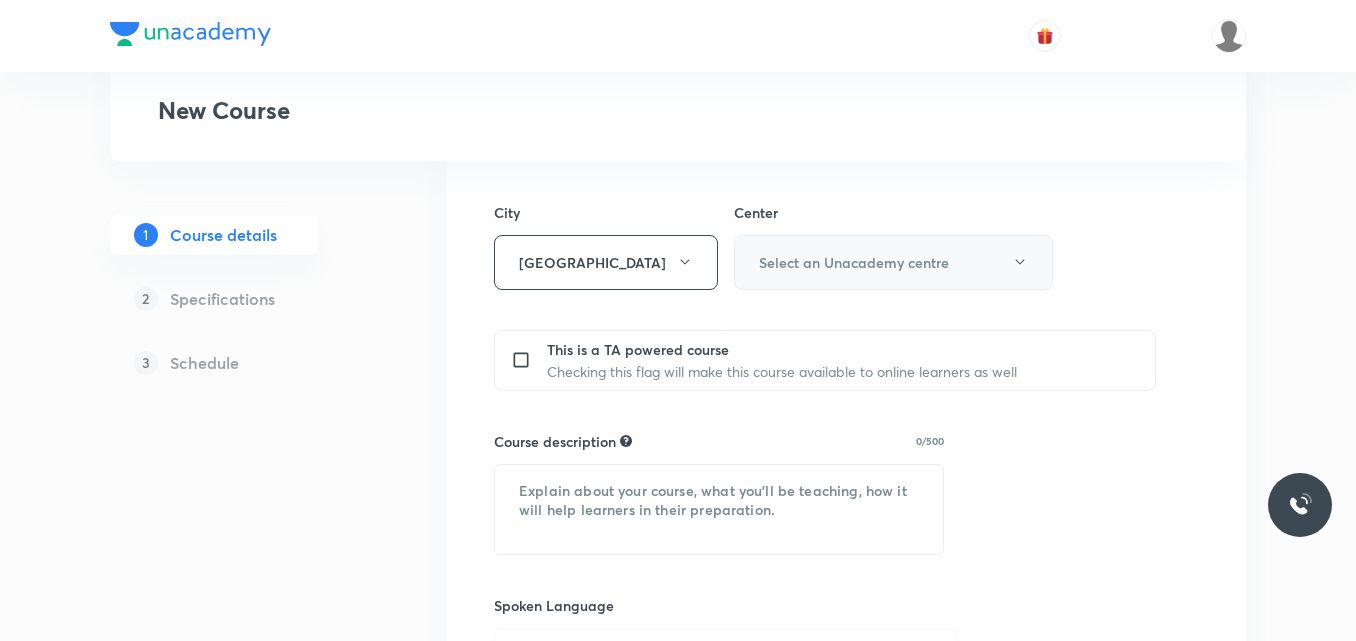 click on "Select an Unacademy centre" at bounding box center [893, 262] 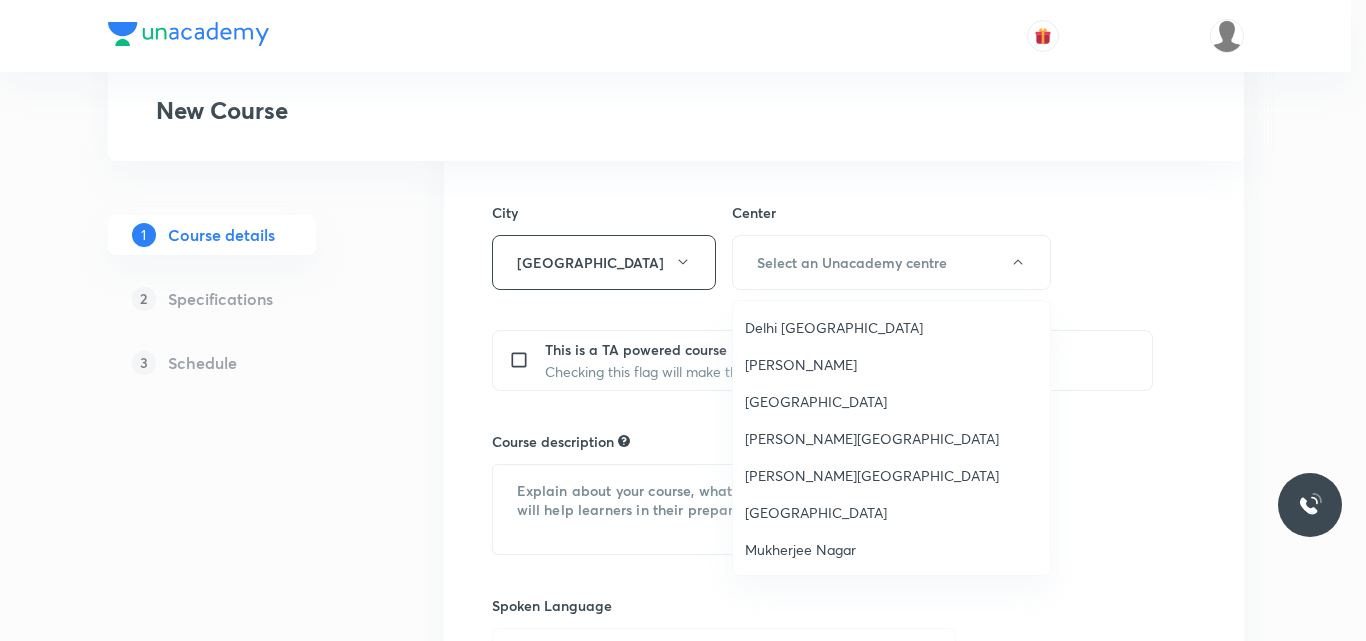 click on "Delhi Janakpuri" at bounding box center [891, 327] 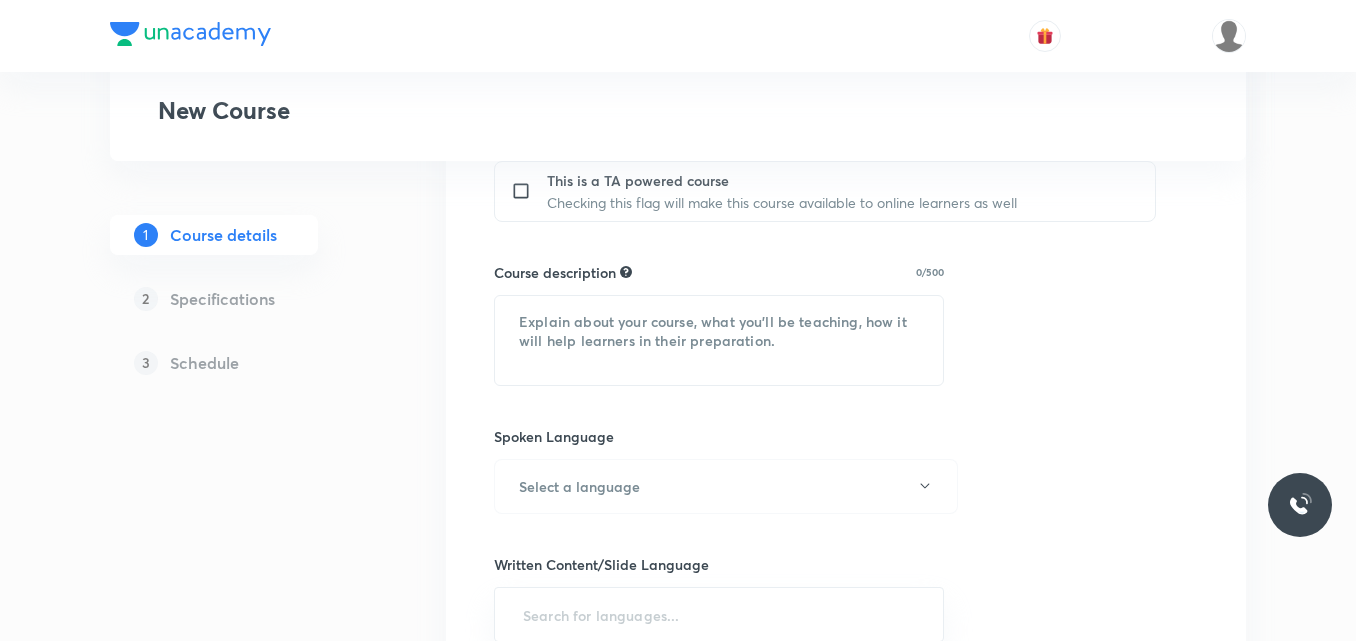 scroll, scrollTop: 900, scrollLeft: 0, axis: vertical 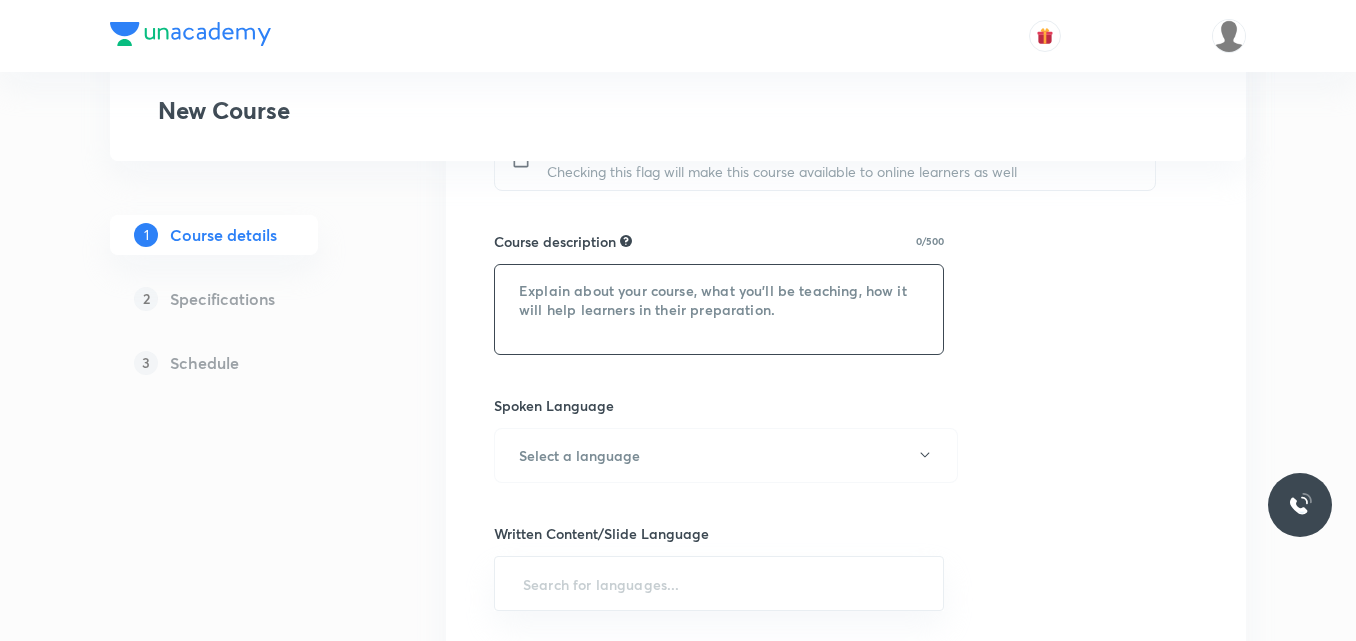 click at bounding box center (719, 309) 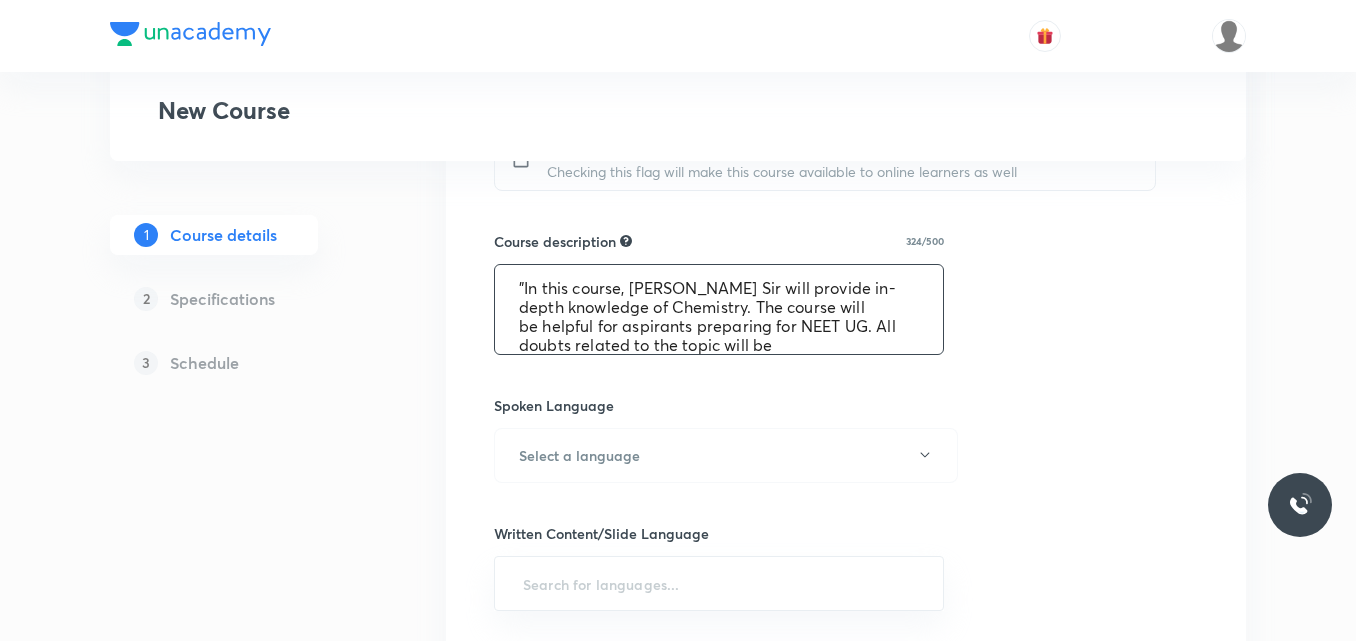 scroll, scrollTop: 0, scrollLeft: 0, axis: both 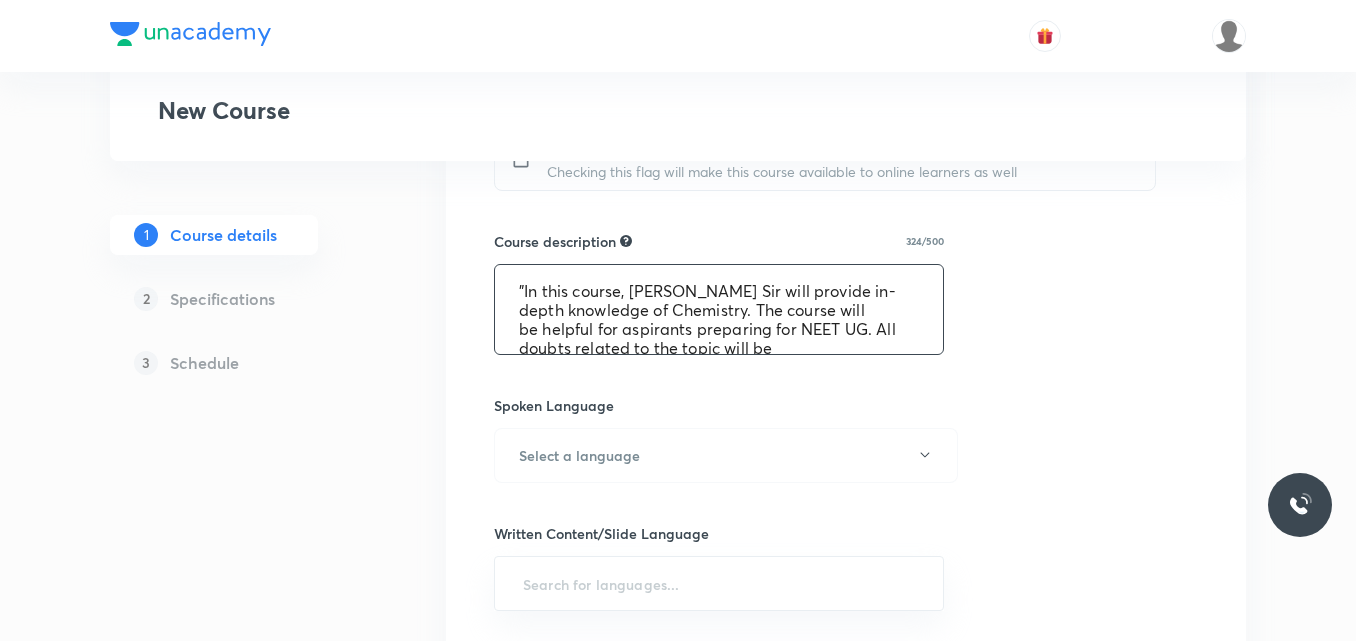 drag, startPoint x: 630, startPoint y: 282, endPoint x: 717, endPoint y: 298, distance: 88.45903 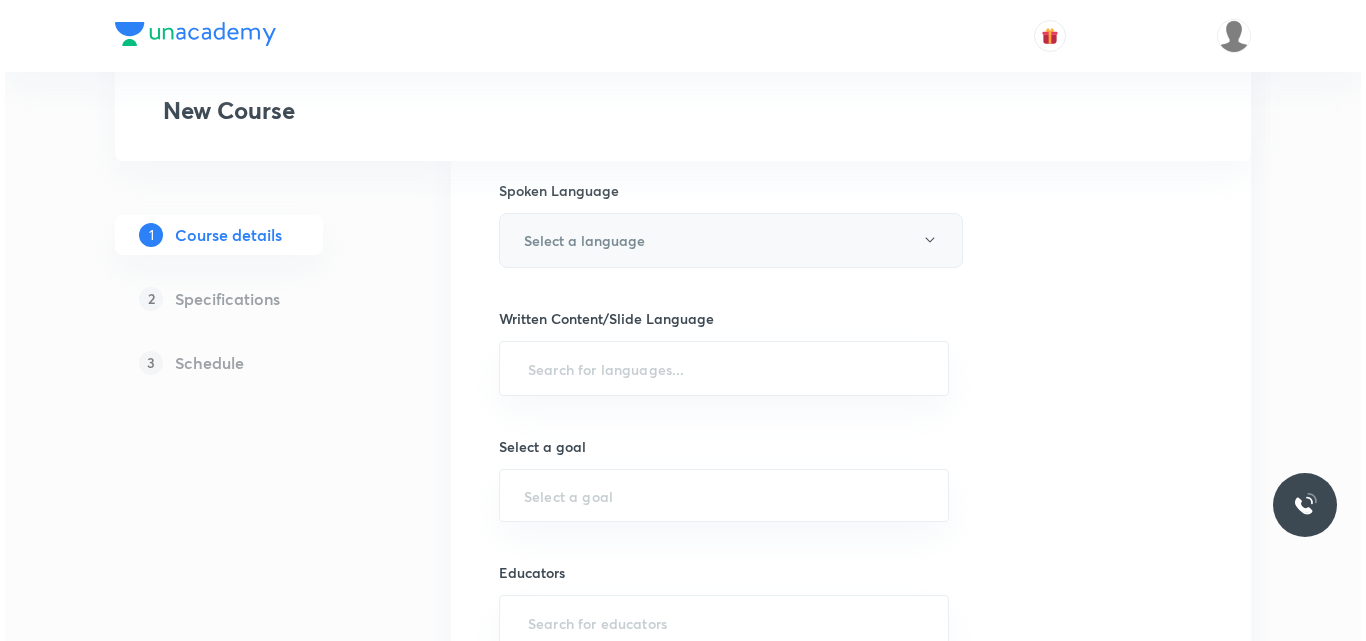 scroll, scrollTop: 1000, scrollLeft: 0, axis: vertical 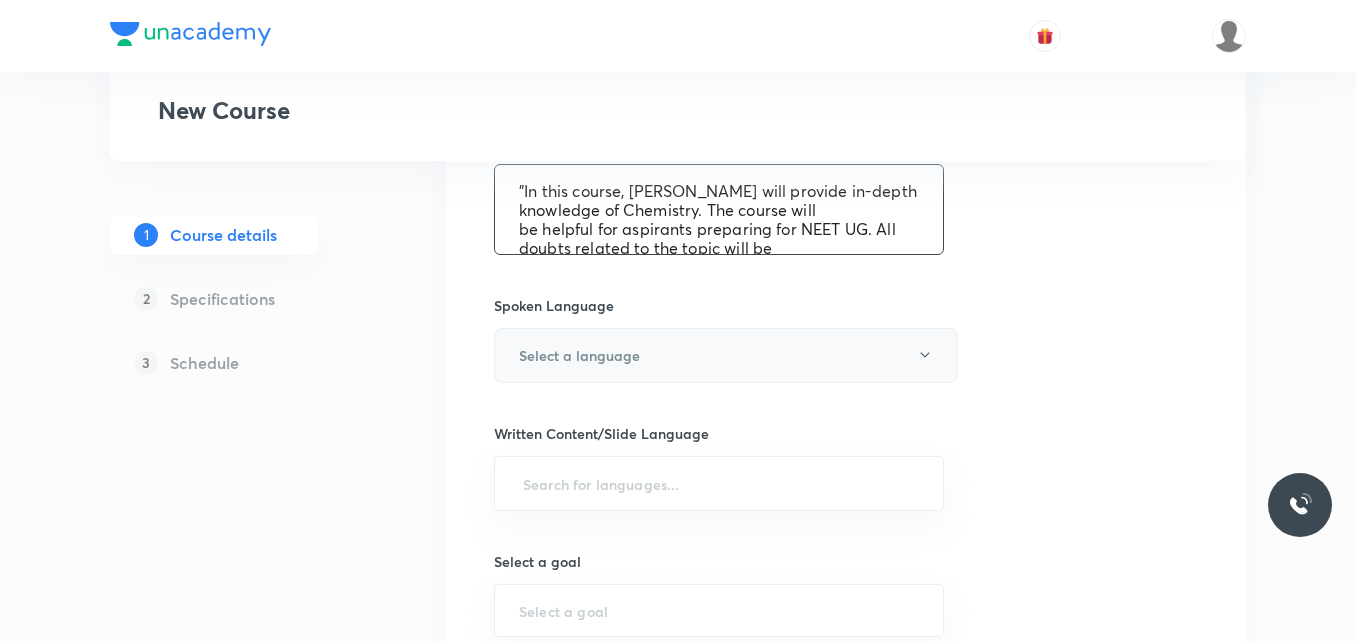 type on ""In this course, Vikram  Sir will provide in-depth knowledge of Chemistry. The course will
be helpful for aspirants preparing for NEET UG. All doubts related to the topic will be
clarified during the doubt-clearing sessions in the course. The course will be covered in Hinglish and the notes will be provided in English"" 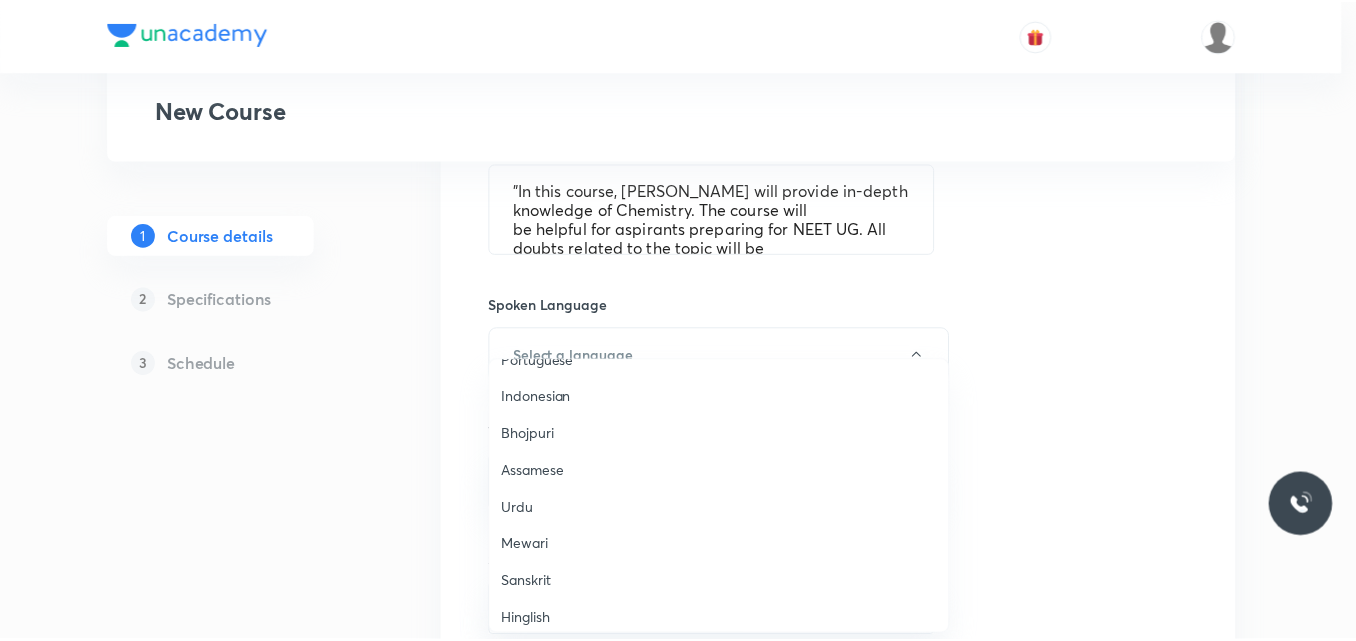 scroll, scrollTop: 593, scrollLeft: 0, axis: vertical 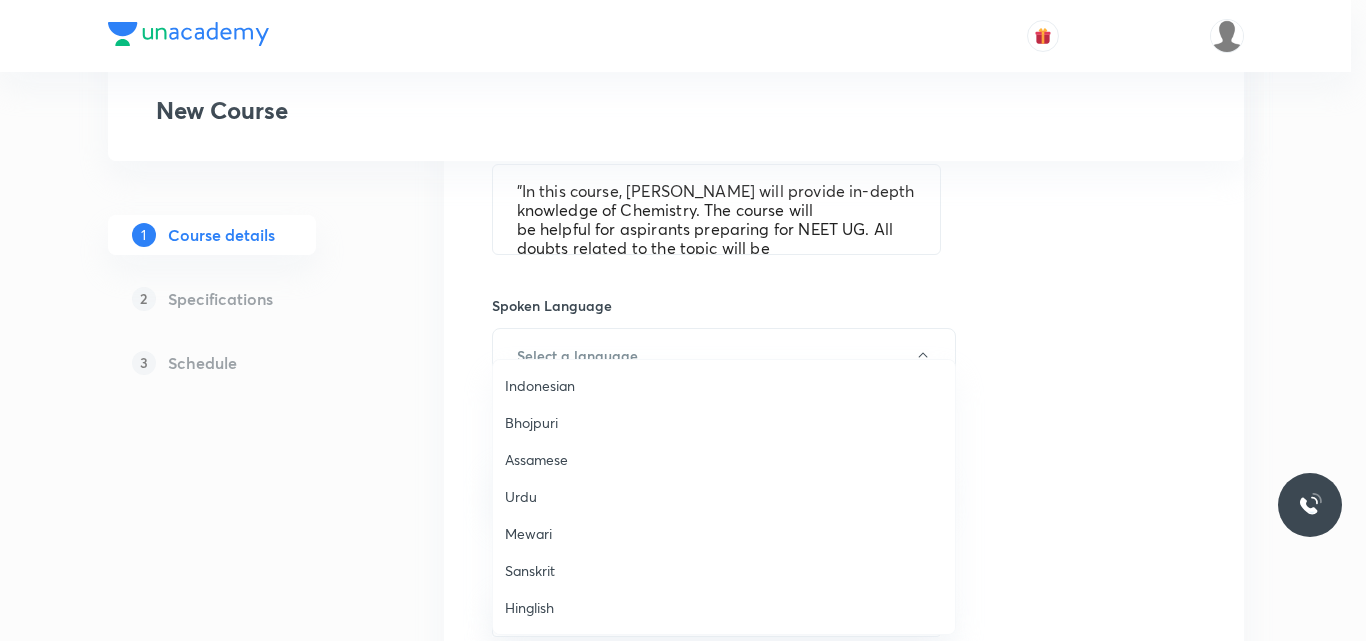 click on "Hinglish" at bounding box center [724, 607] 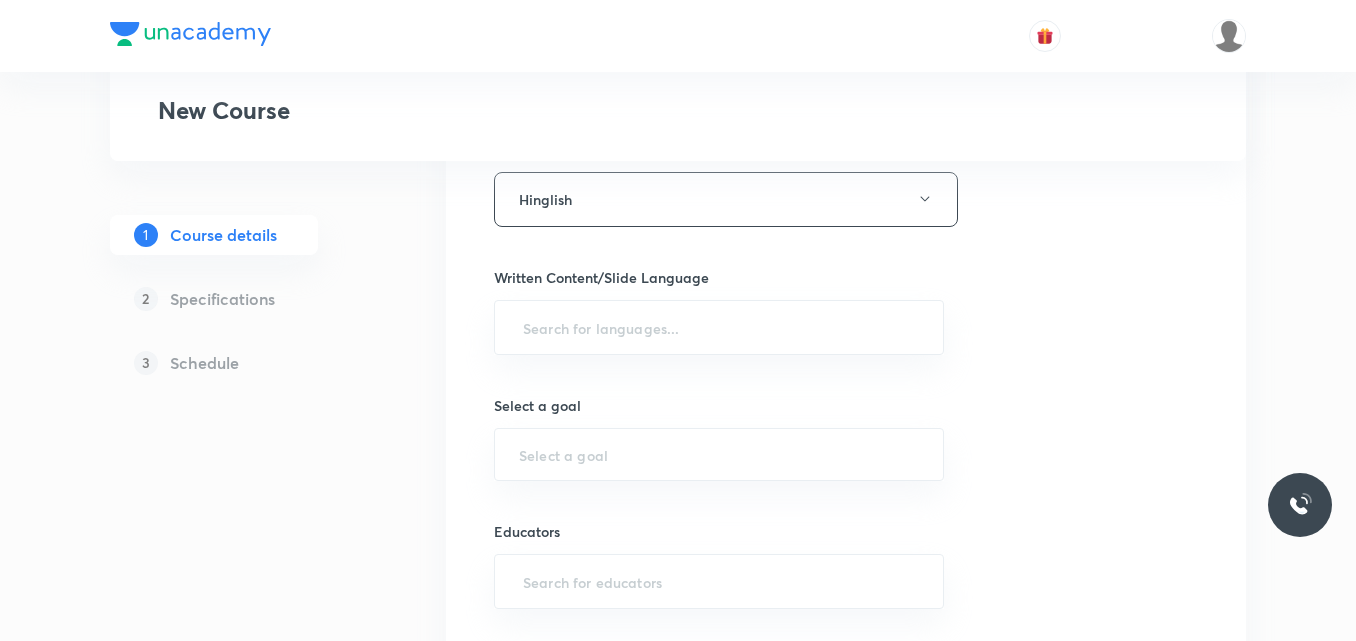 scroll, scrollTop: 1200, scrollLeft: 0, axis: vertical 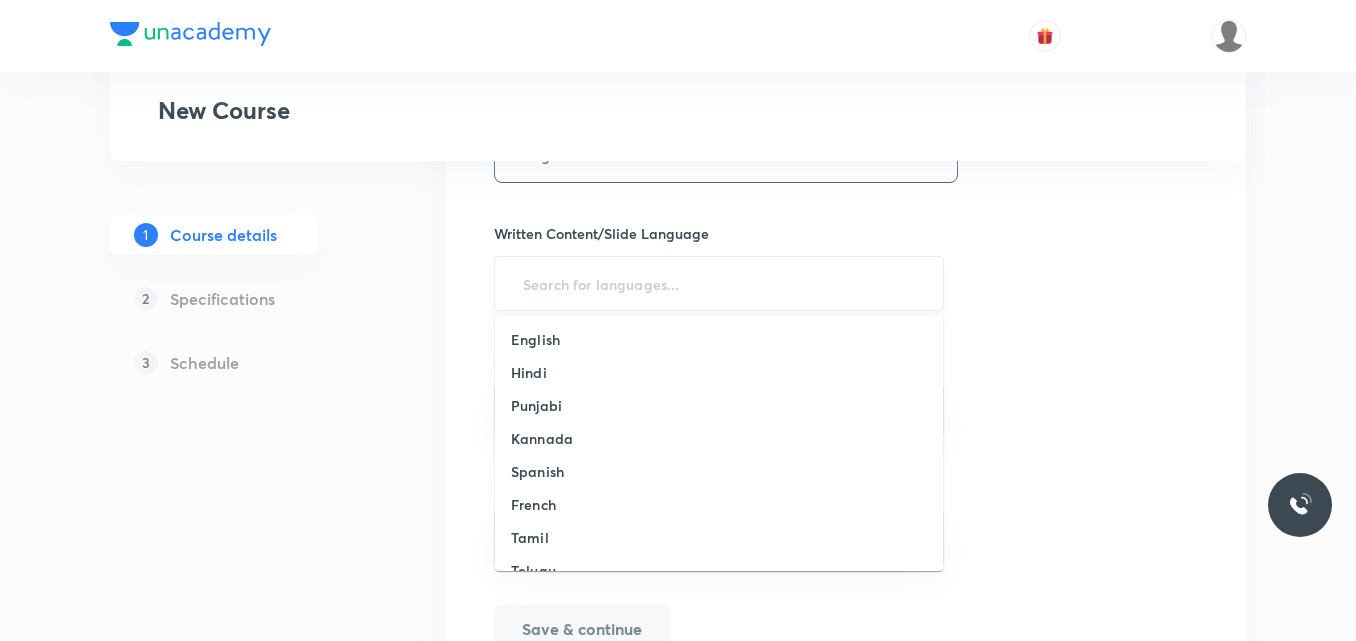 click at bounding box center (719, 283) 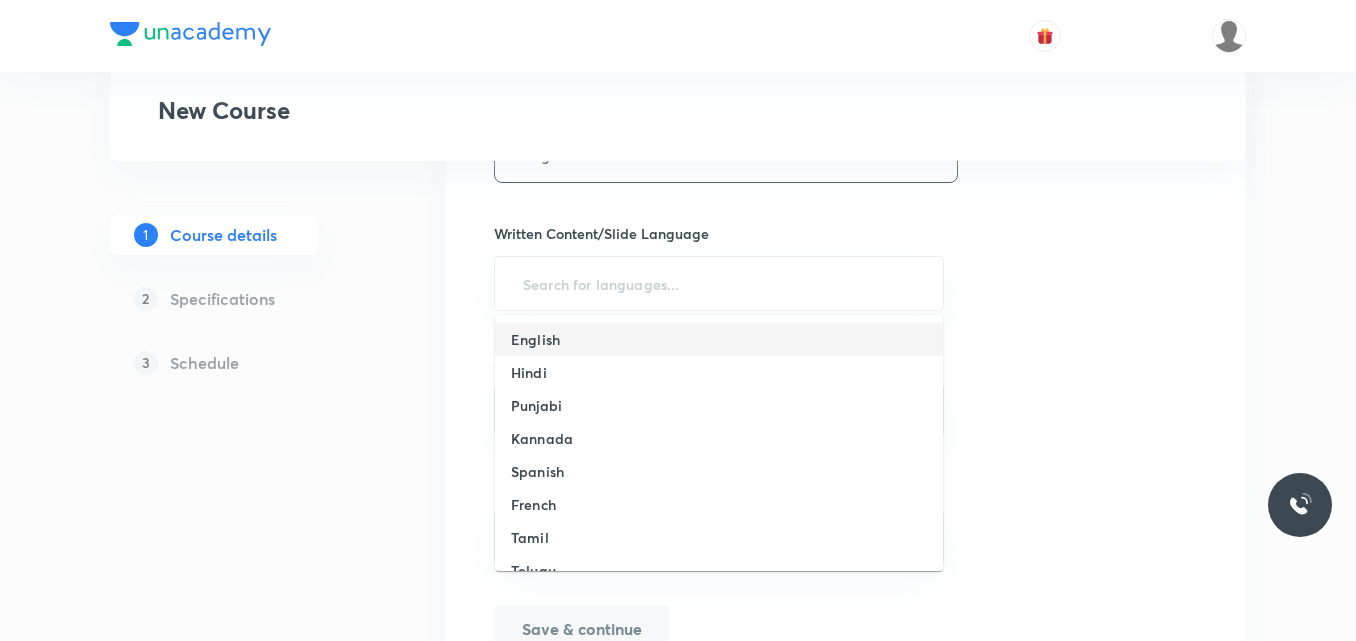 click on "English" at bounding box center [719, 339] 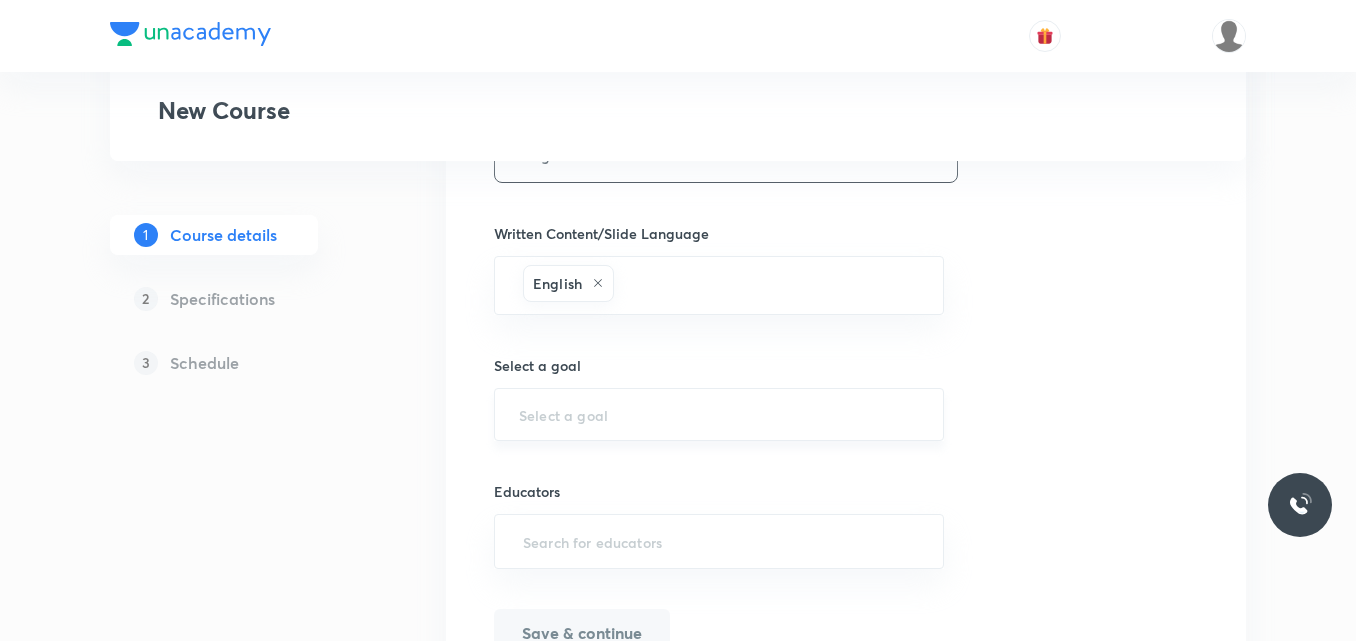 click at bounding box center [719, 414] 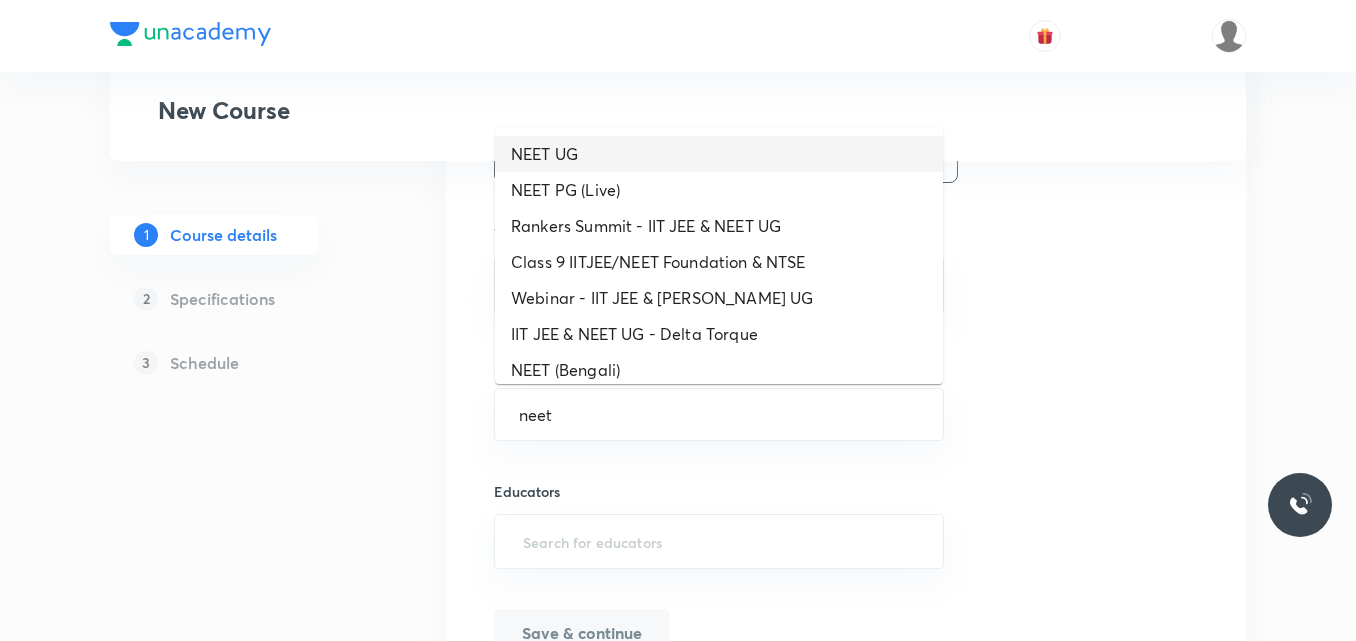 click on "NEET UG" at bounding box center (719, 154) 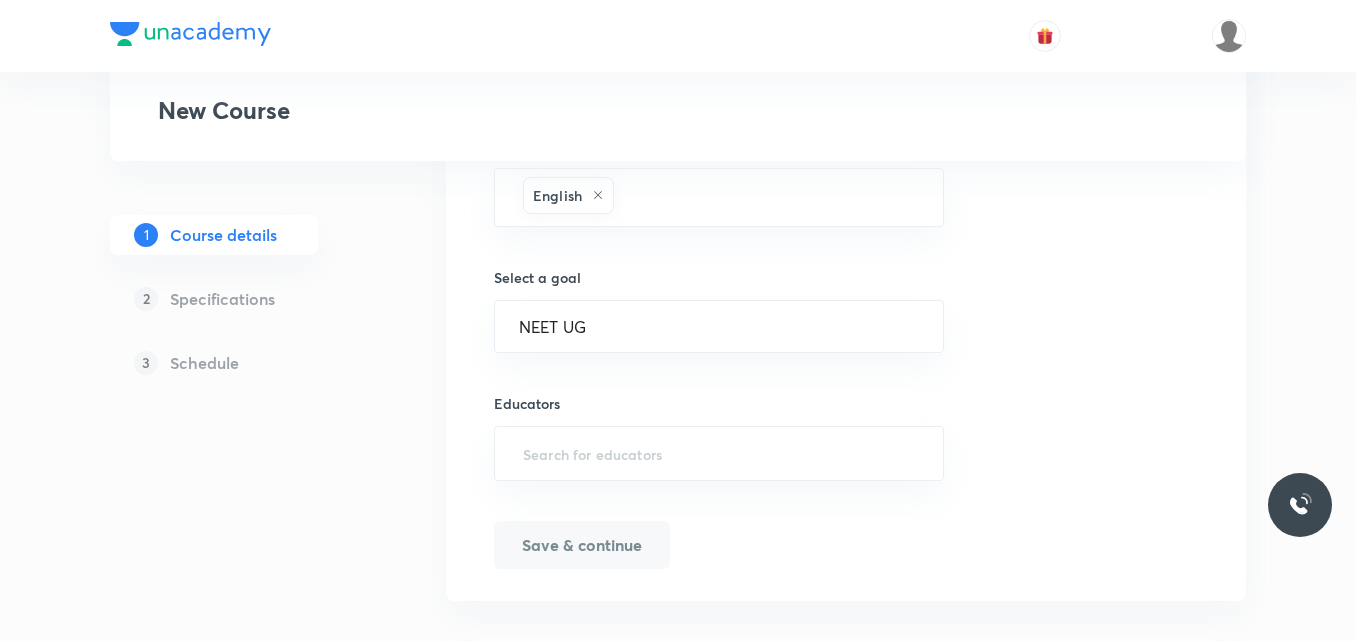 scroll, scrollTop: 1312, scrollLeft: 0, axis: vertical 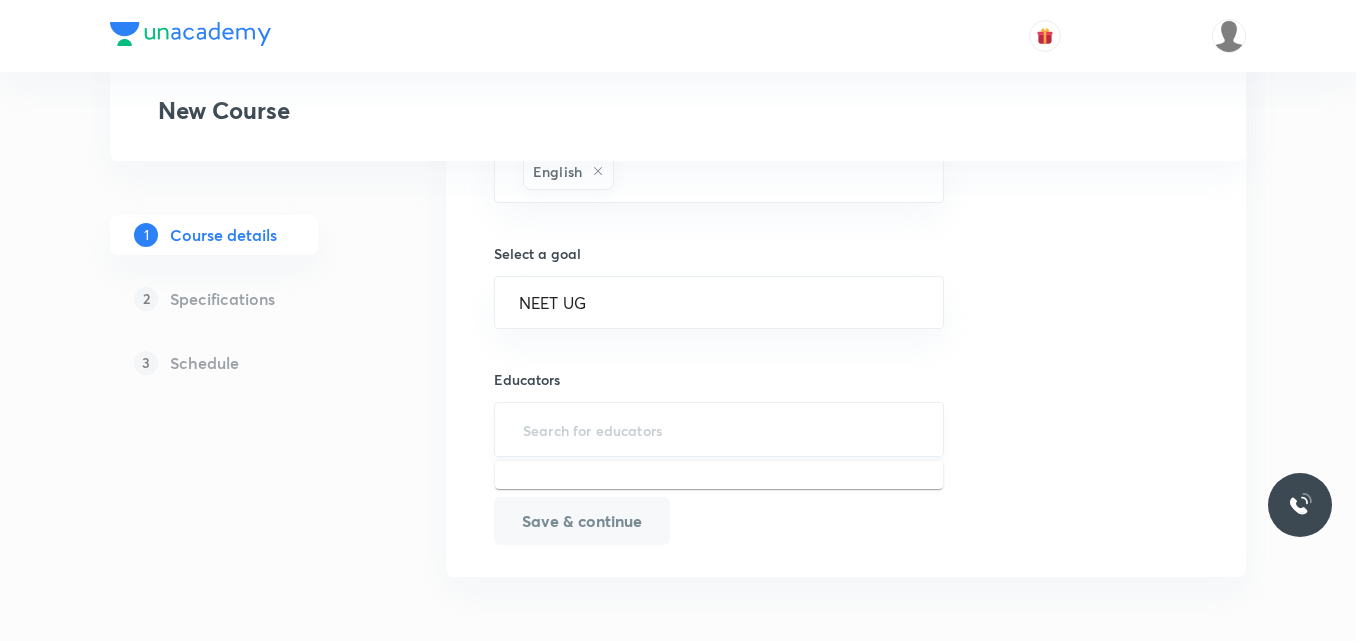 click at bounding box center [719, 429] 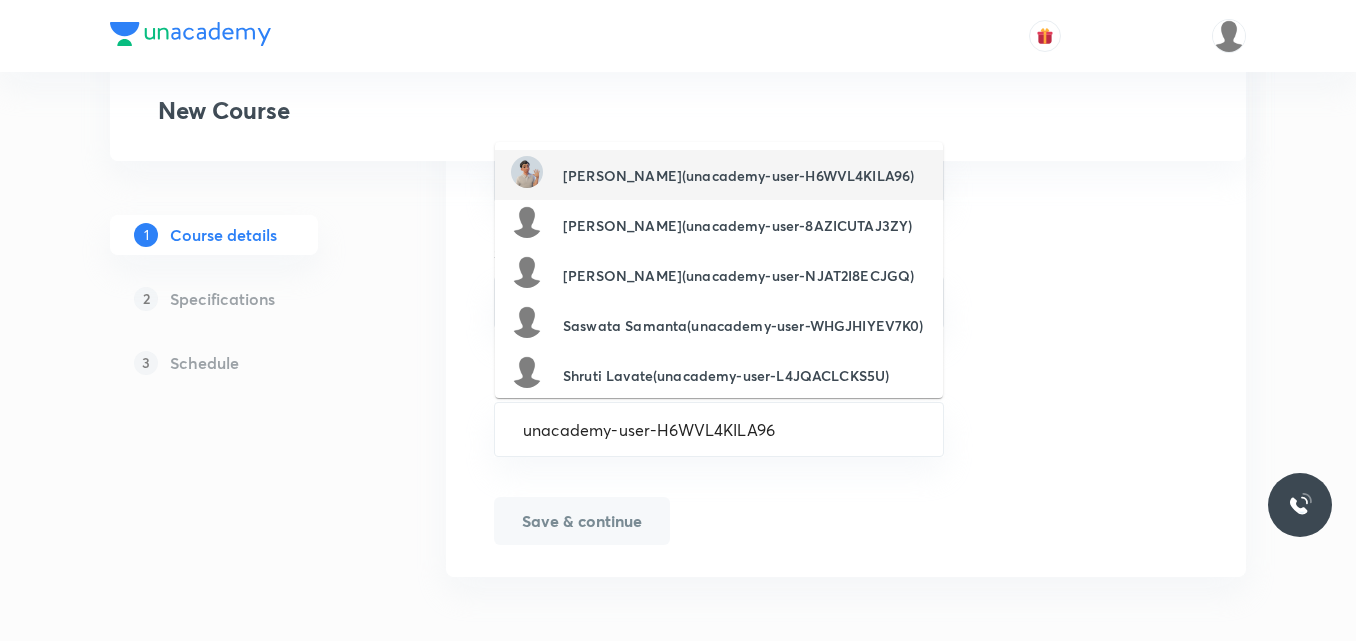 click on "Vikram Vikram(unacademy-user-H6WVL4KILA96)" at bounding box center (738, 175) 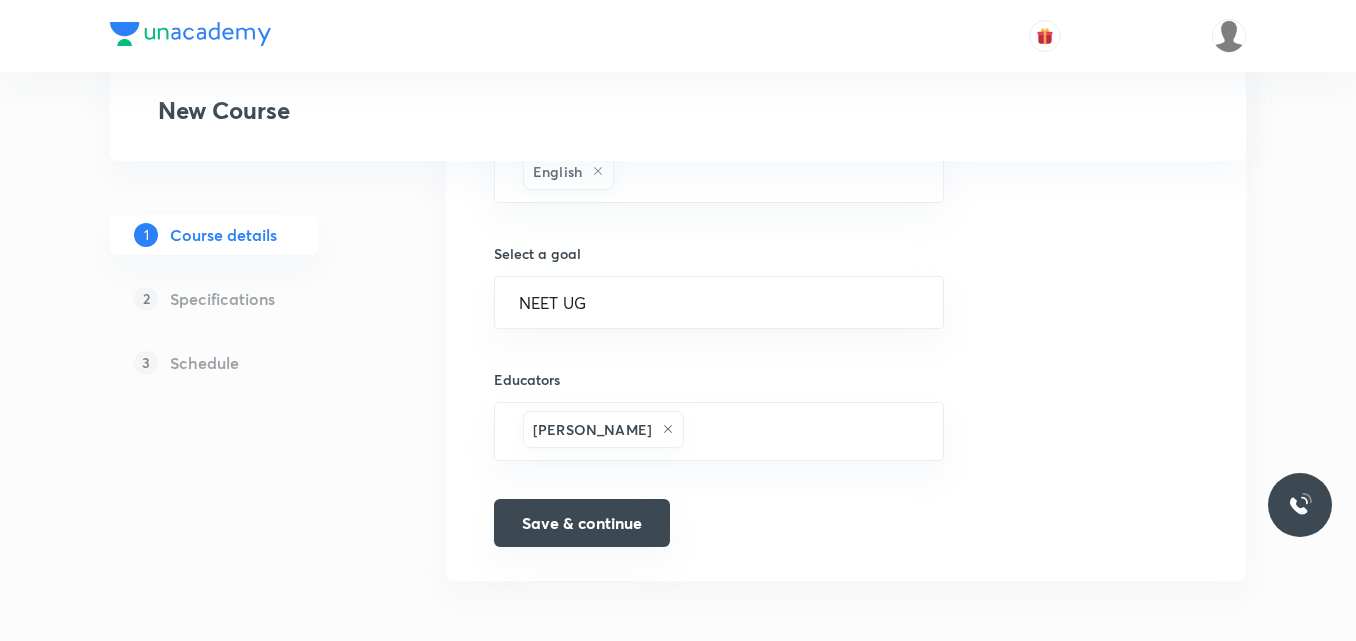 click on "Save & continue" at bounding box center (582, 523) 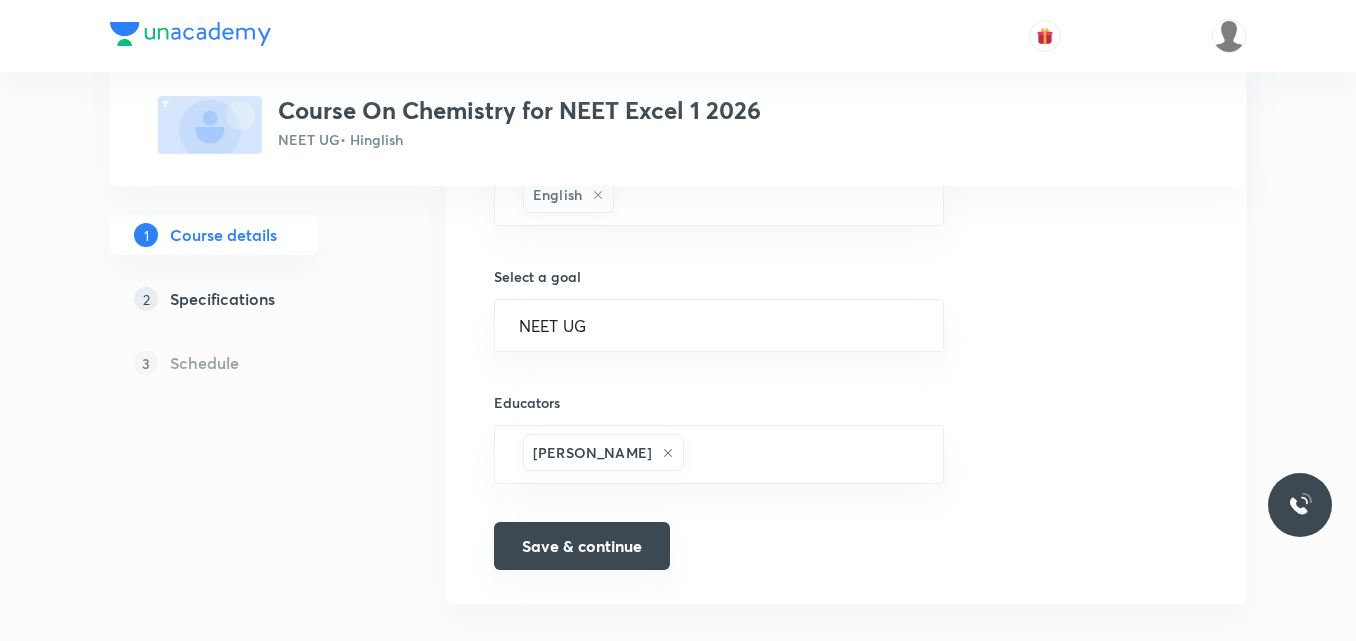 scroll, scrollTop: 1337, scrollLeft: 0, axis: vertical 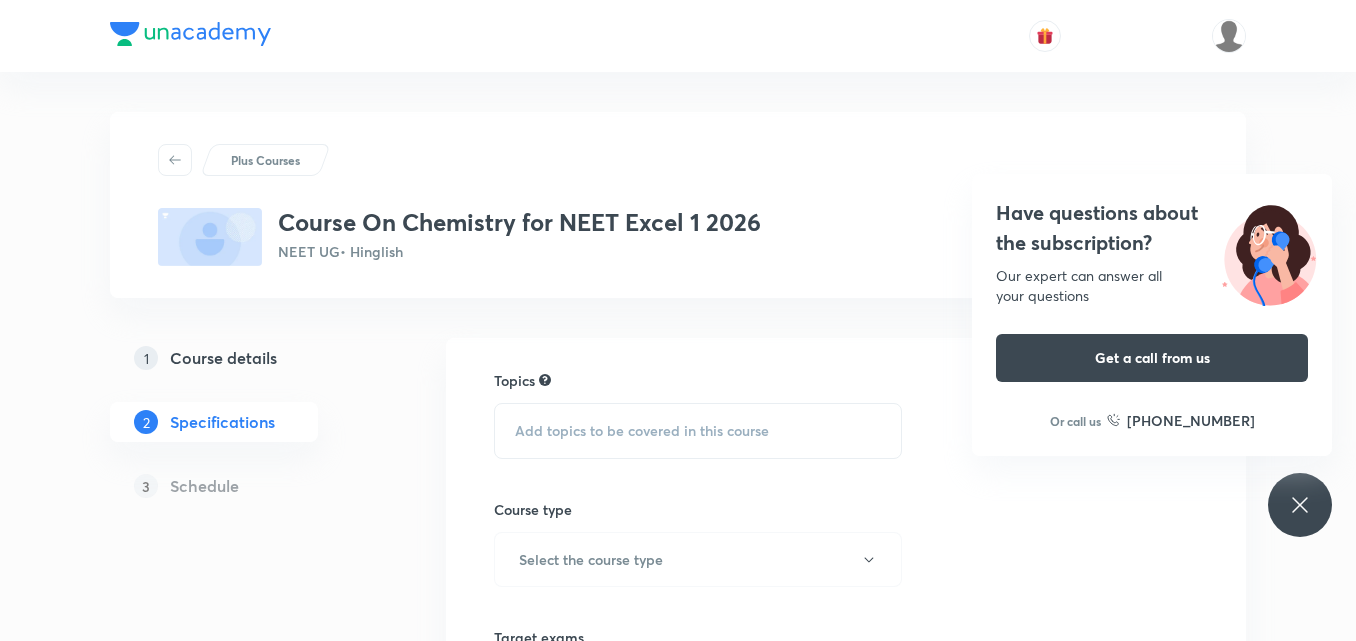 click on "Topics Add topics to be covered in this course" at bounding box center (698, 414) 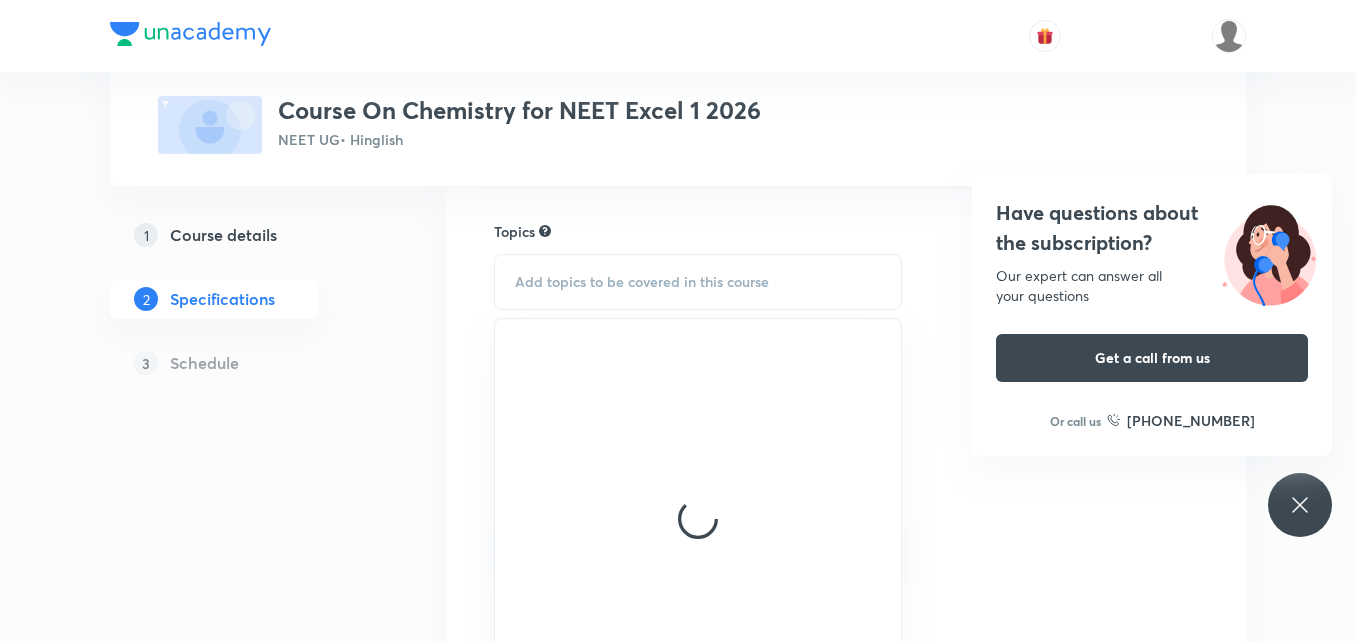 scroll, scrollTop: 200, scrollLeft: 0, axis: vertical 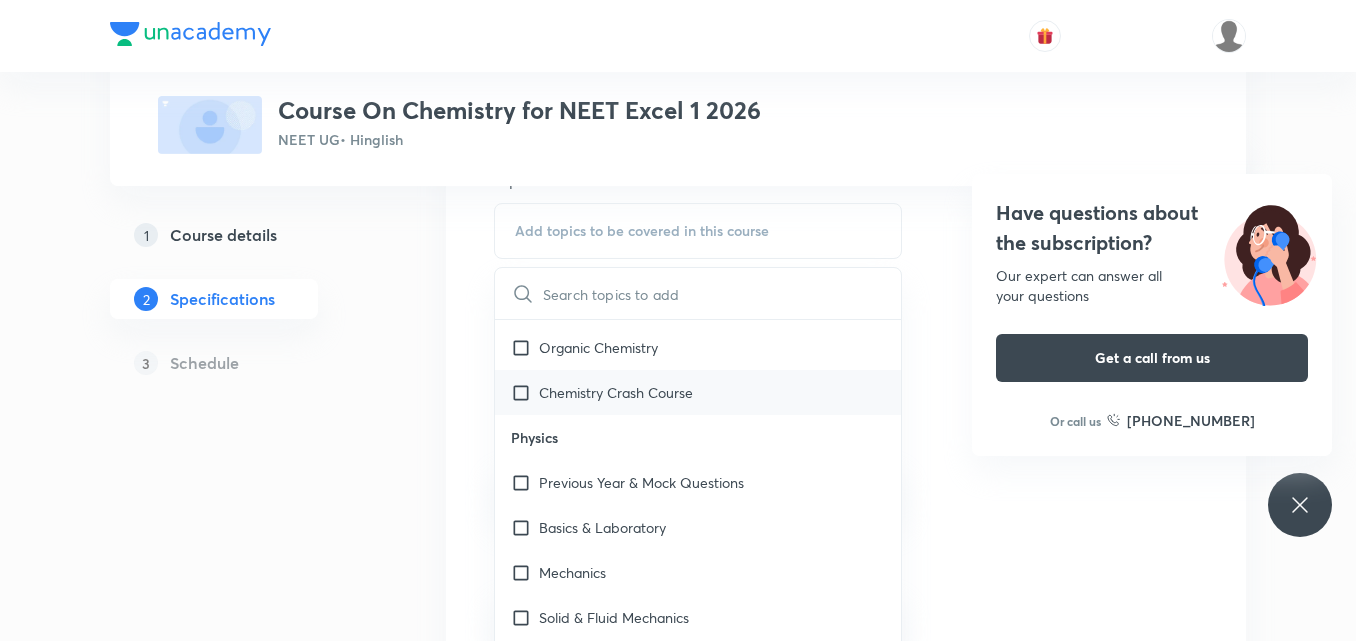 click on "Chemistry Crash Course" at bounding box center (616, 392) 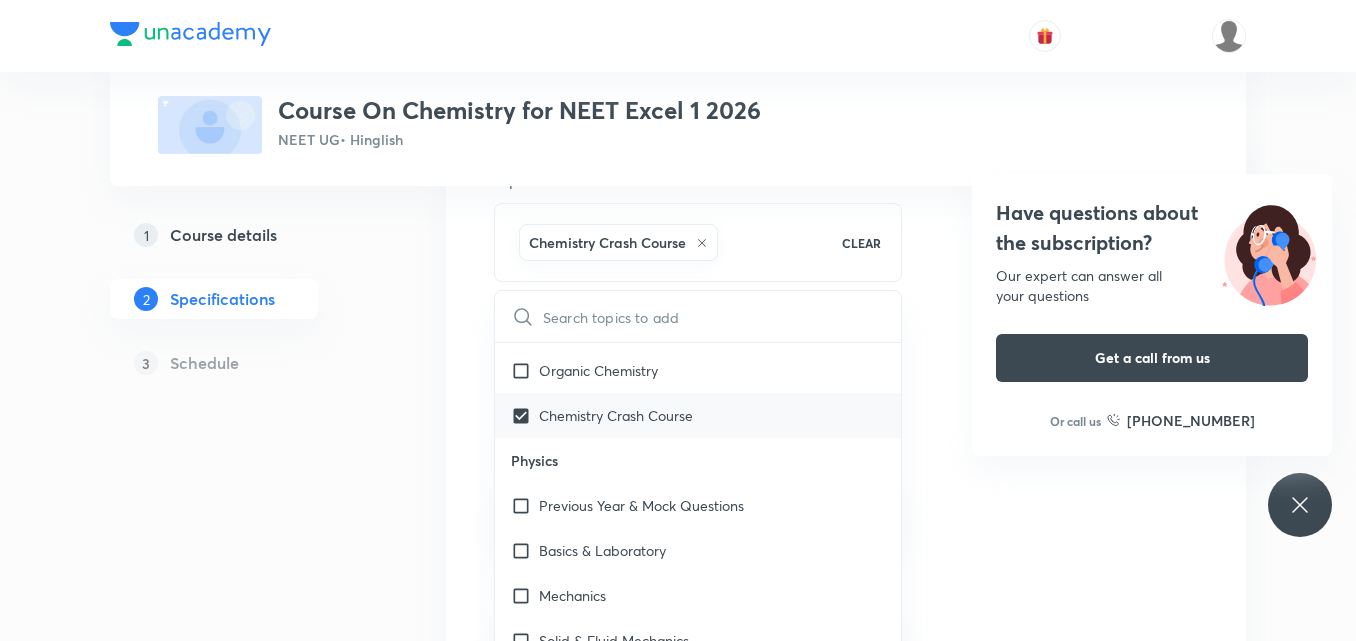 click on "Organic Chemistry" at bounding box center (698, 370) 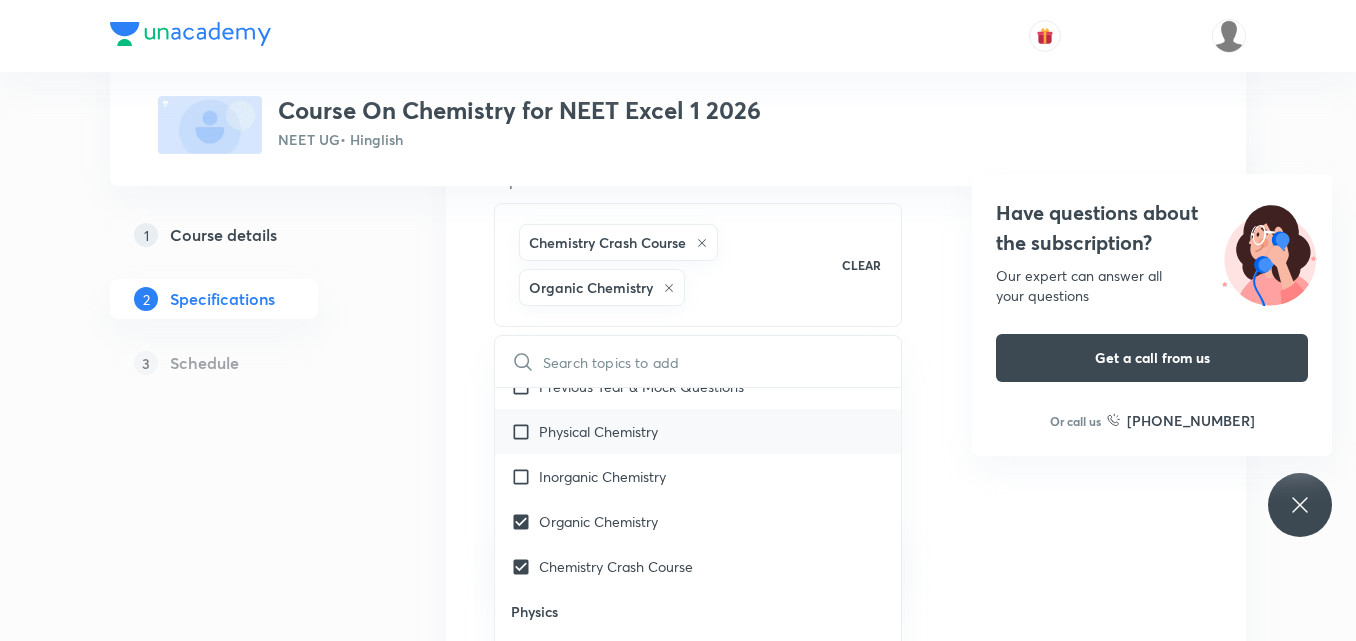 scroll, scrollTop: 2900, scrollLeft: 0, axis: vertical 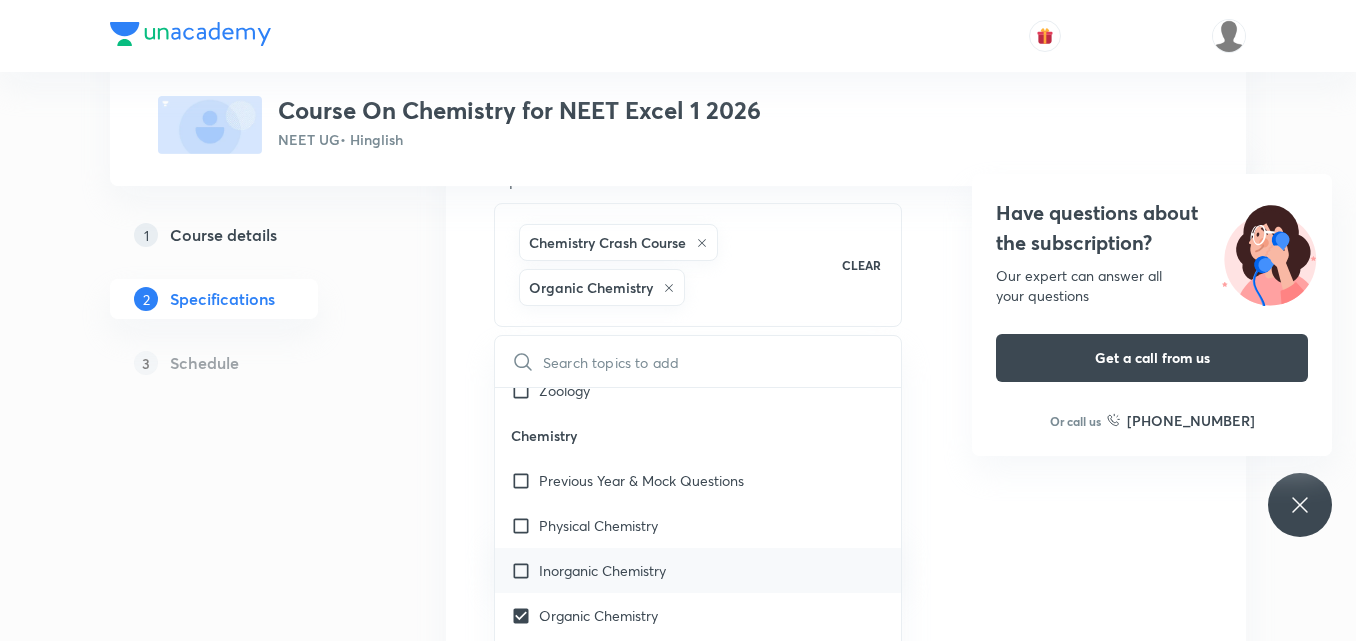 click on "Inorganic Chemistry" at bounding box center (602, 570) 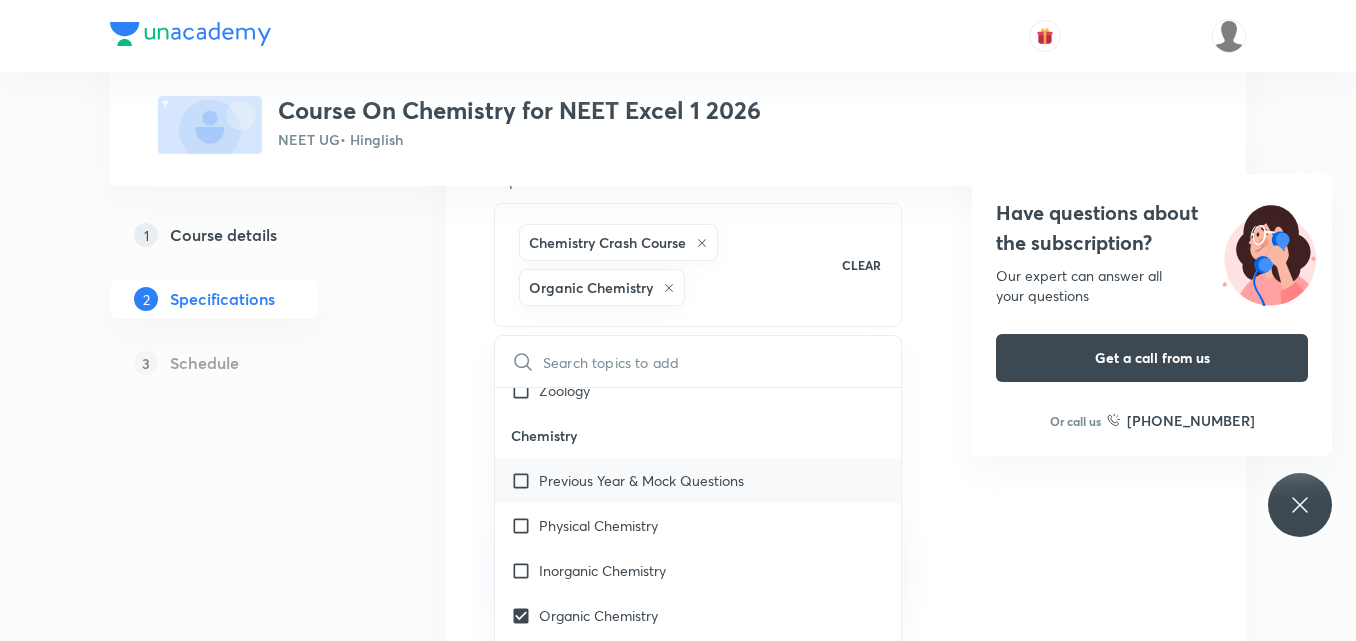 checkbox on "true" 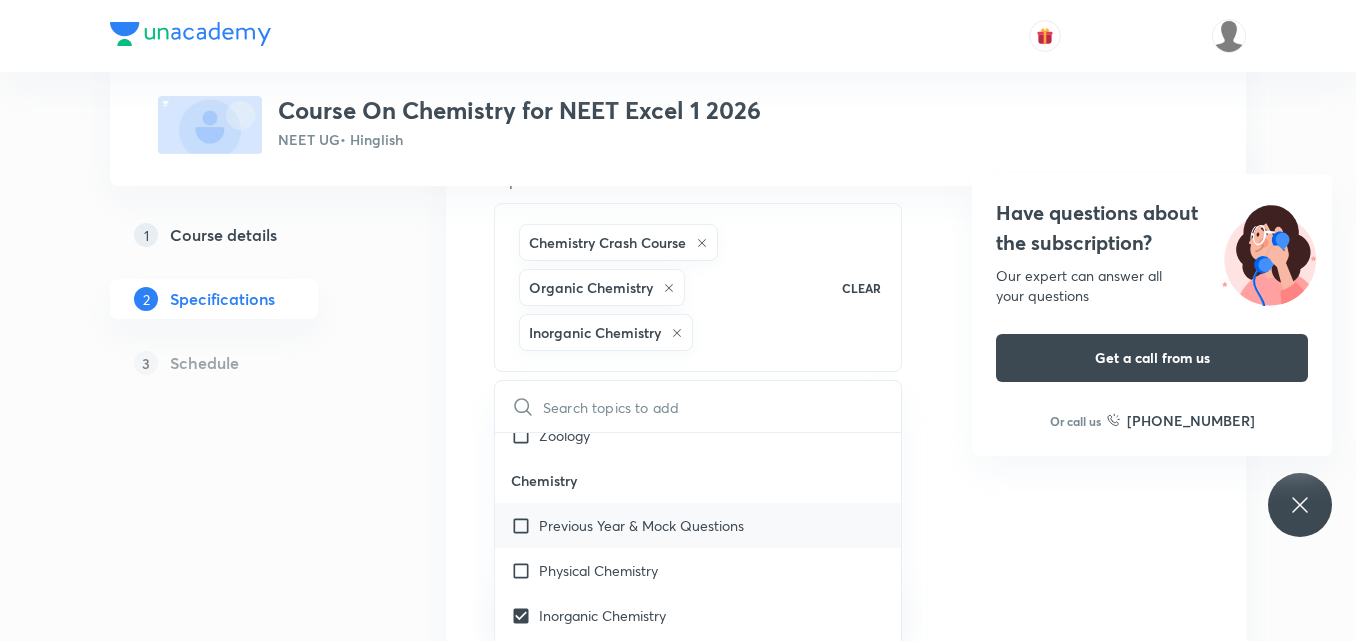 click on "Previous Year & Mock Questions" at bounding box center (641, 525) 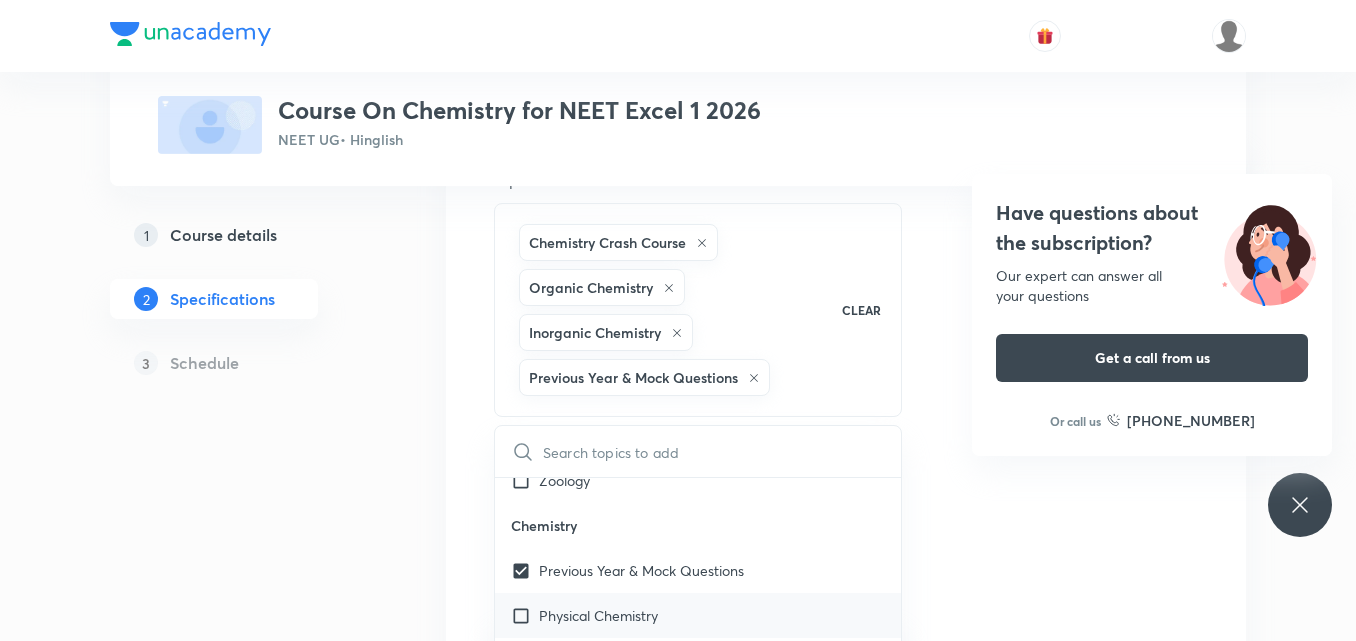 click on "Physical Chemistry" at bounding box center (698, 615) 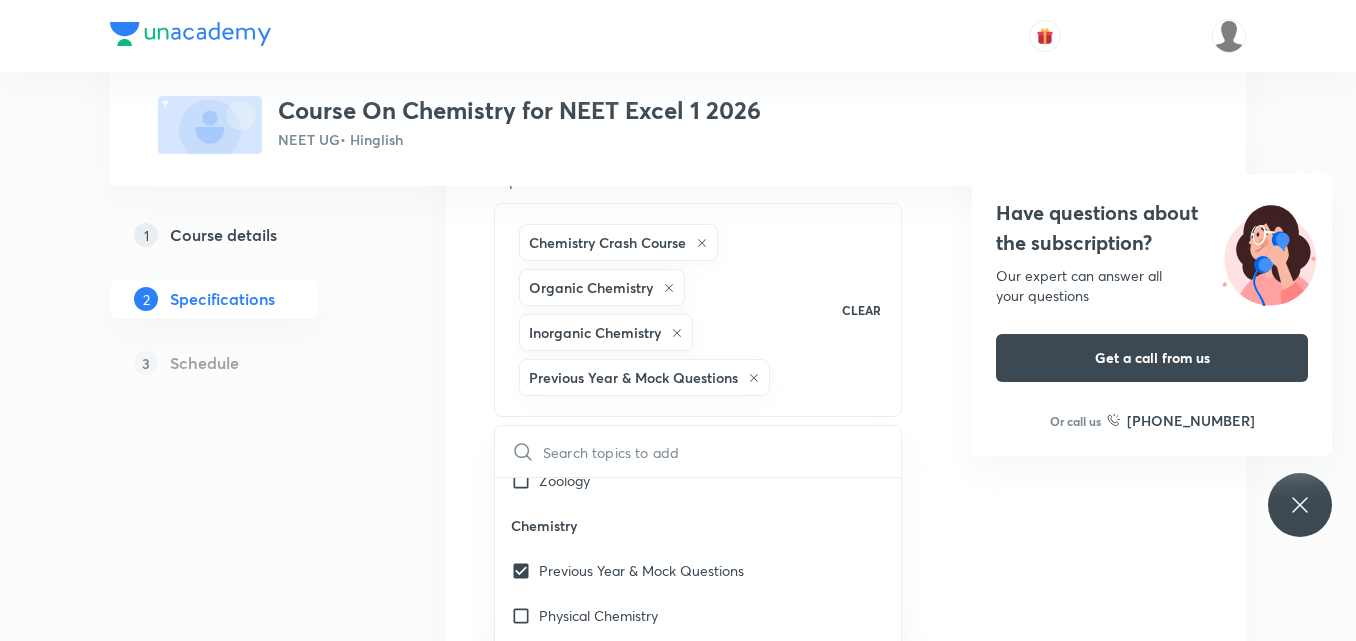 checkbox on "true" 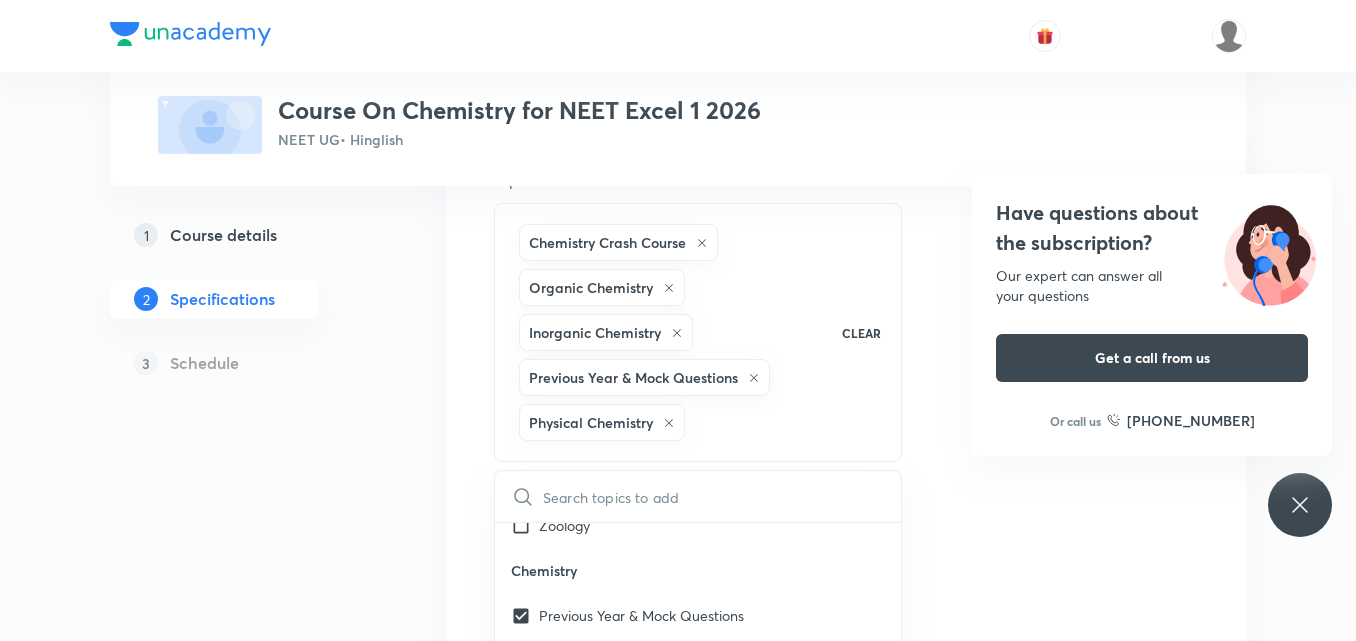 click on "Plus Courses Course On Chemistry for NEET Excel 1 2026 NEET UG  • Hinglish 1 Course details 2 Specifications 3 Schedule Topics Chemistry Crash Course Organic Chemistry Inorganic Chemistry Previous Year & Mock Questions Physical Chemistry CLEAR ​ Biology Previous Year & Mock Questions Diversity of Living Organisms Structural Organisation Cell Structure & Function Plant Physiology Human Physiology Reproduction Genetics & Evolution Biology & Human Welfare Biotechnology & Applications Environment & Ecology Cell - The Unit of Life Crash Course Reproduction in Organisms Biological Classification The Living World Cell Cycle and Cell Division Plant Kingdom Principles of Inheritance and Variation (Genetics) Sexual Reproduction in Flowering plants Reproductive Health Human Reproduction Morphology of Flowering Plants Respiration in Plants Photosynthesis in Higher Plants Mineral Nutrition Transport in Plants Anatomy of Flowering Plants Environmental Issues Biodiversity and Conservation Ecosystem Animal Husbandary ​" at bounding box center [678, 567] 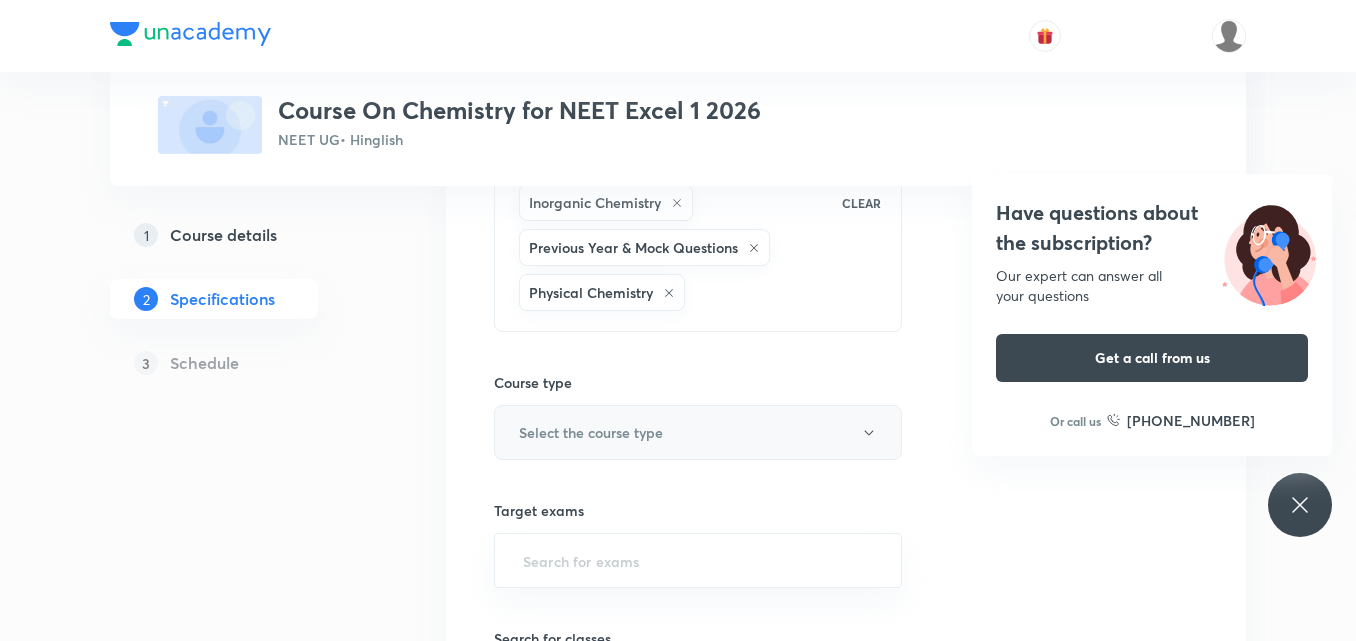 scroll, scrollTop: 400, scrollLeft: 0, axis: vertical 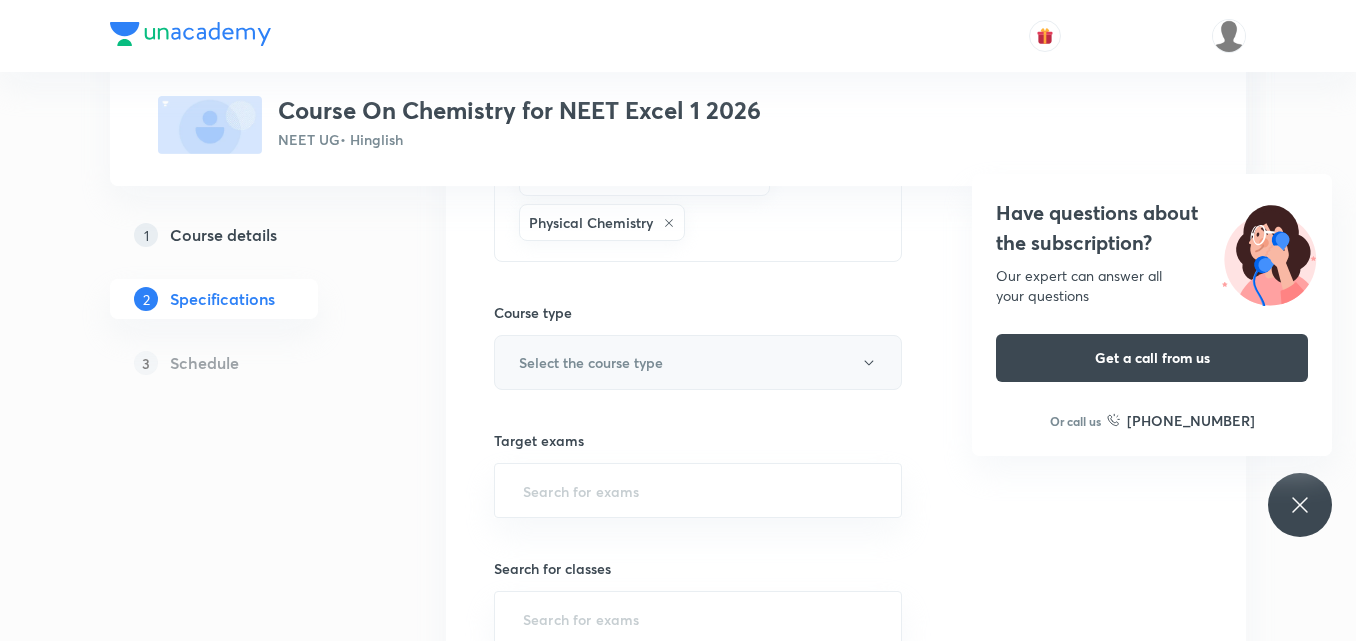 click on "Select the course type" at bounding box center (591, 362) 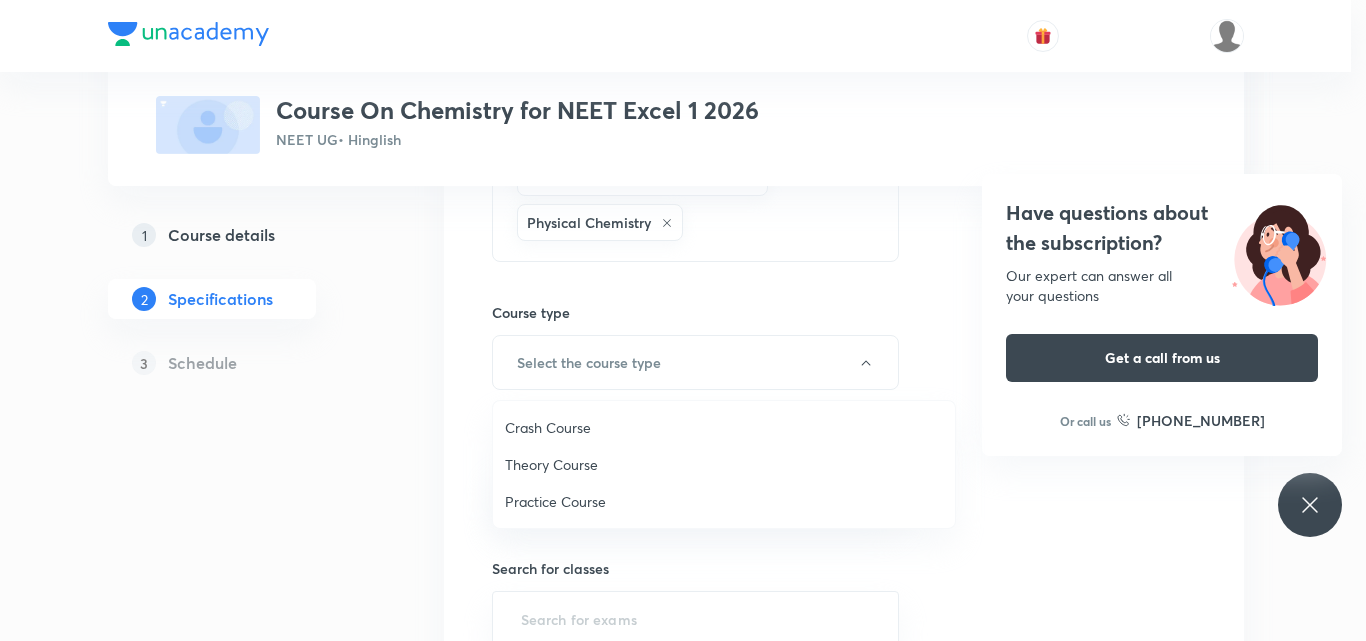 click on "Theory Course" at bounding box center [724, 464] 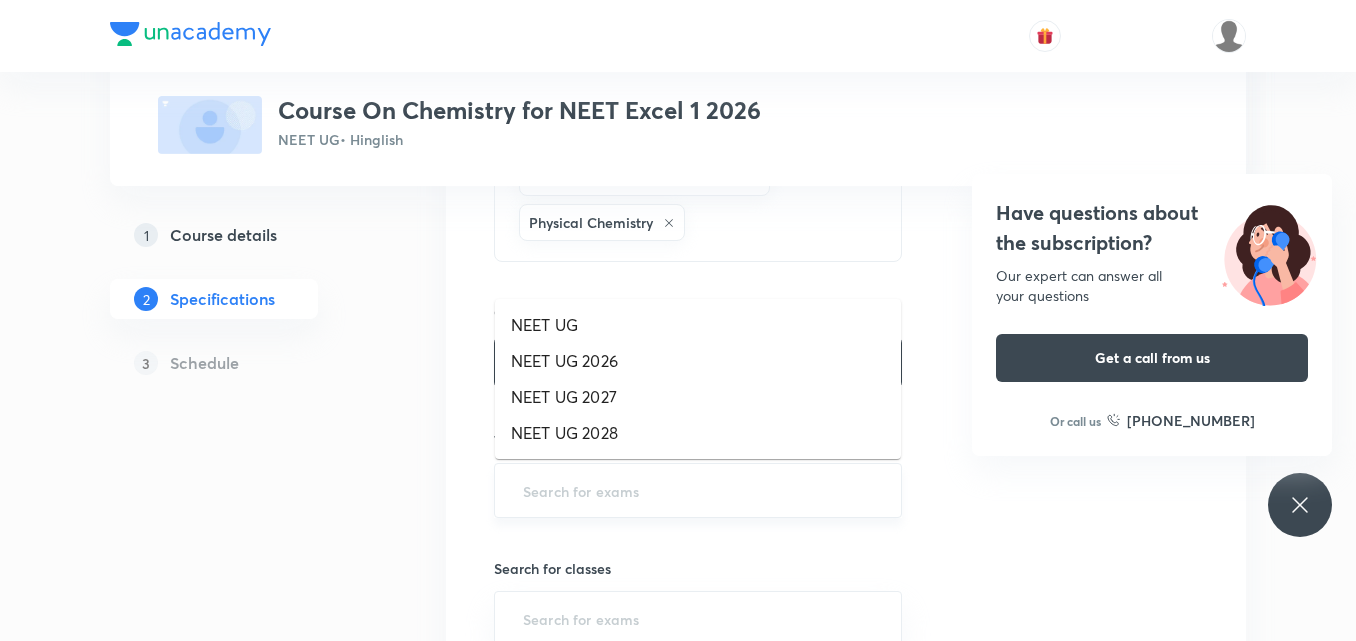 click at bounding box center (698, 490) 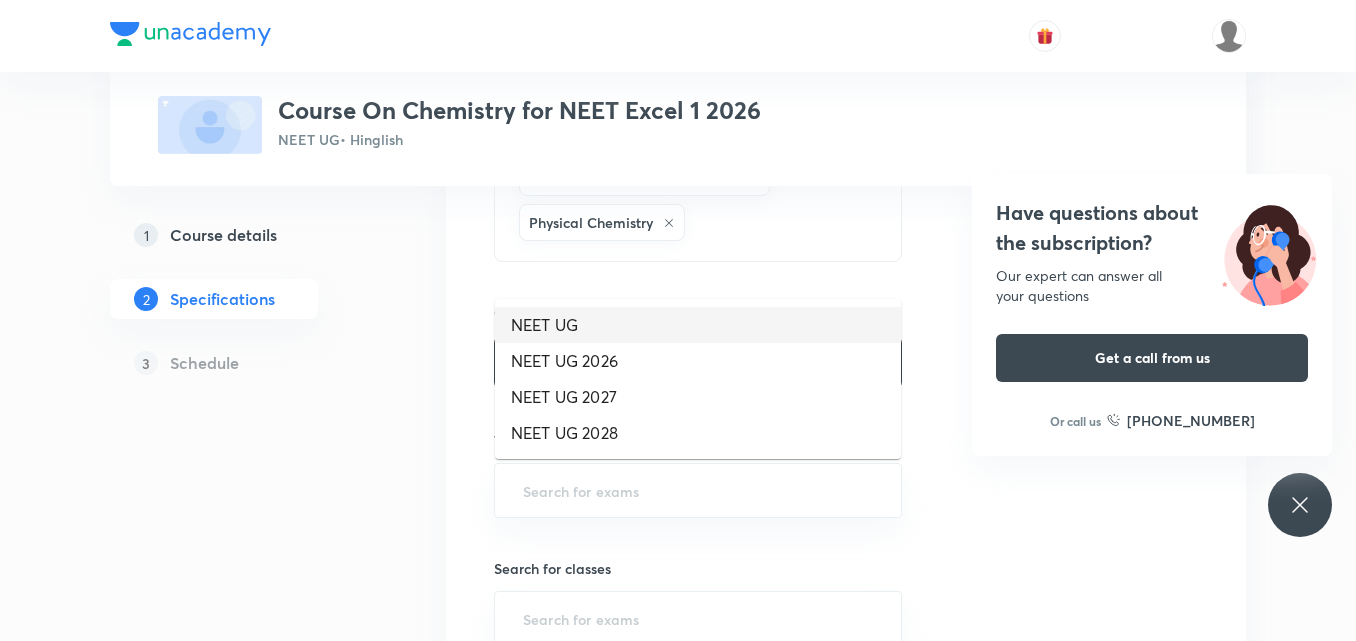 click on "NEET UG" at bounding box center (698, 325) 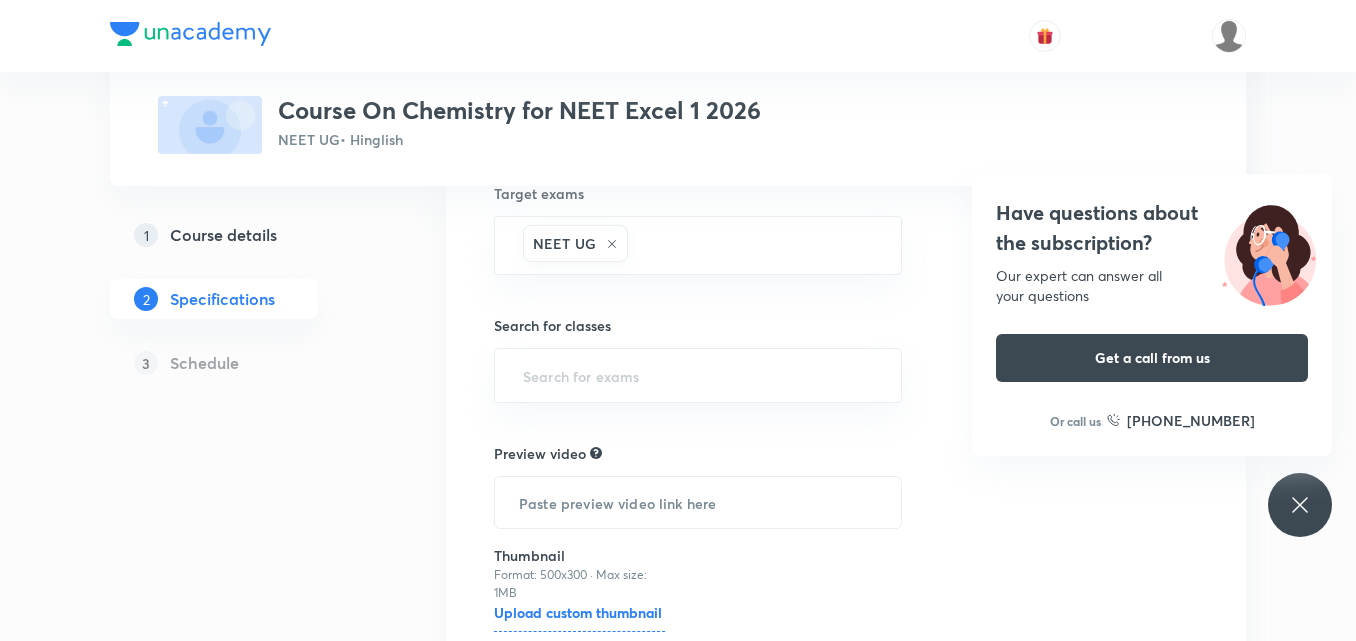 scroll, scrollTop: 700, scrollLeft: 0, axis: vertical 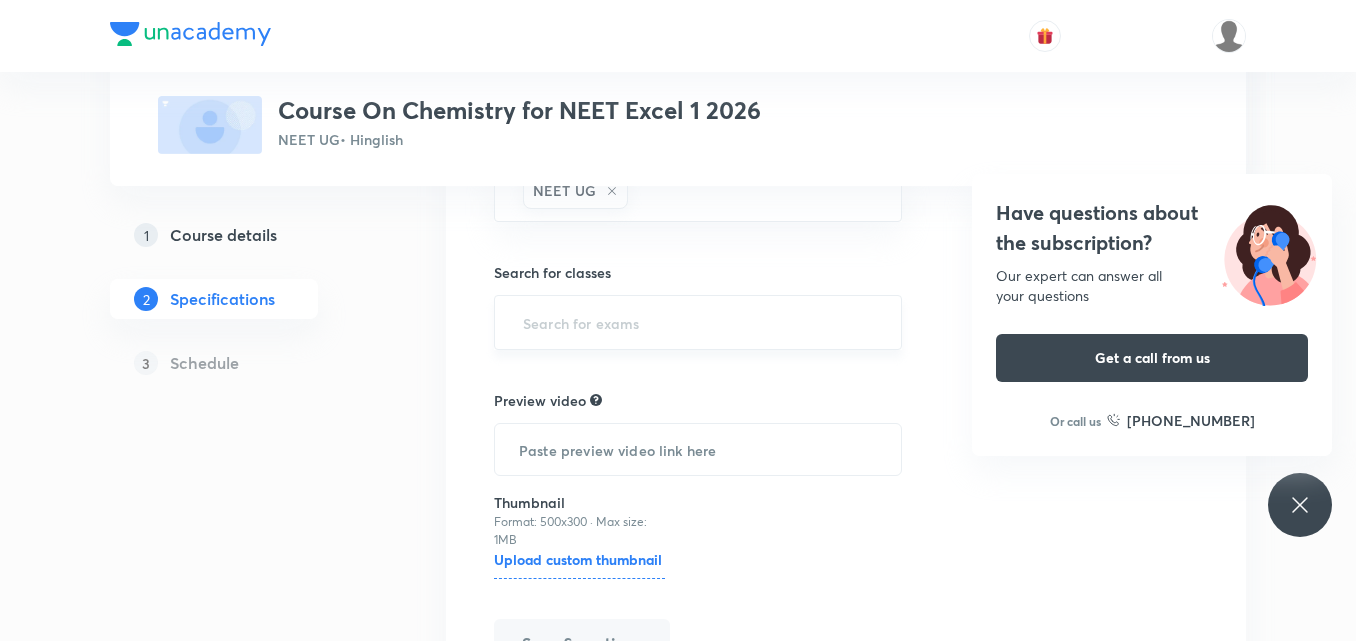 click at bounding box center (698, 322) 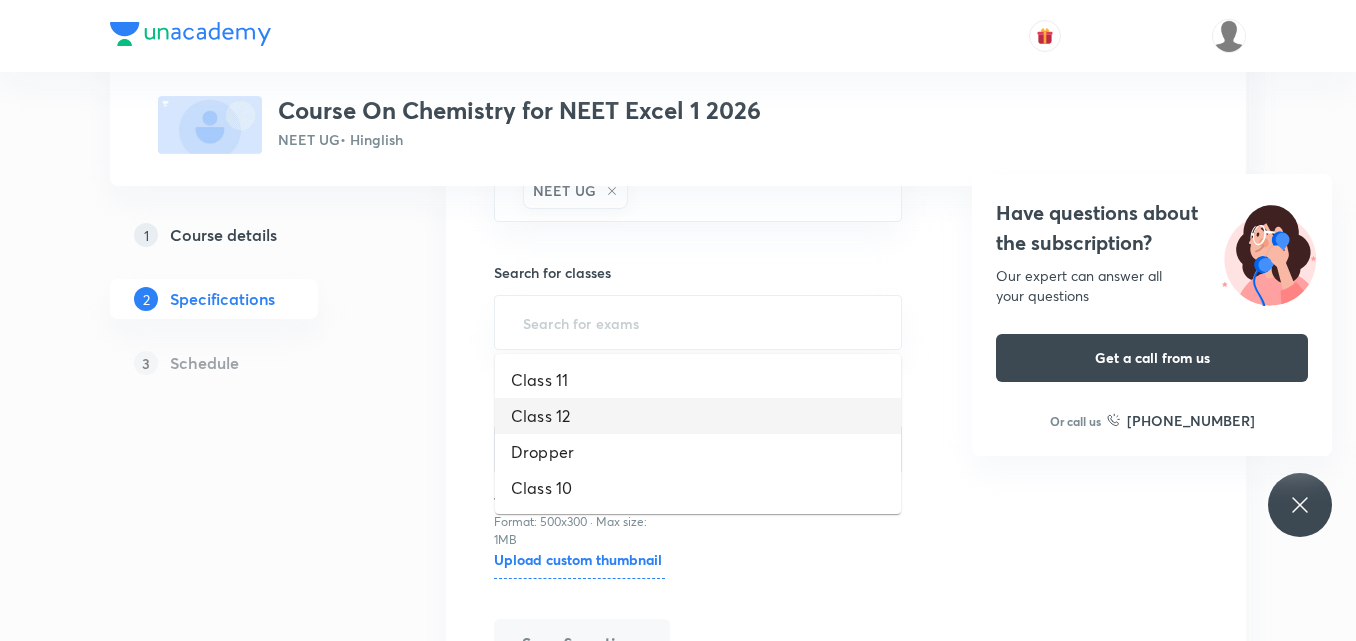 click on "Class 12" at bounding box center [698, 416] 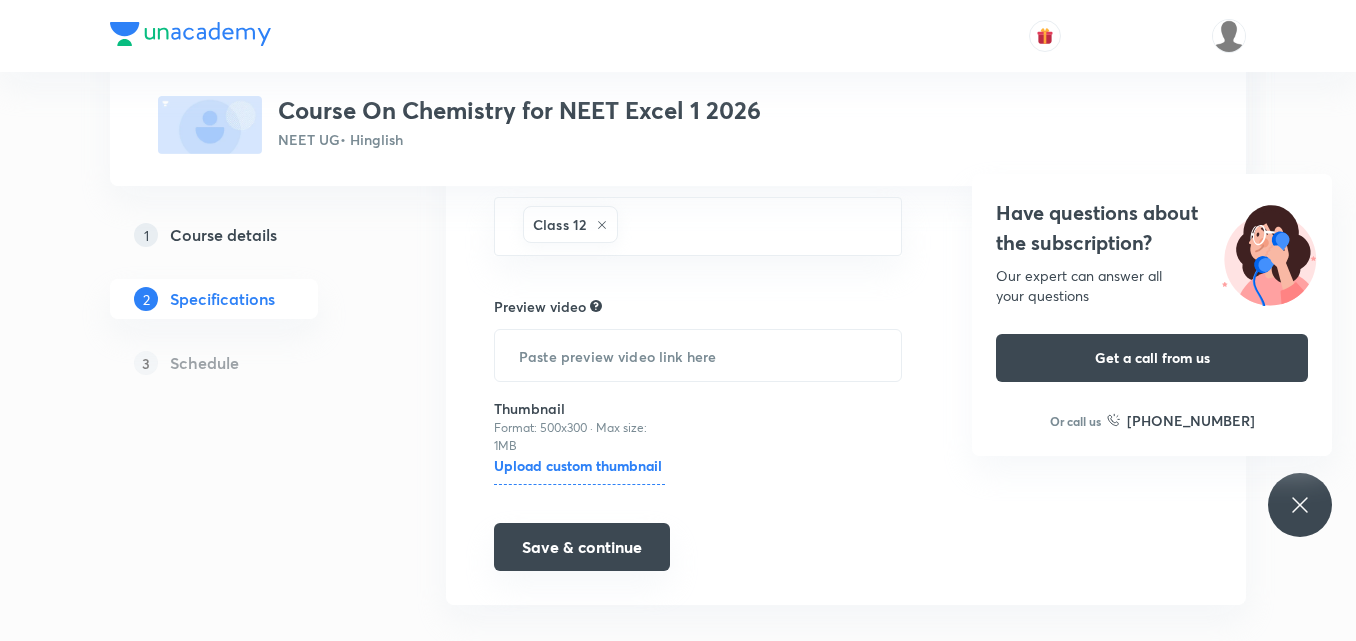 scroll, scrollTop: 826, scrollLeft: 0, axis: vertical 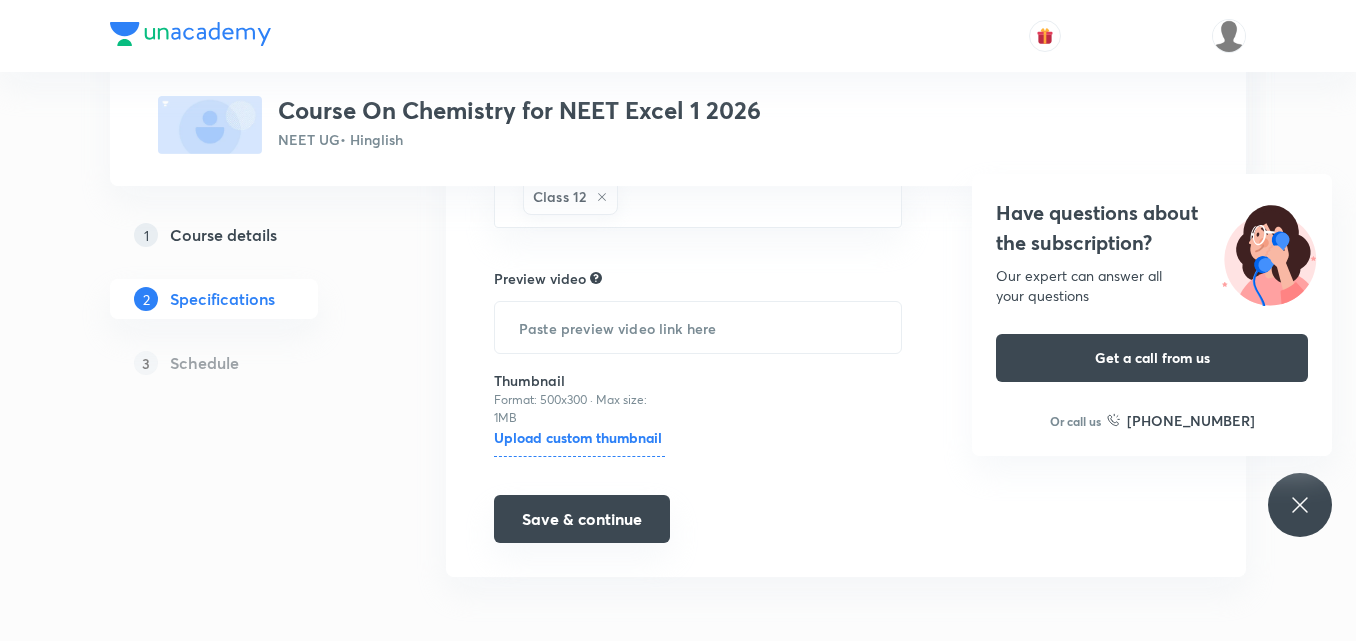 click on "Save & continue" at bounding box center [582, 519] 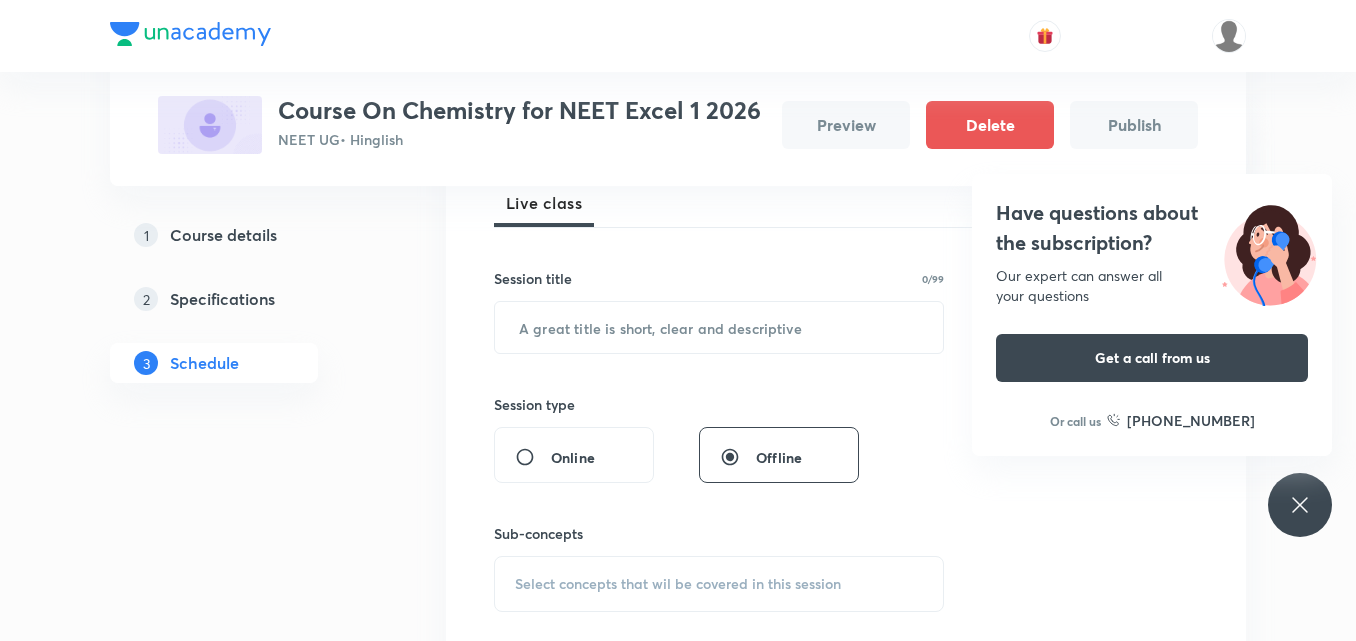 scroll, scrollTop: 400, scrollLeft: 0, axis: vertical 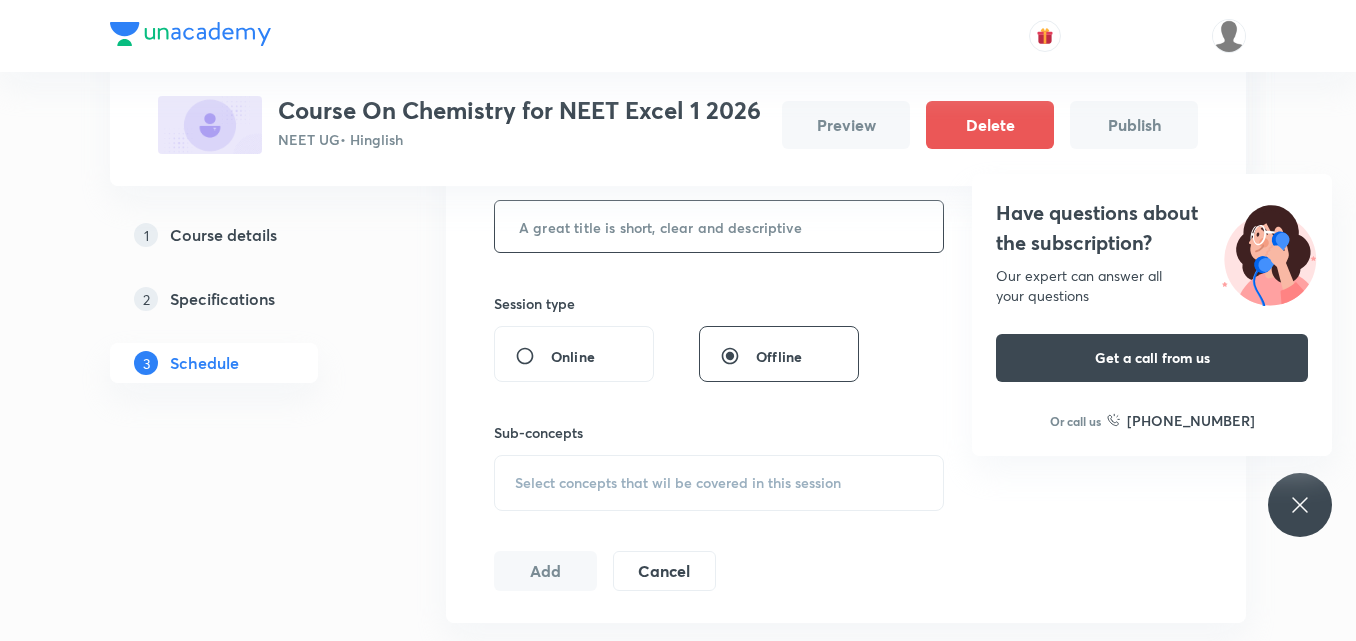 click at bounding box center (719, 226) 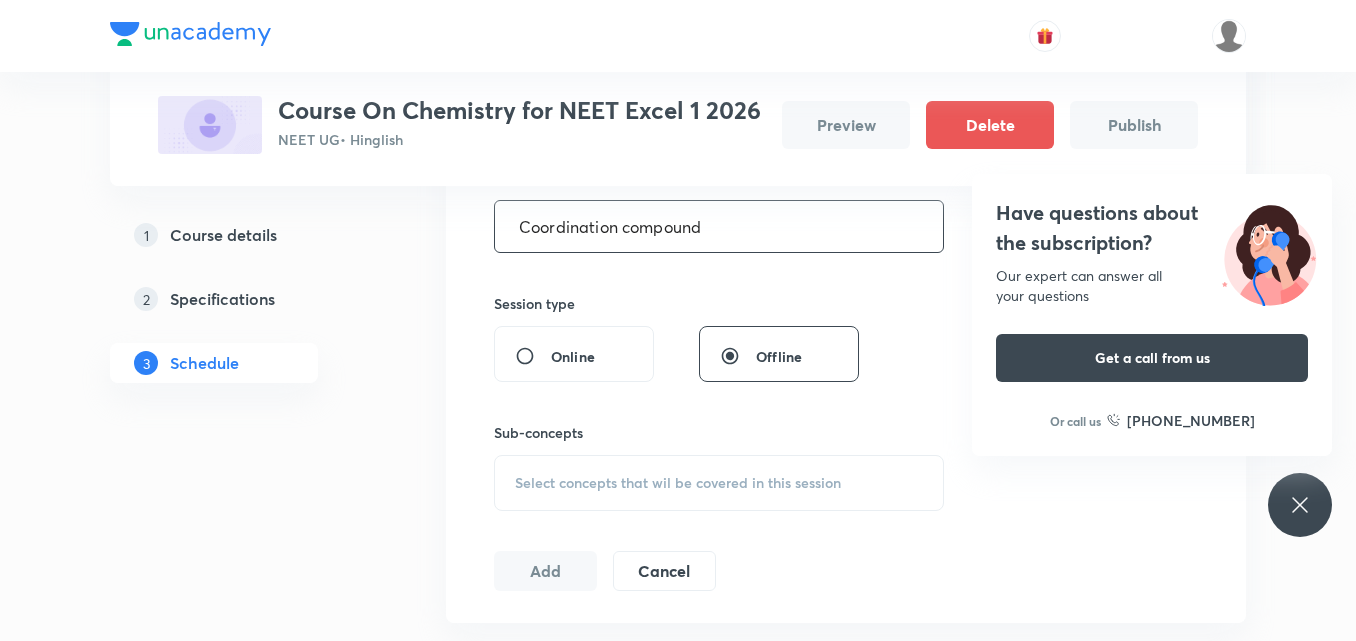 type on "Coordination compound" 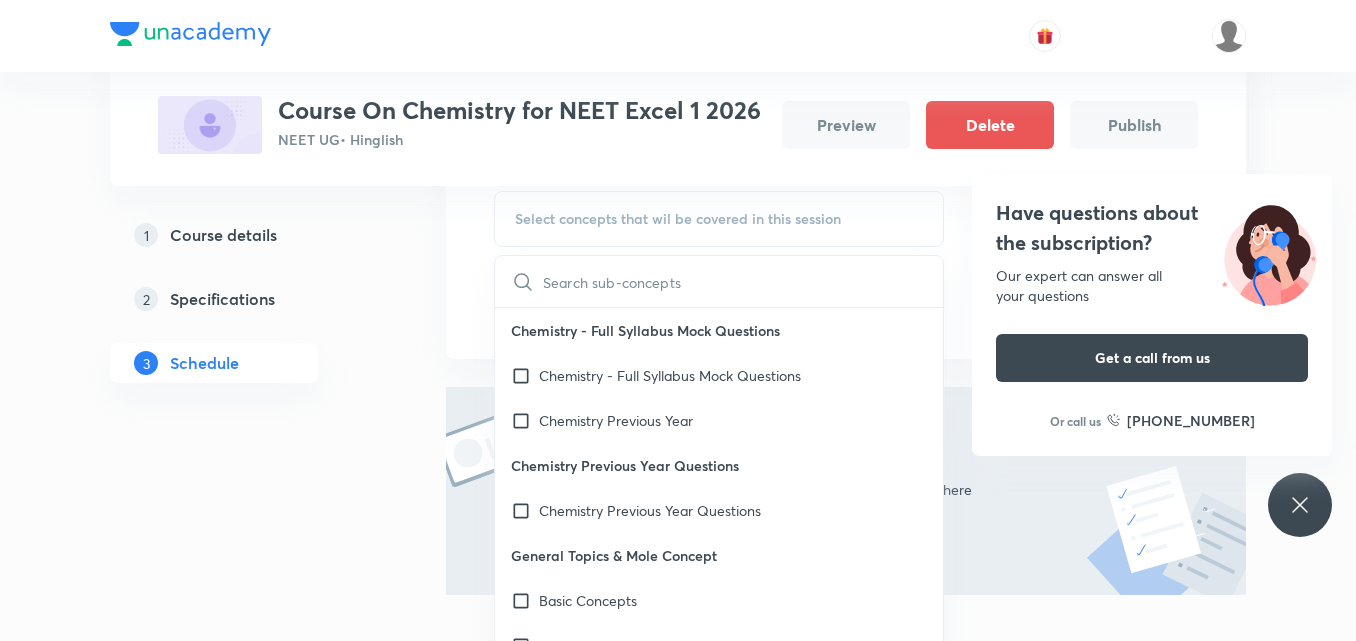 scroll, scrollTop: 700, scrollLeft: 0, axis: vertical 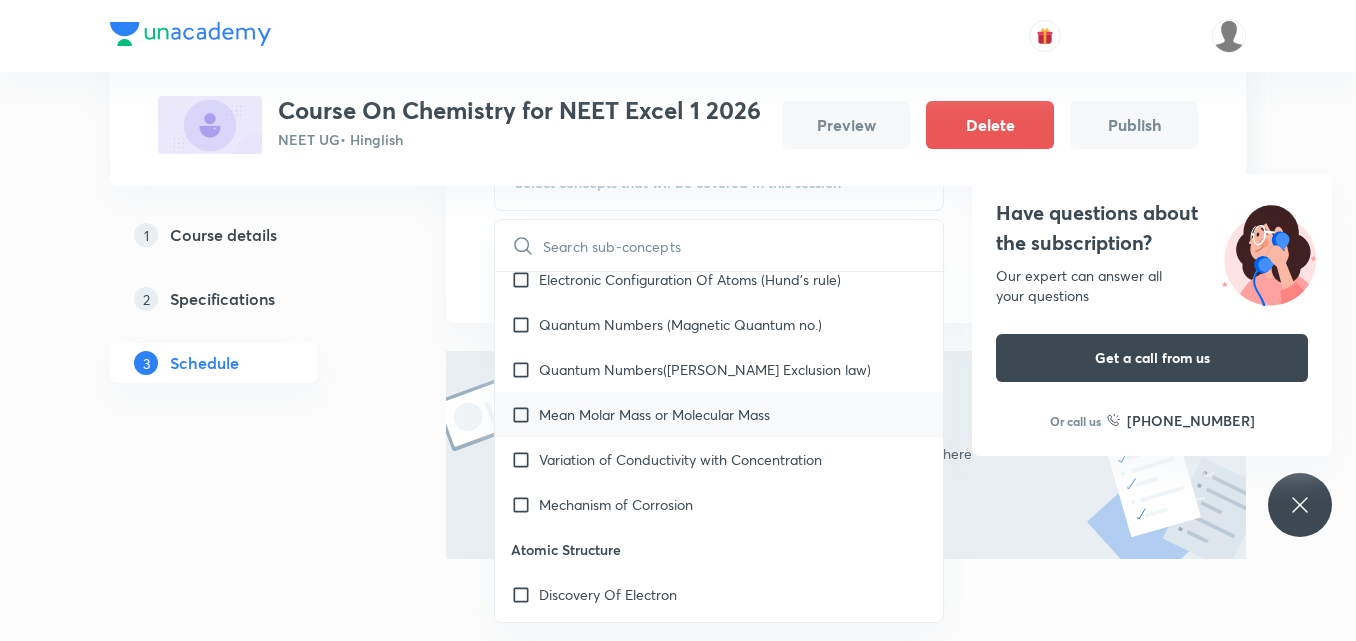 click on "Mean Molar Mass or Molecular Mass" at bounding box center [719, 414] 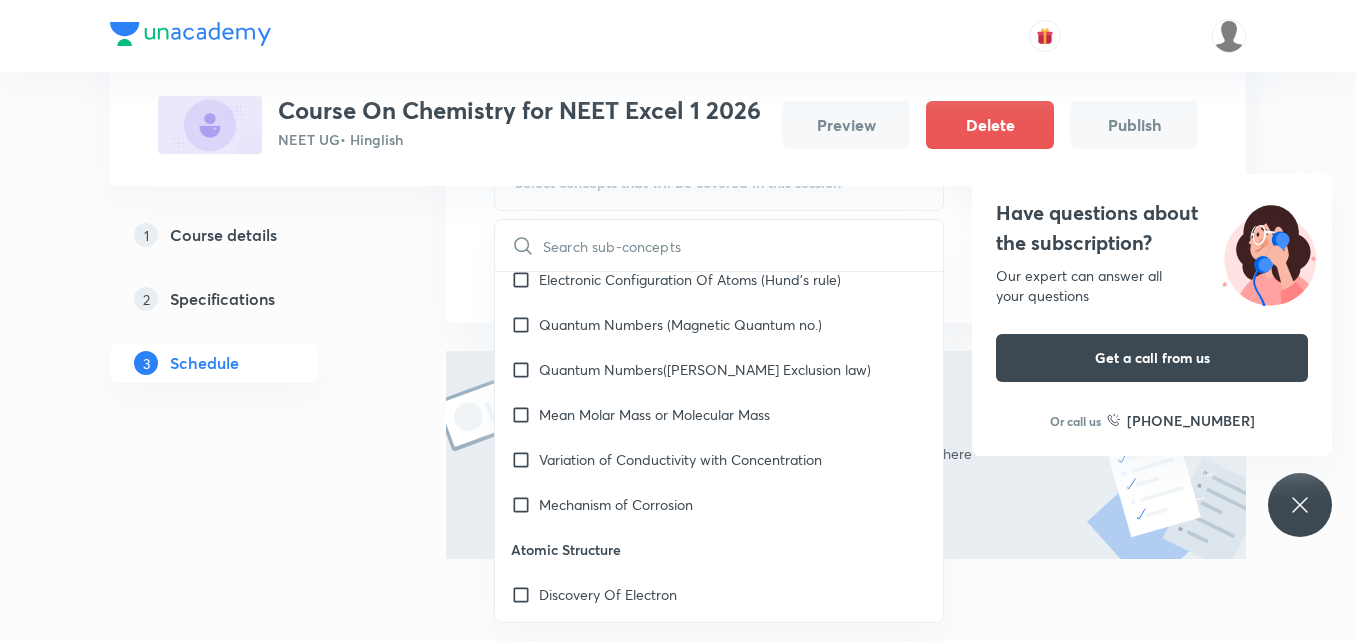 checkbox on "true" 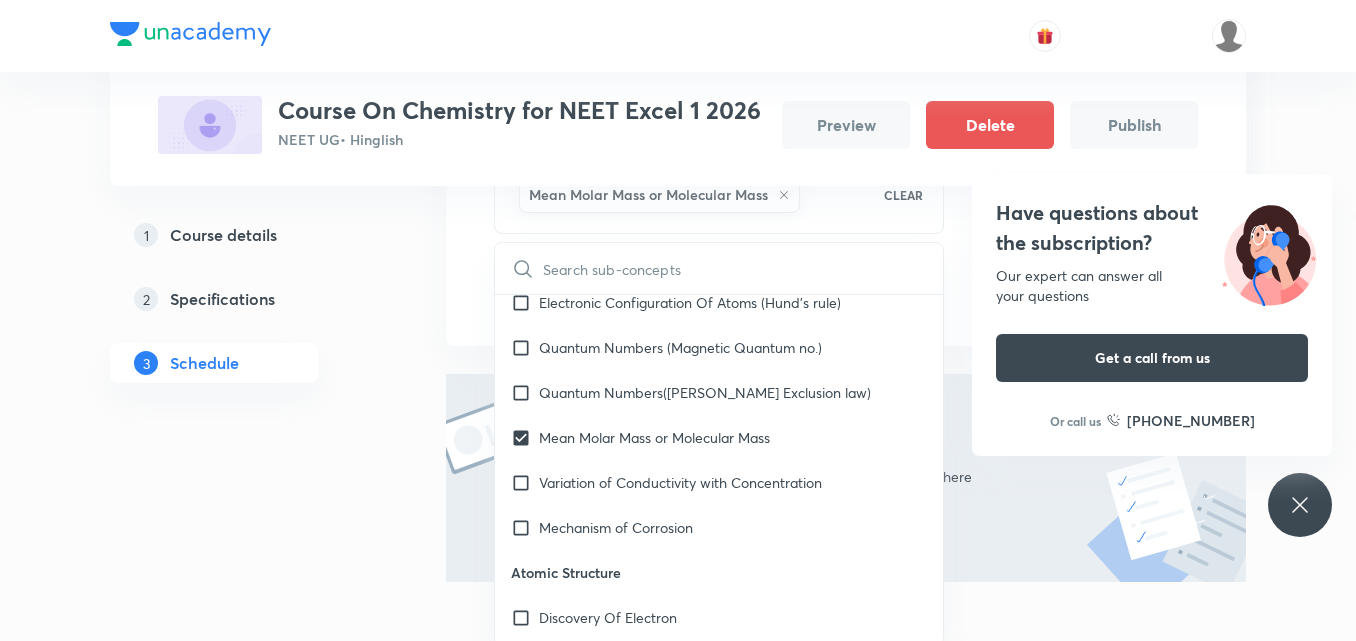 click on "1 Course details 2 Specifications 3 Schedule" at bounding box center (246, 174) 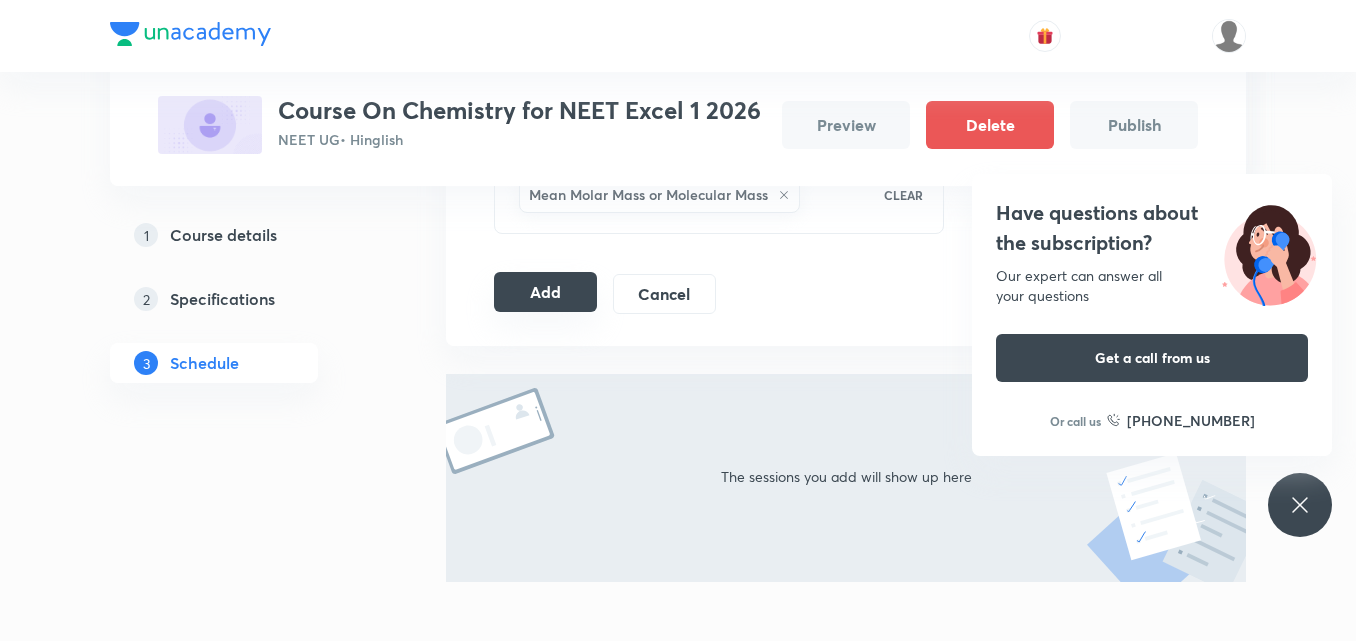 click on "Add" at bounding box center [545, 292] 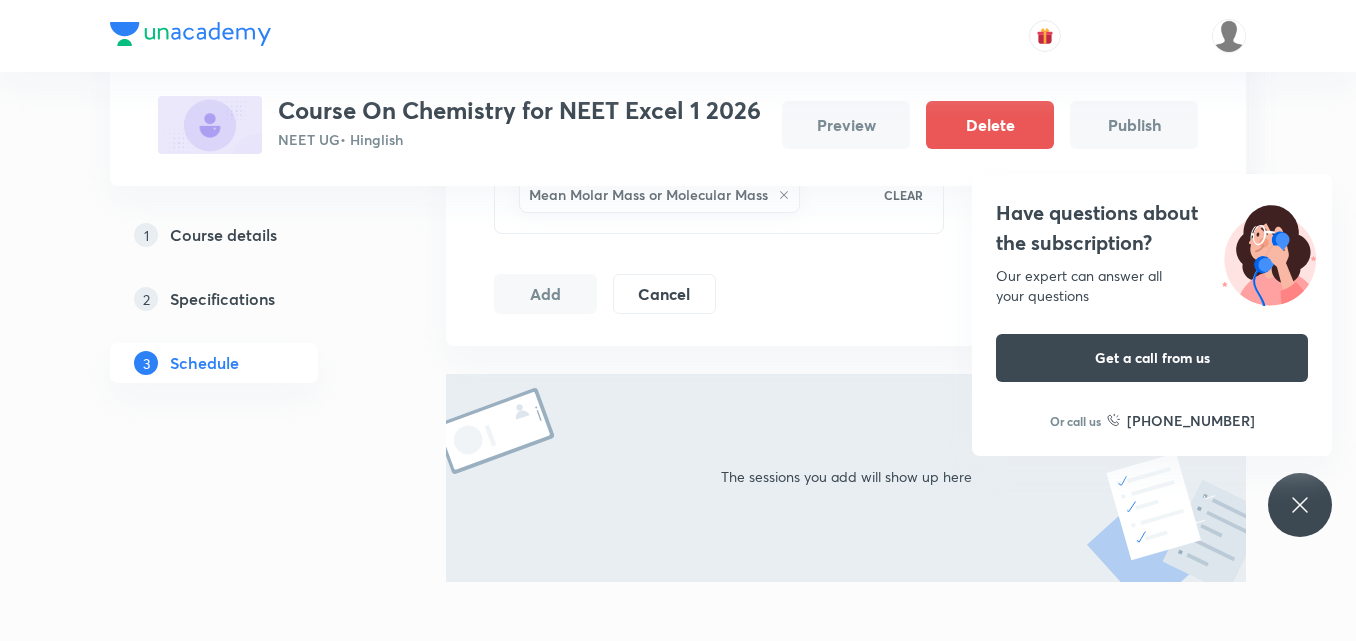 click on "Have questions about the subscription? Our expert can answer all your questions Get a call from us Or call us +91 8585858585" at bounding box center (1300, 505) 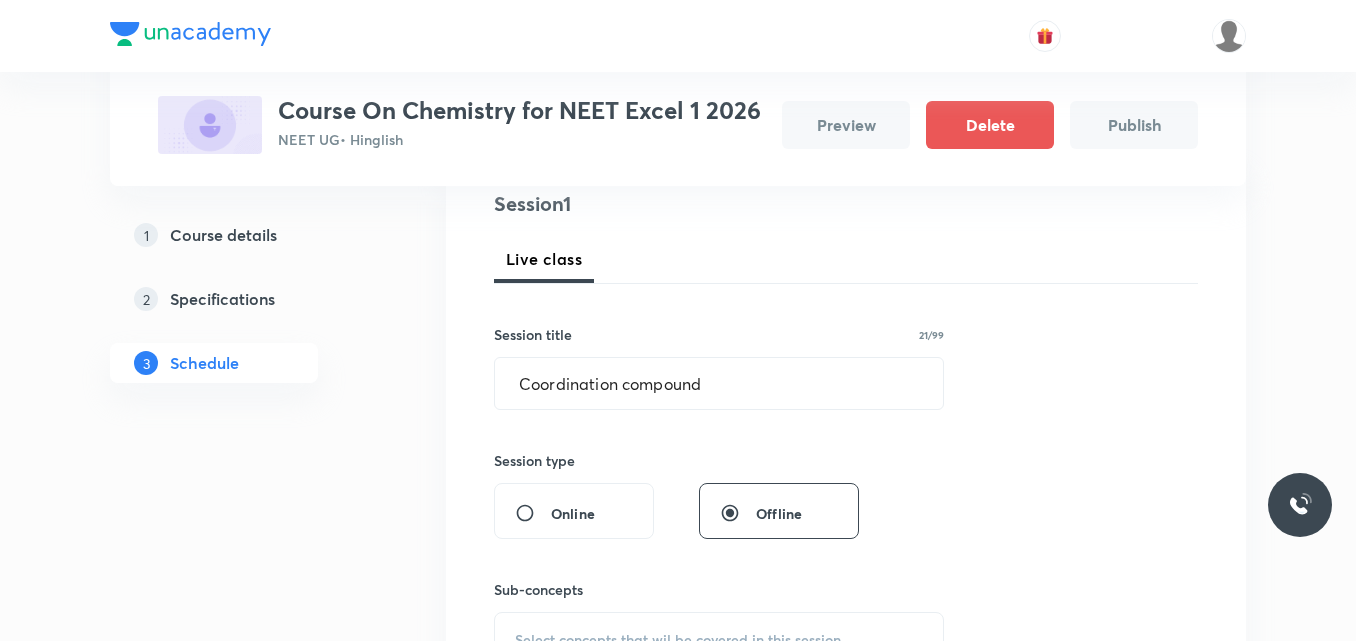 scroll, scrollTop: 216, scrollLeft: 0, axis: vertical 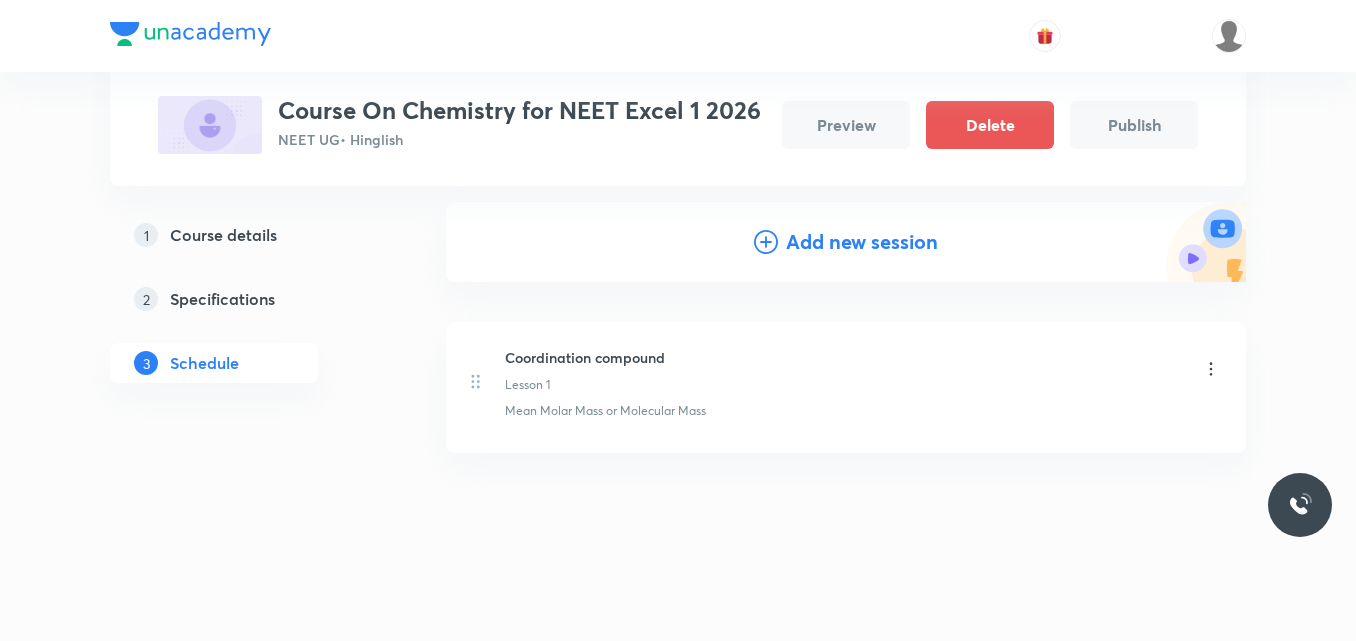 click 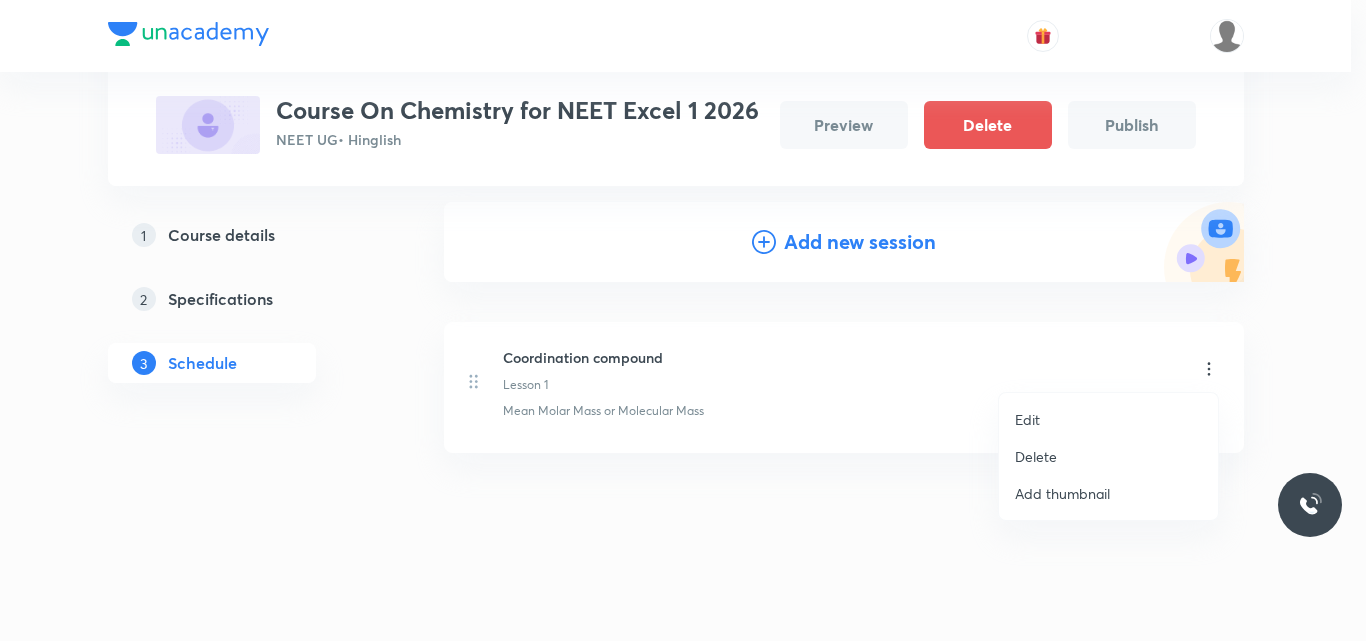 click at bounding box center [683, 320] 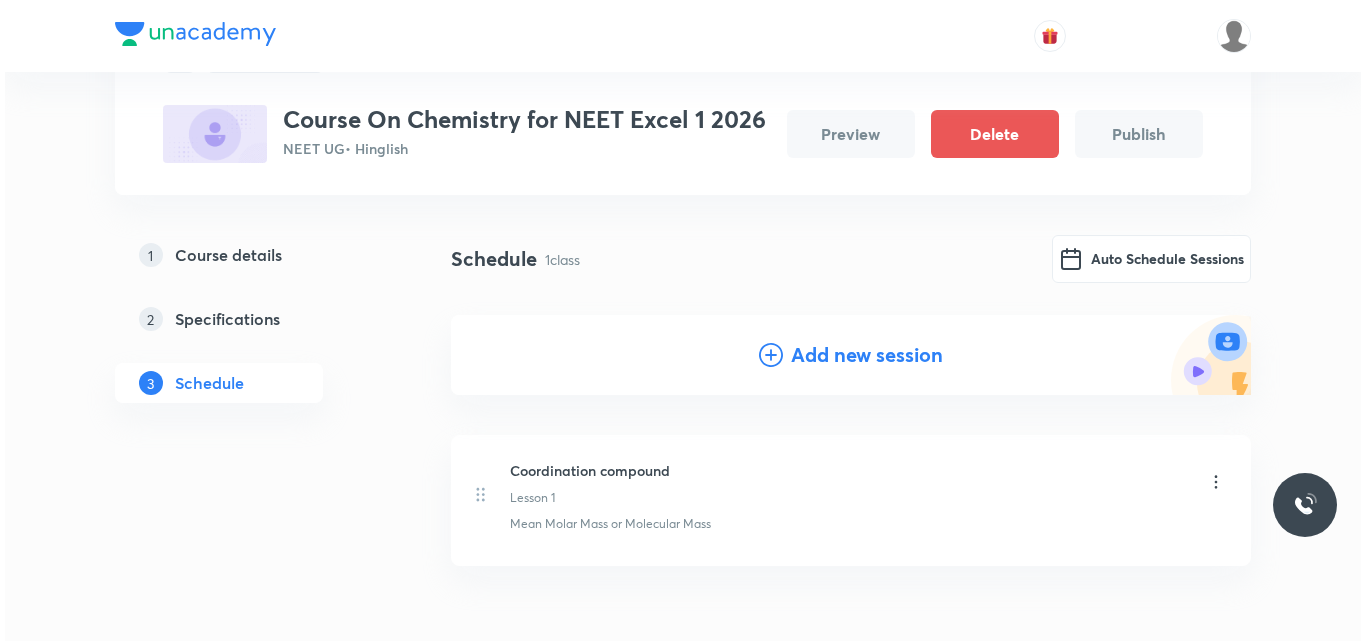 scroll, scrollTop: 0, scrollLeft: 0, axis: both 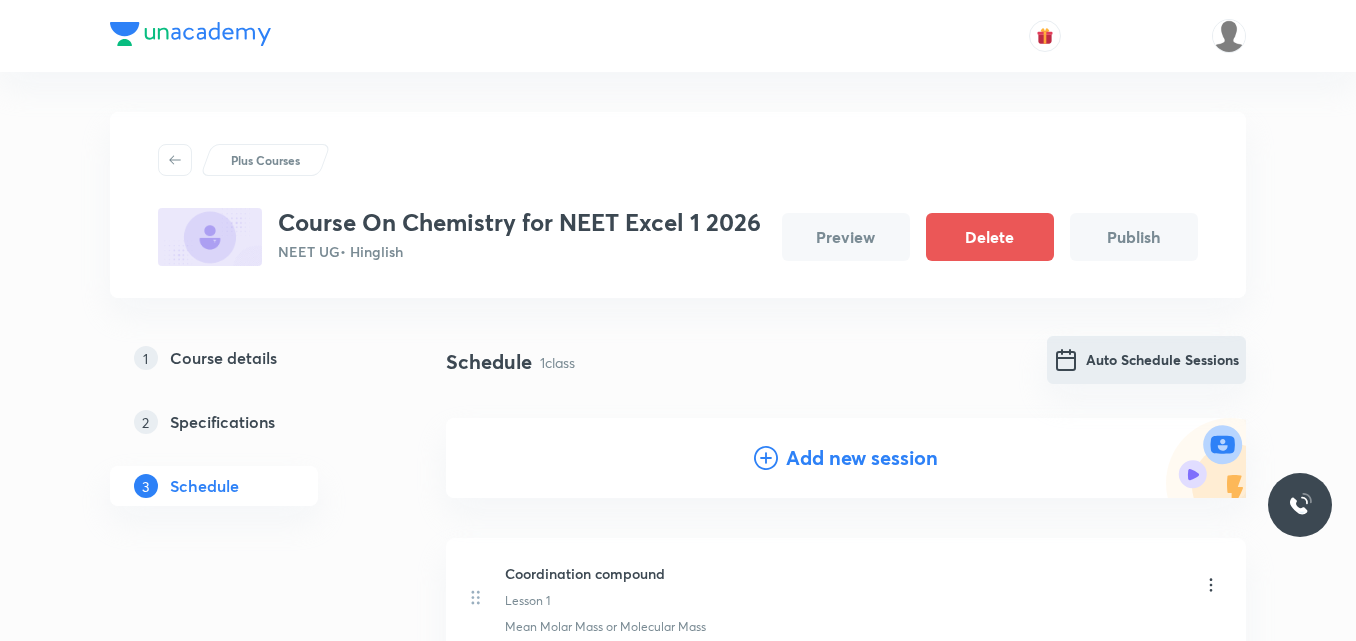 click on "Auto Schedule Sessions" at bounding box center [1146, 360] 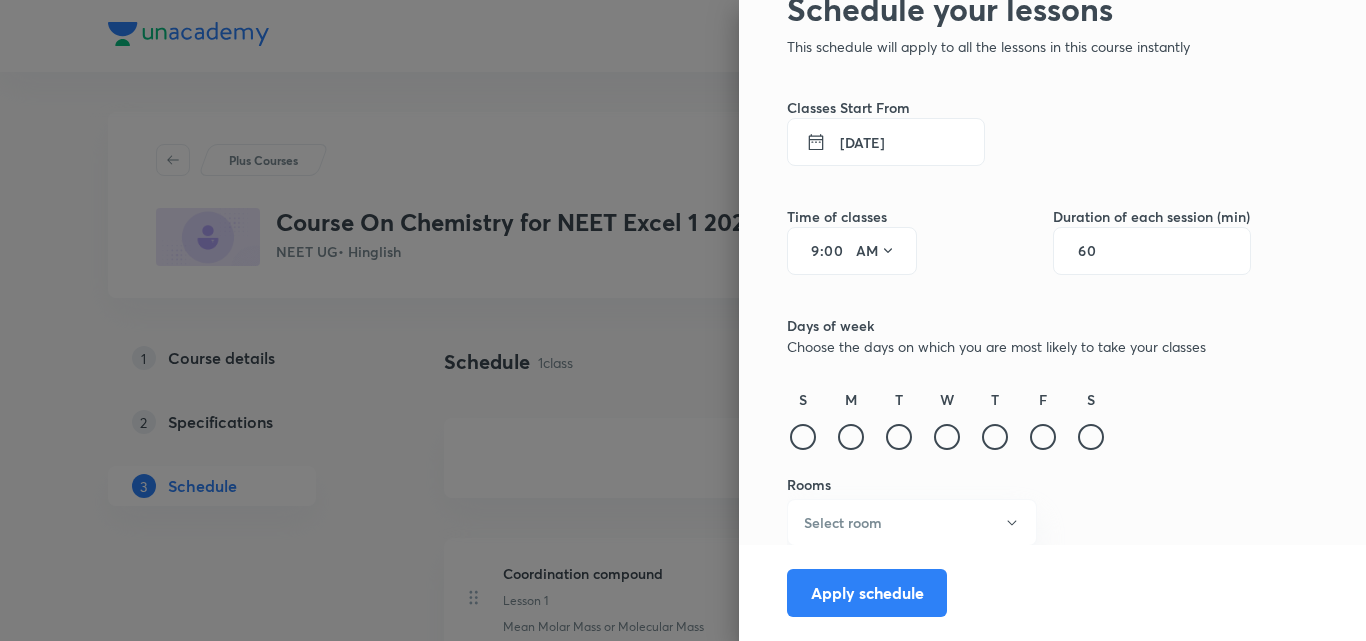 scroll, scrollTop: 99, scrollLeft: 0, axis: vertical 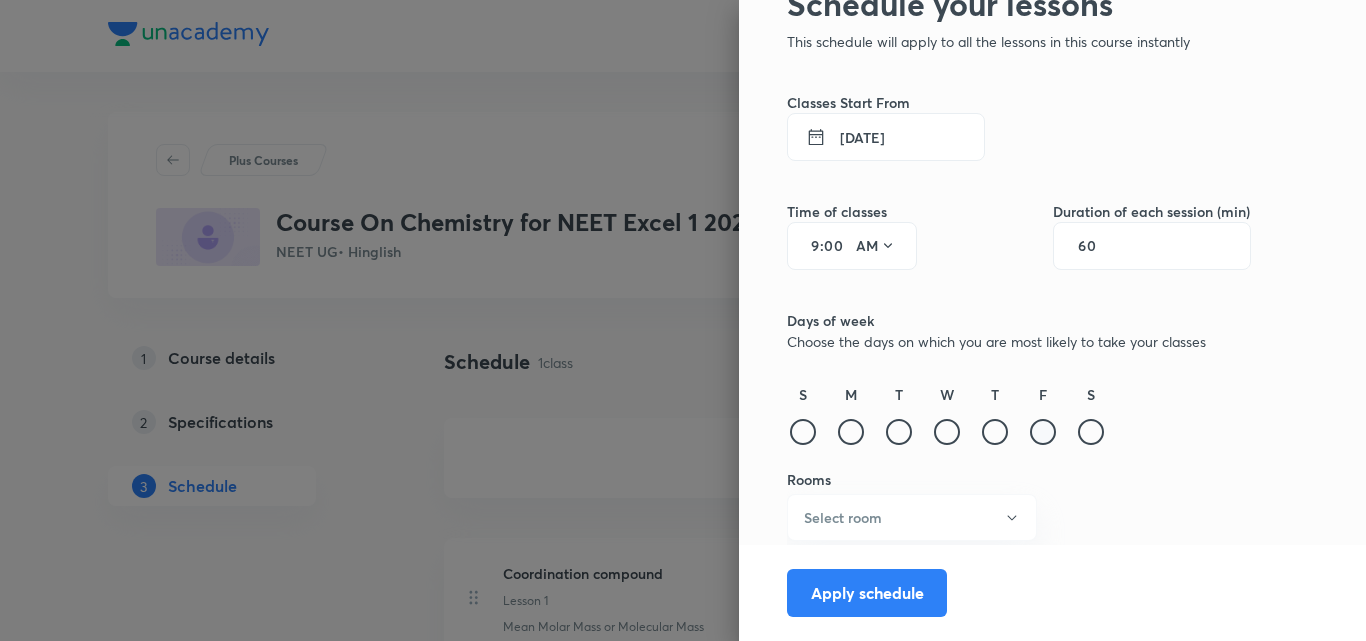 click at bounding box center [1043, 432] 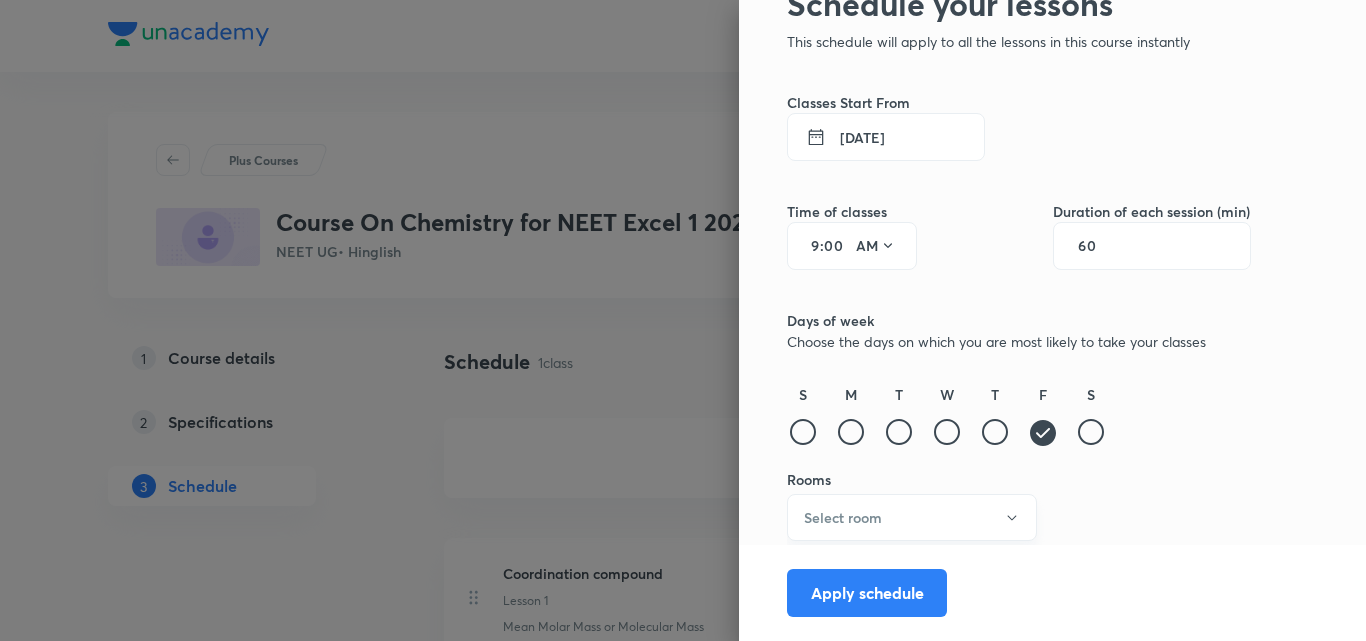 click on "Select room" at bounding box center (912, 517) 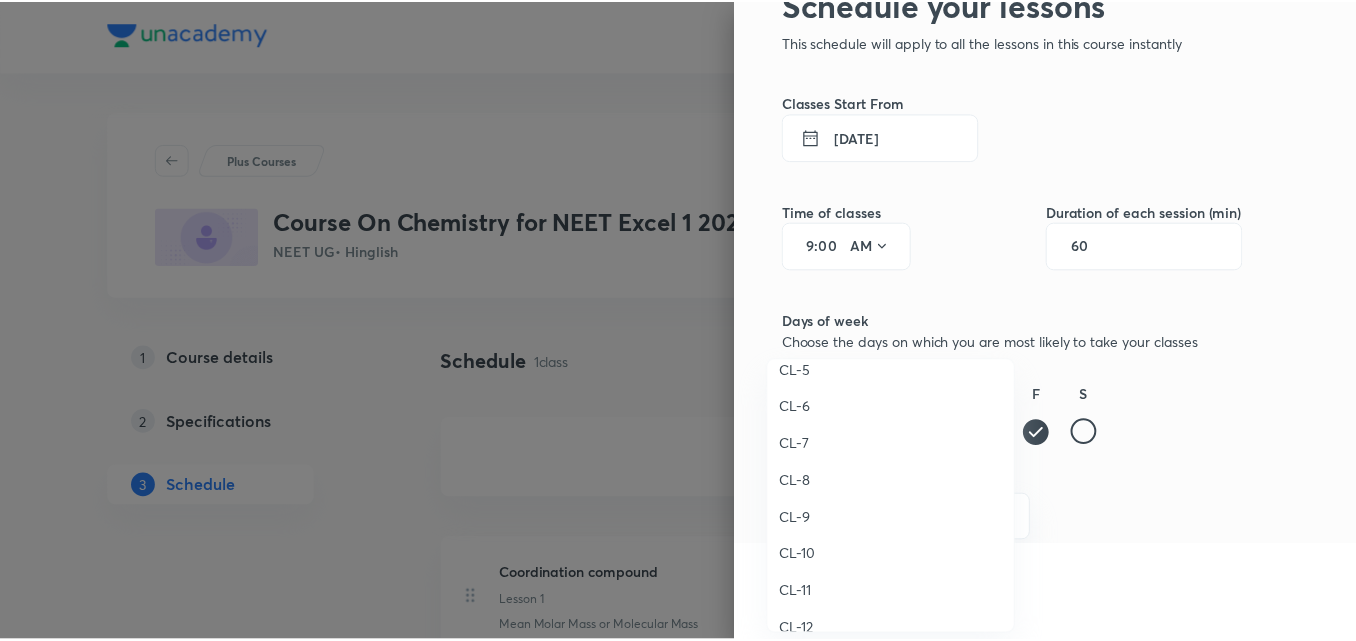 scroll, scrollTop: 689, scrollLeft: 0, axis: vertical 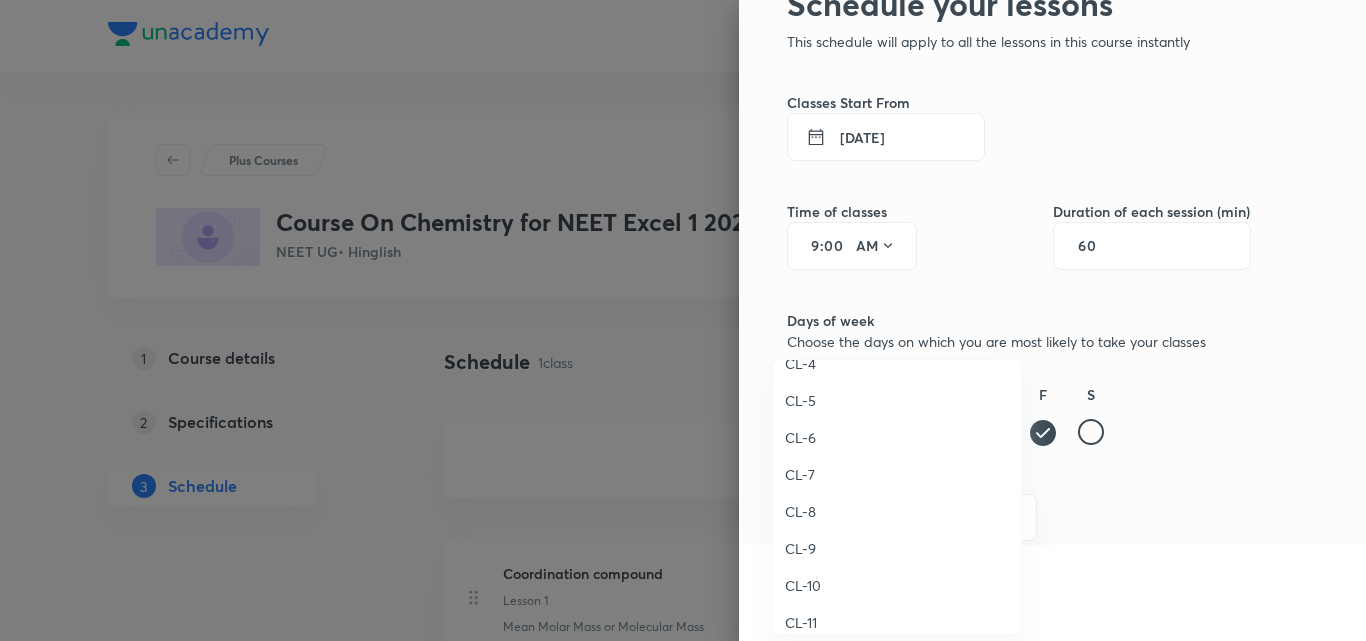 click on "CL-9" at bounding box center [897, 548] 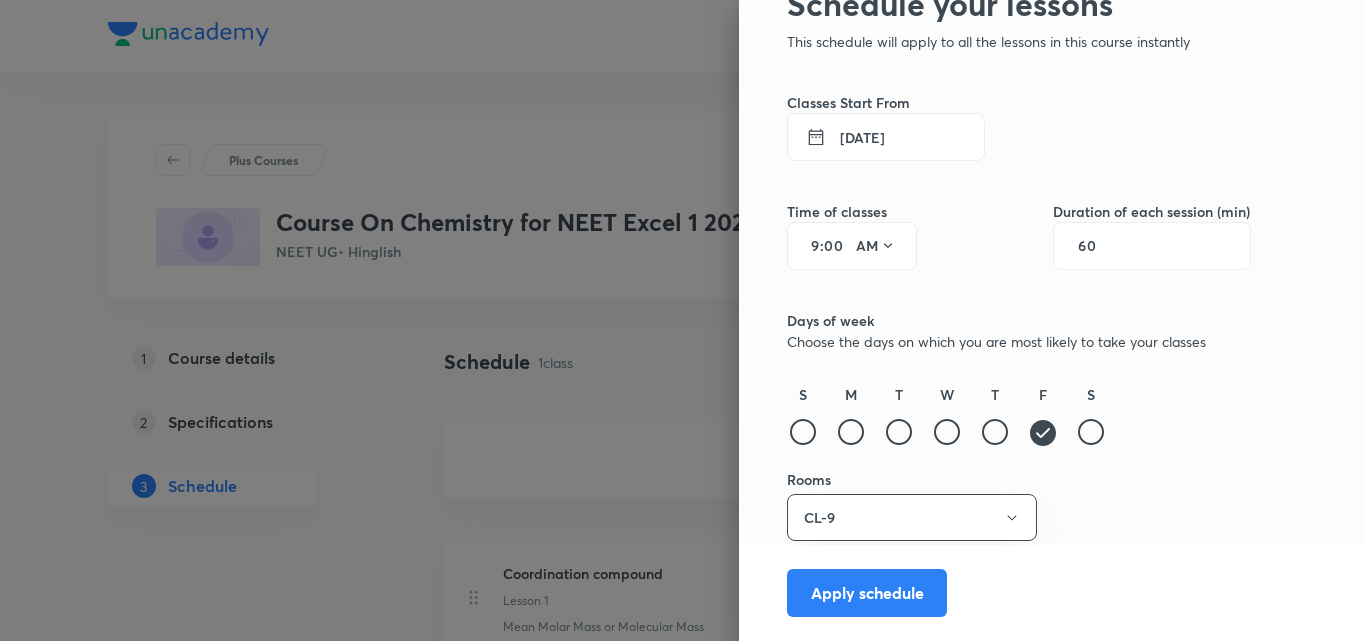 click on "60" at bounding box center [1097, 246] 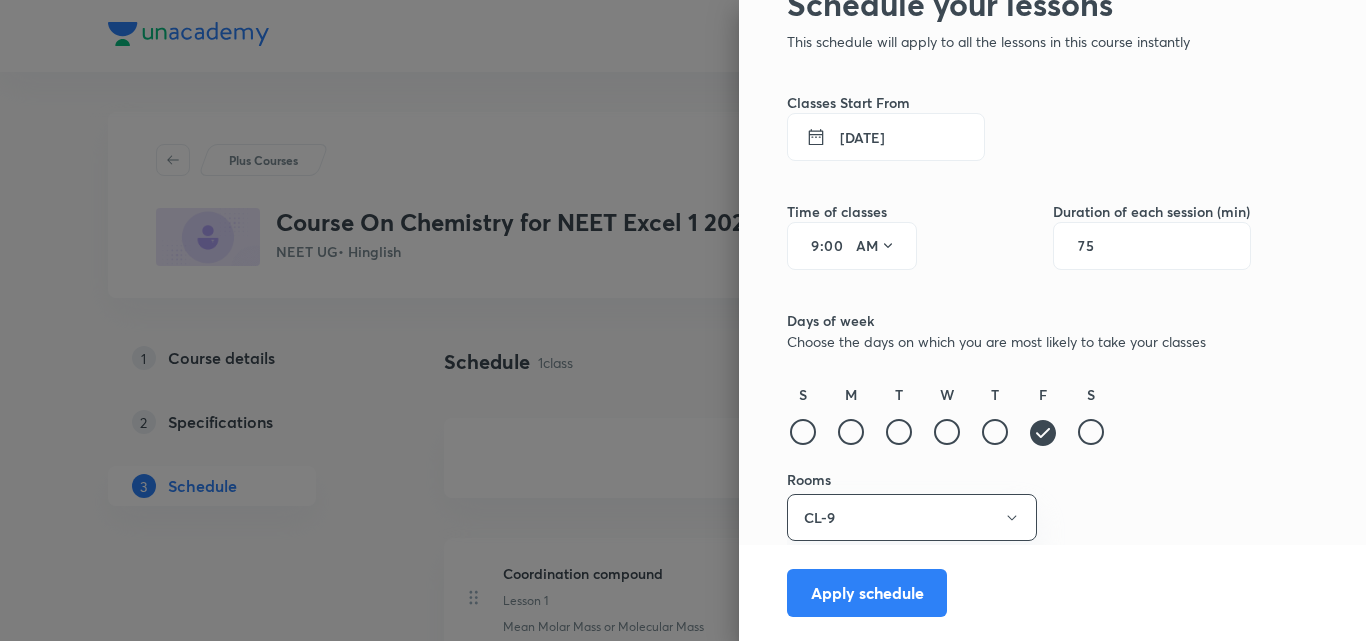 type on "75" 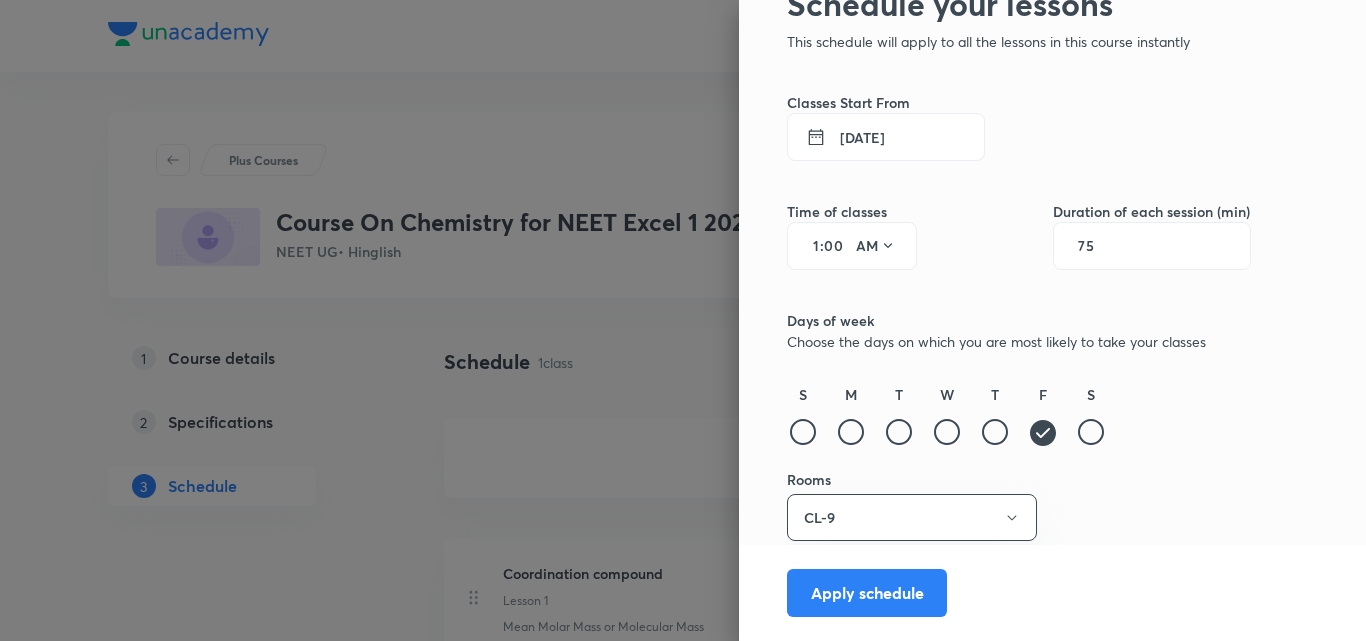 type on "12" 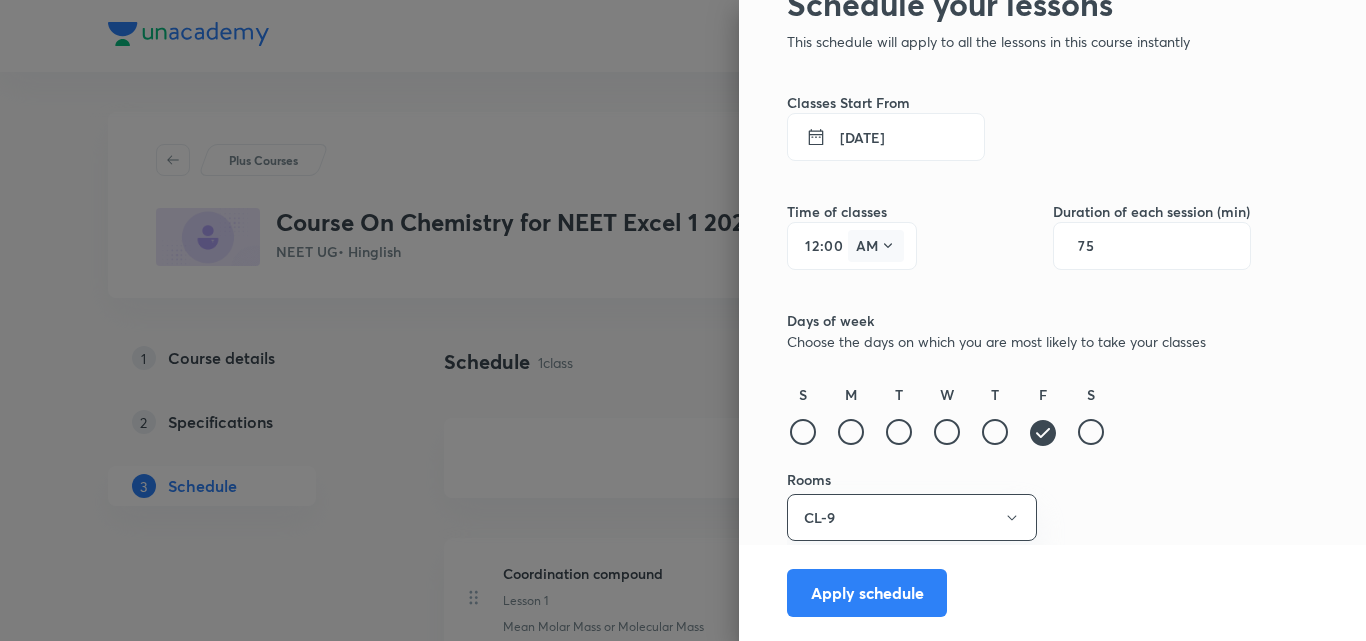 click on "AM" at bounding box center [876, 246] 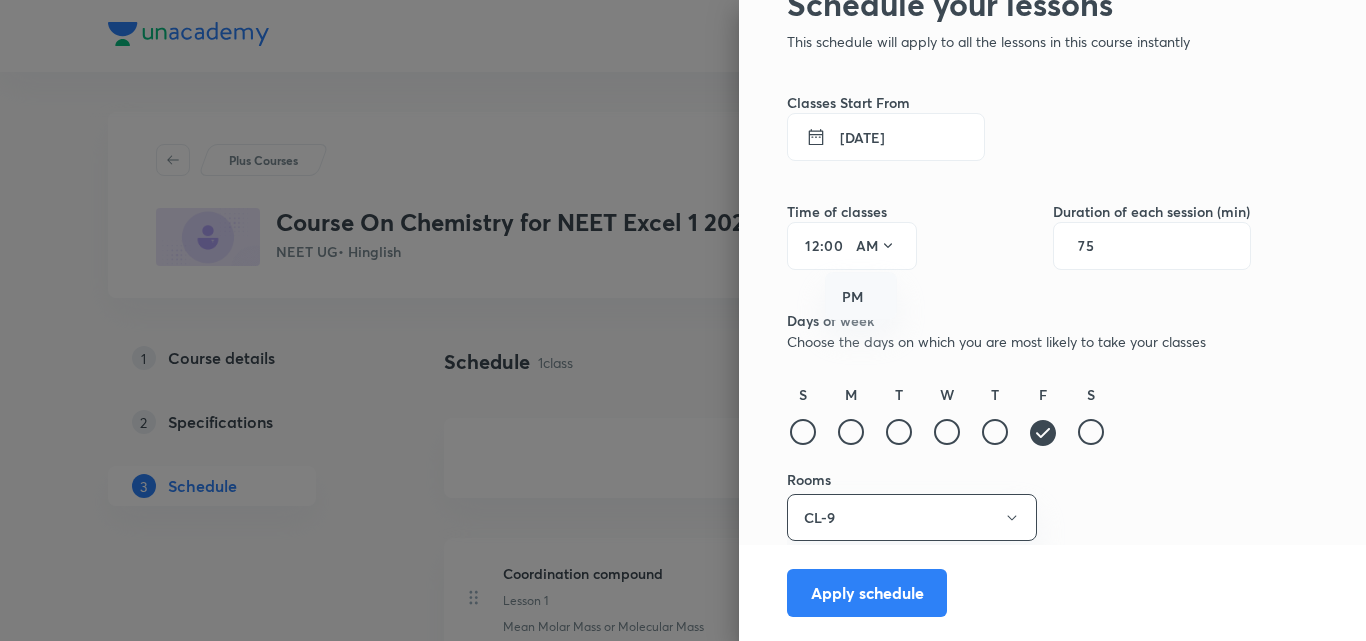 click on "PM" at bounding box center [862, 297] 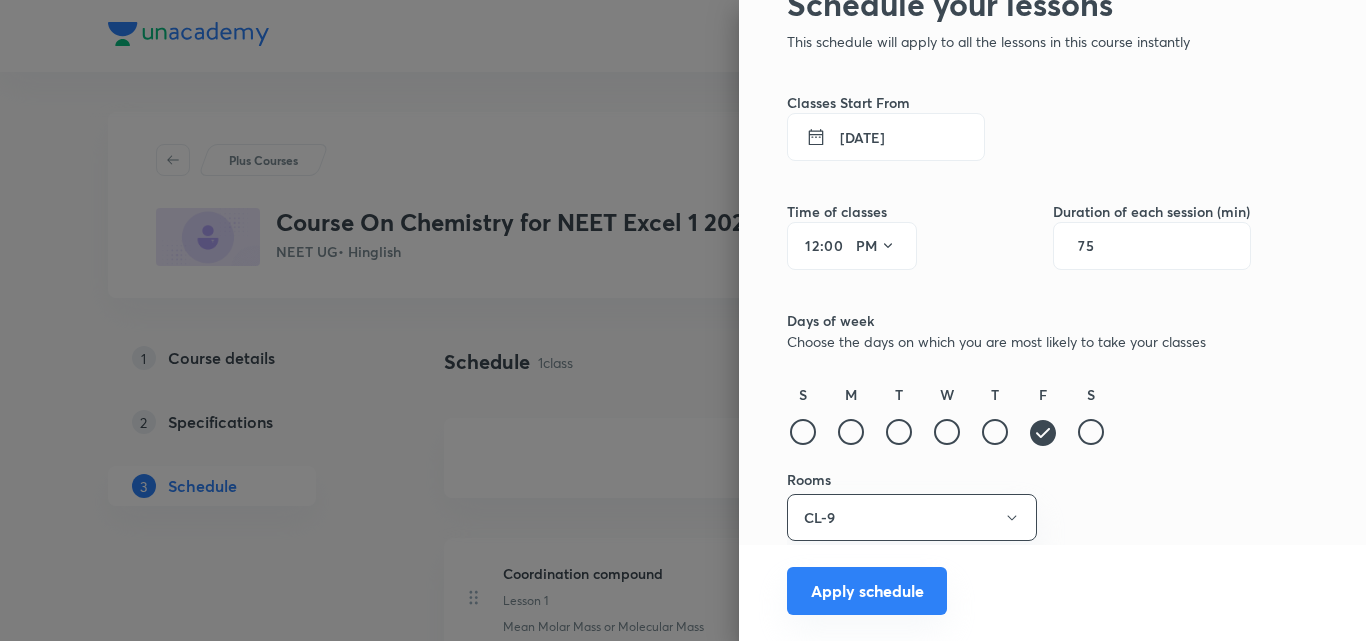 click on "Apply schedule" at bounding box center [867, 591] 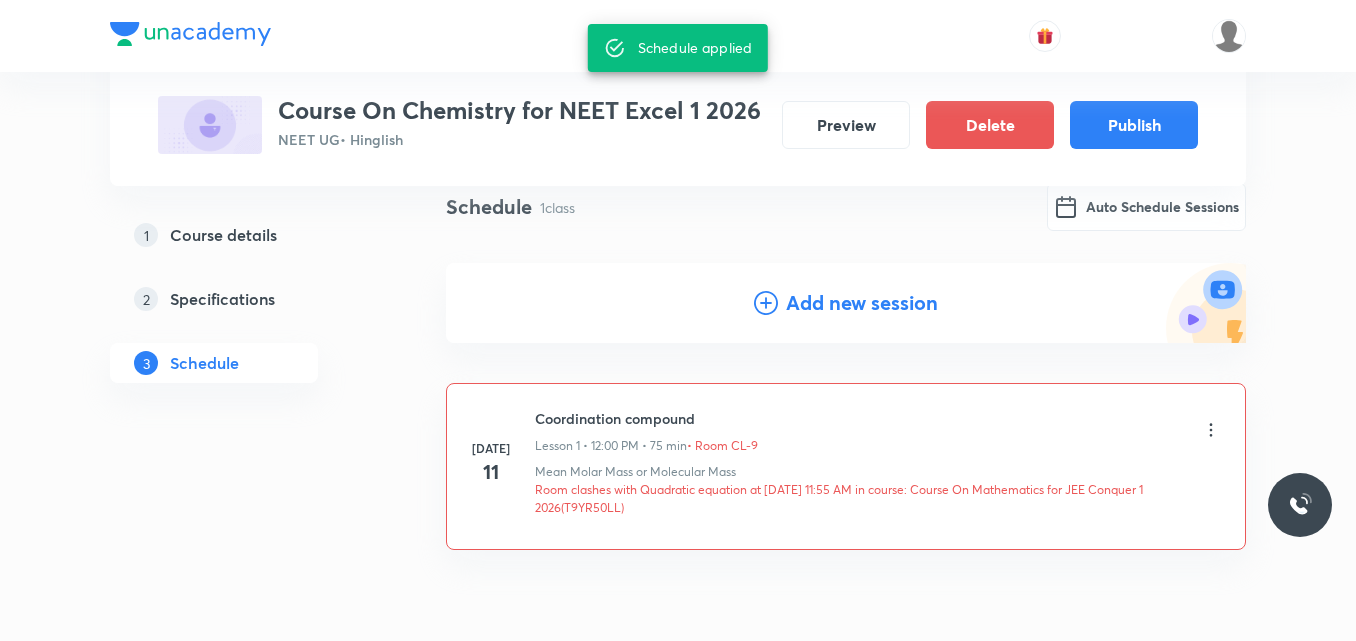scroll, scrollTop: 252, scrollLeft: 0, axis: vertical 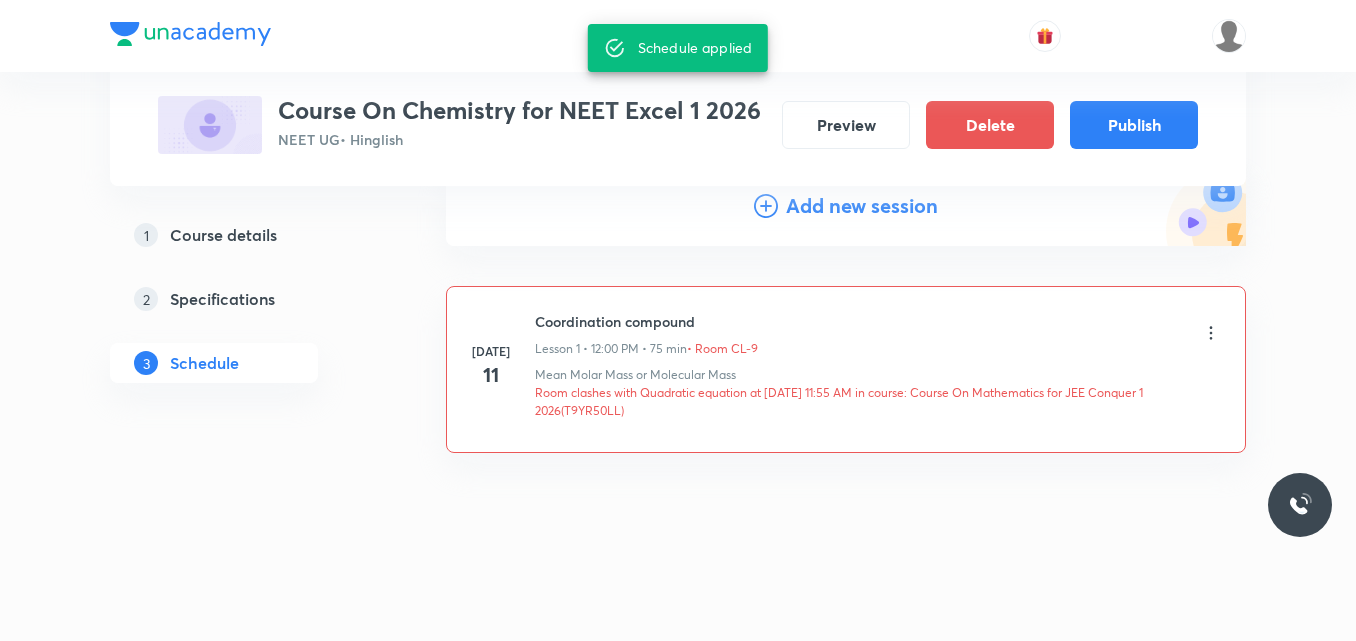 click 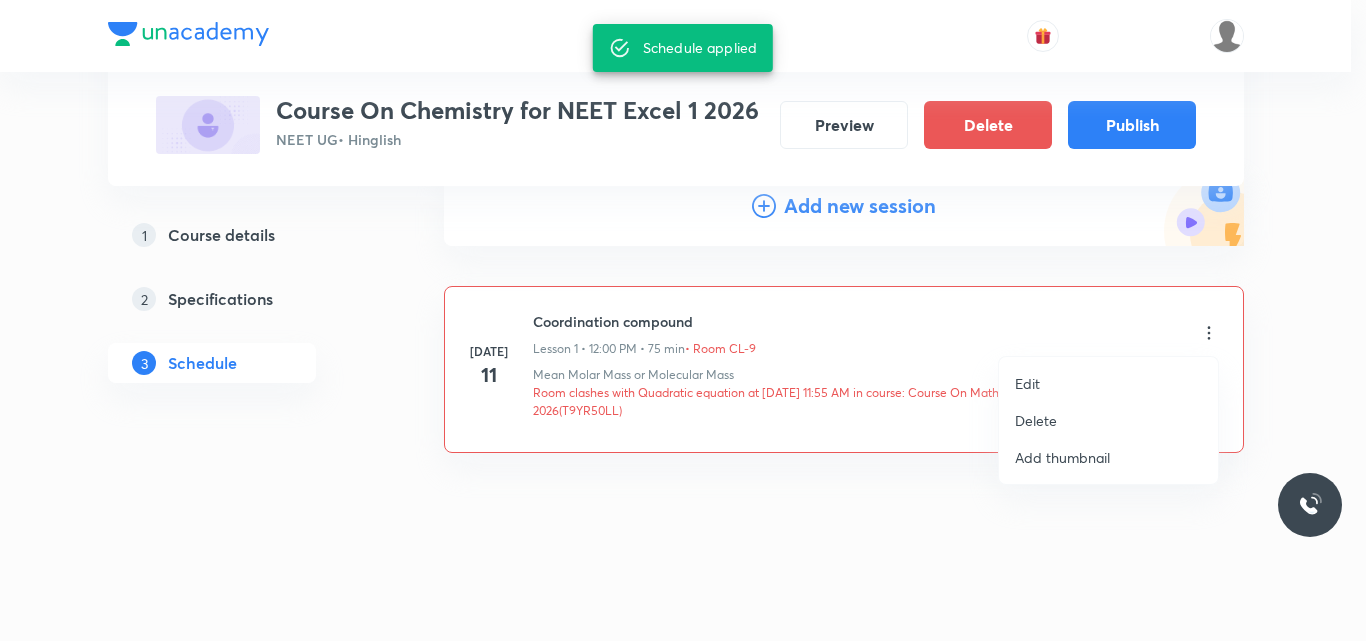 click on "Edit" at bounding box center (1027, 383) 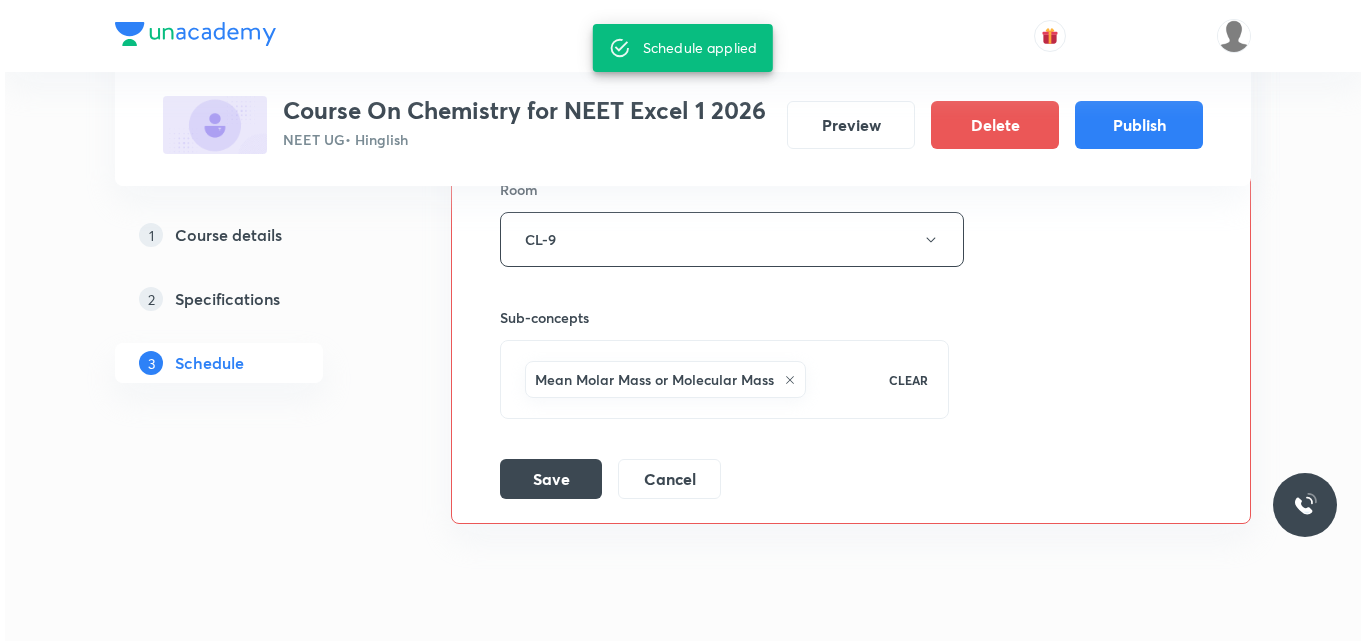 scroll, scrollTop: 952, scrollLeft: 0, axis: vertical 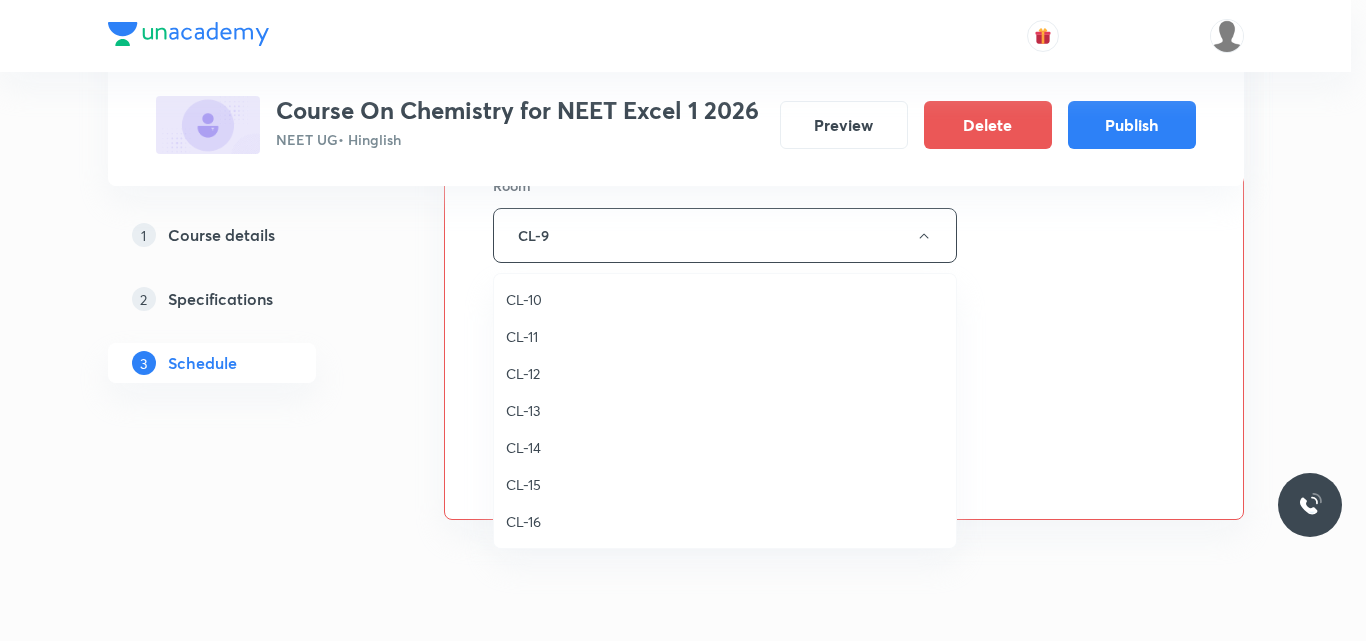 click on "CL-12" at bounding box center [725, 373] 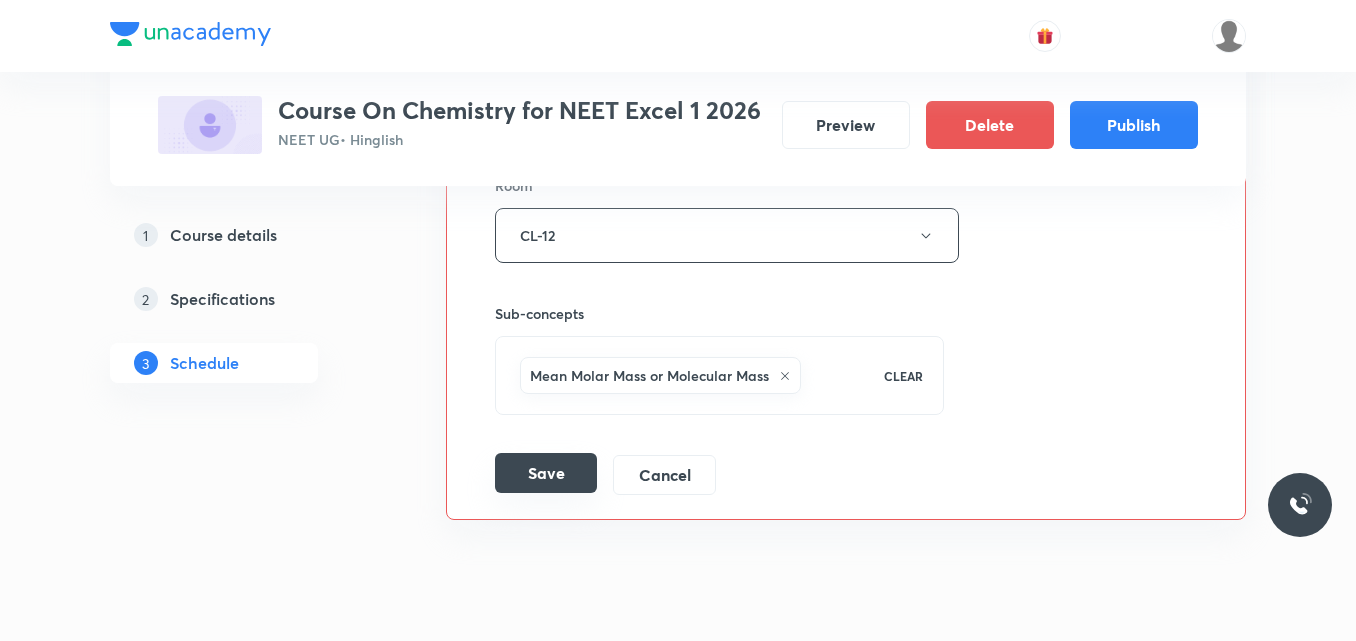 click on "Save" at bounding box center (546, 473) 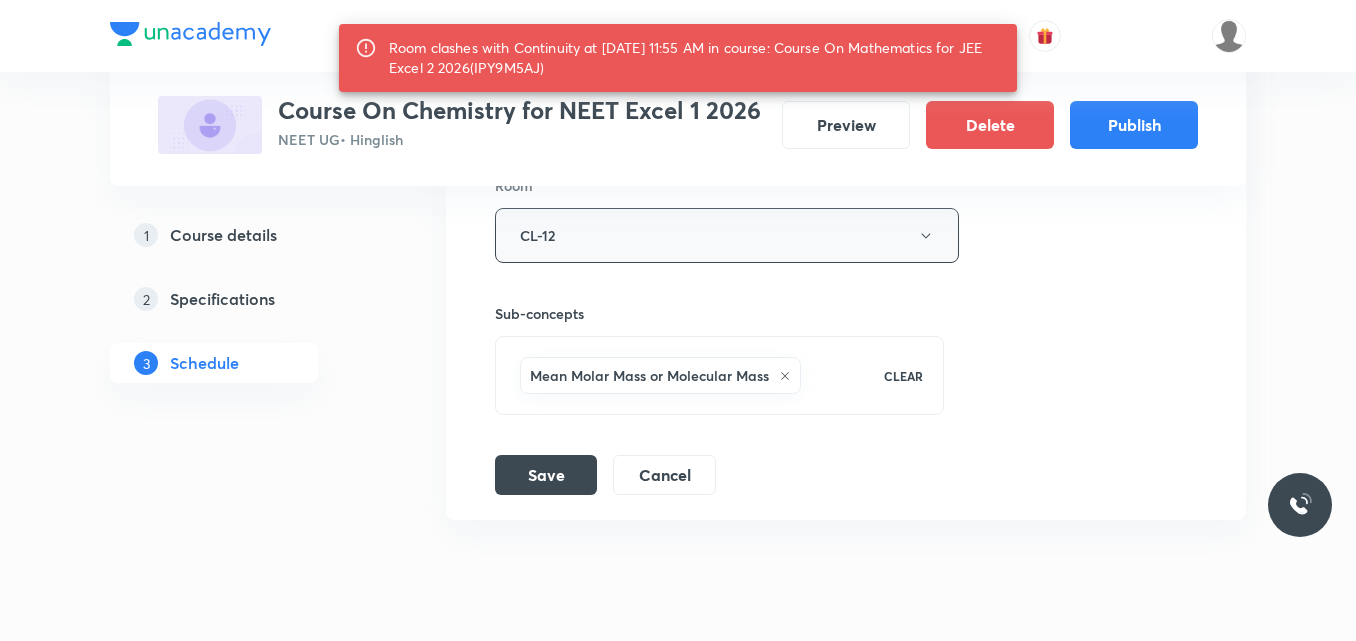 click on "CL-12" at bounding box center (727, 235) 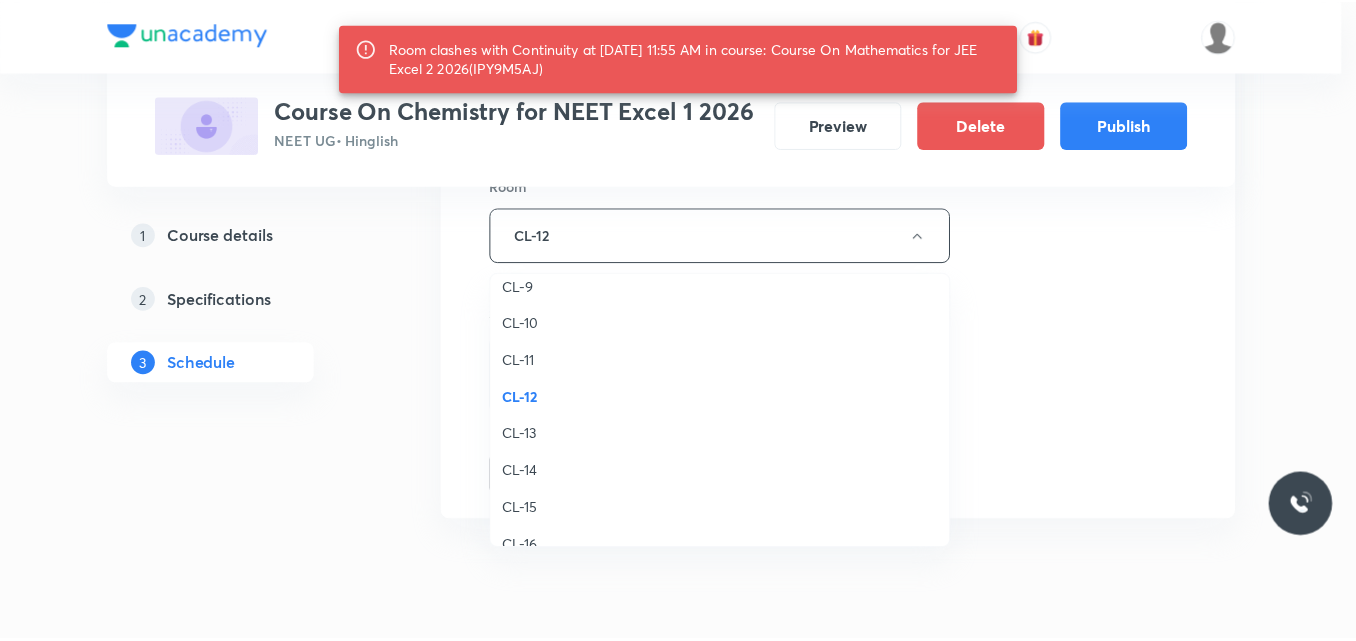 scroll, scrollTop: 889, scrollLeft: 0, axis: vertical 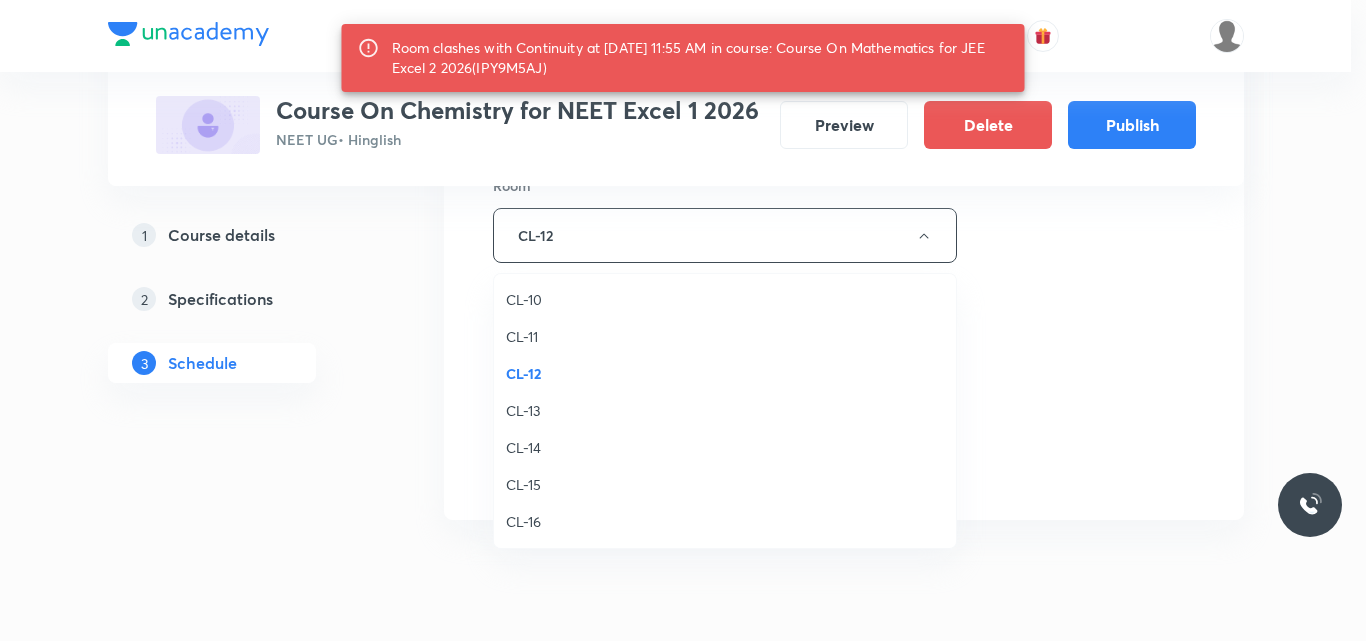 click on "CL-13" at bounding box center [725, 410] 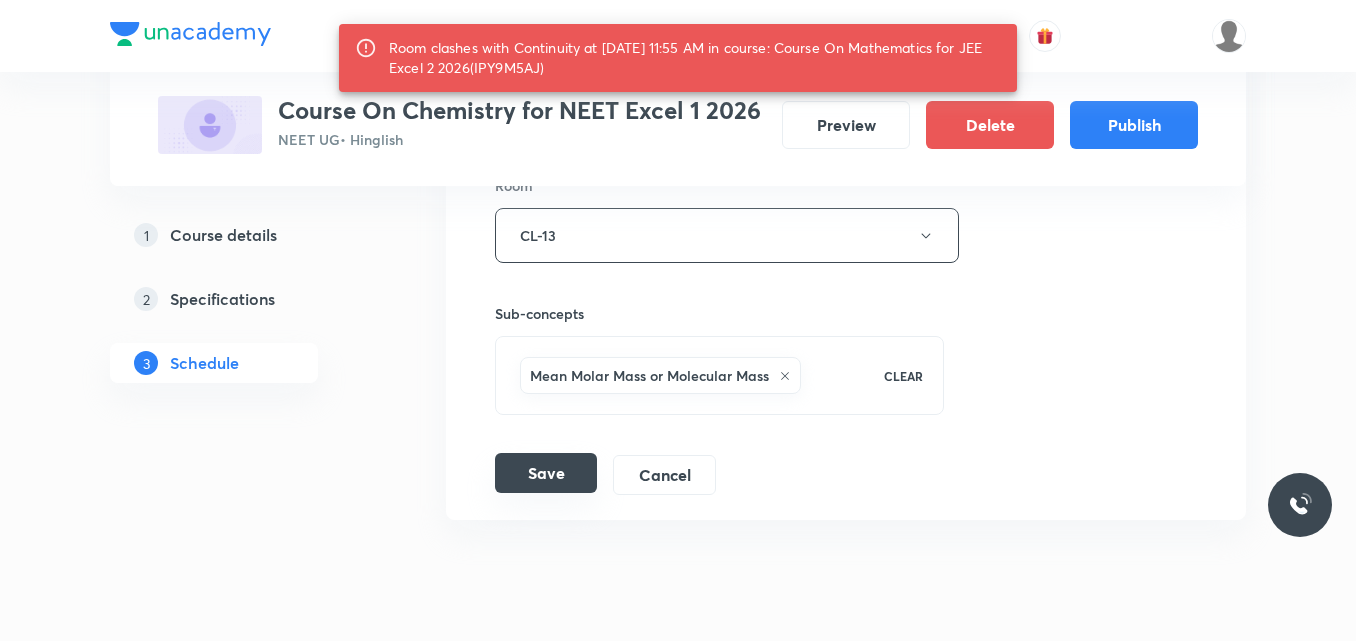 click on "Save" at bounding box center (546, 473) 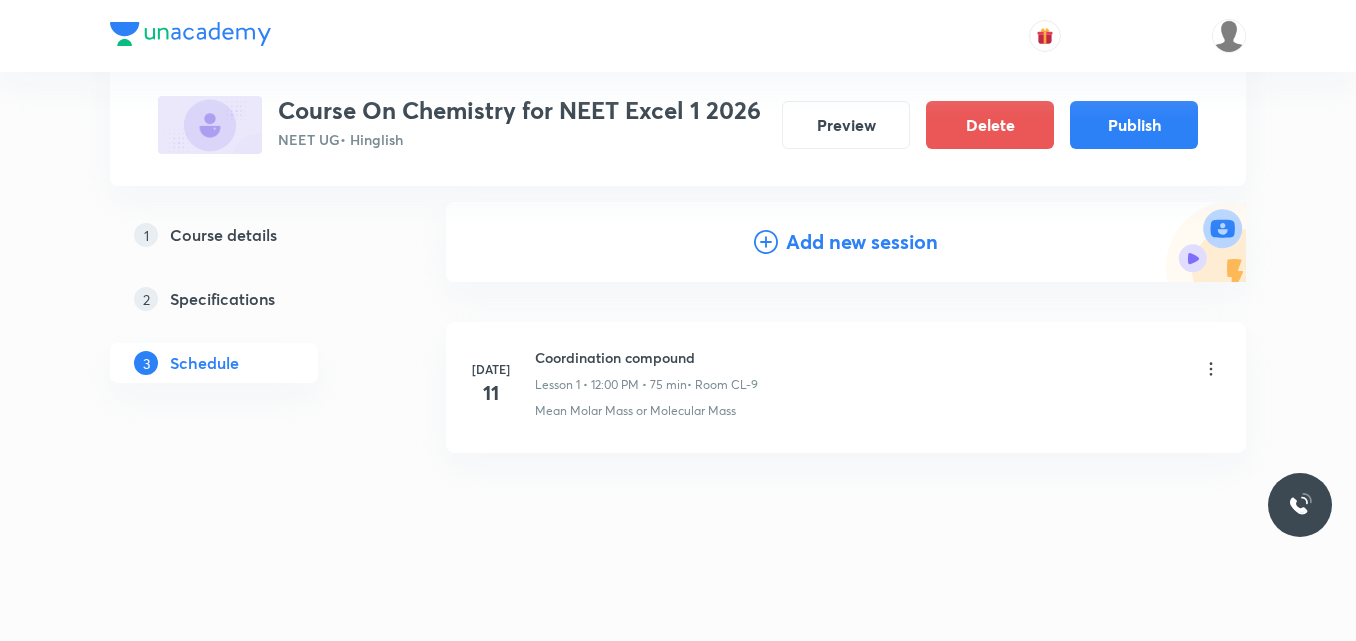scroll, scrollTop: 216, scrollLeft: 0, axis: vertical 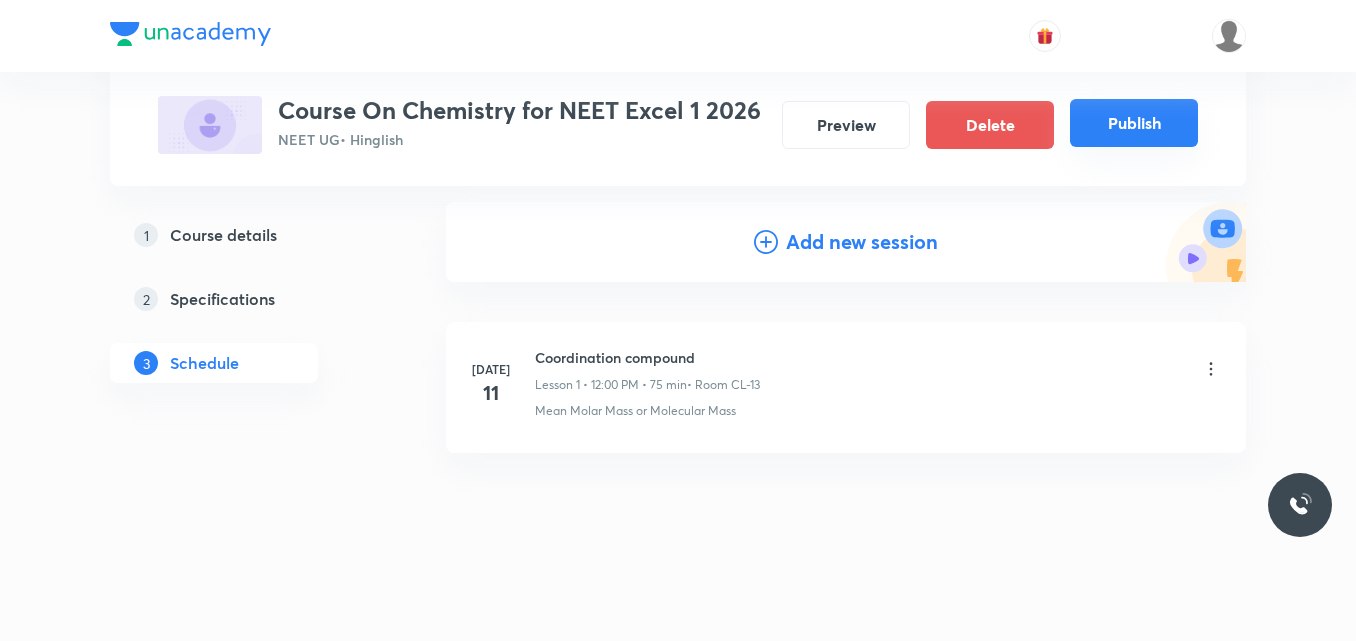 click on "Publish" at bounding box center [1134, 123] 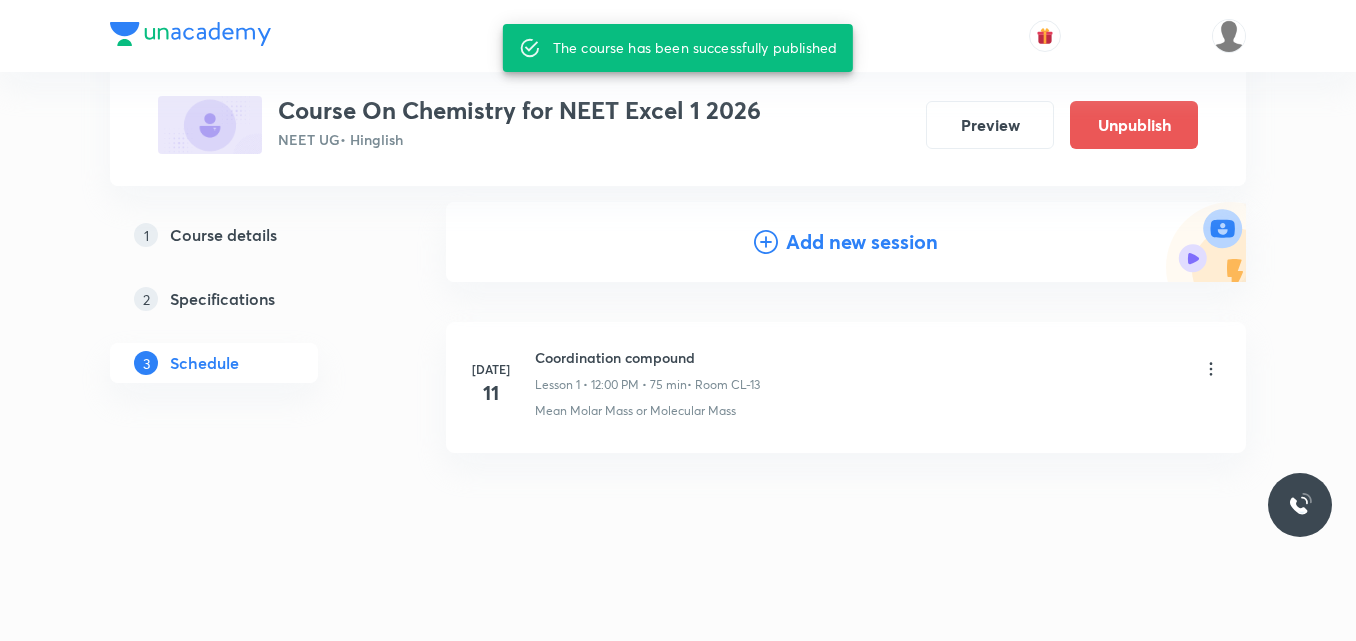 scroll, scrollTop: 198, scrollLeft: 0, axis: vertical 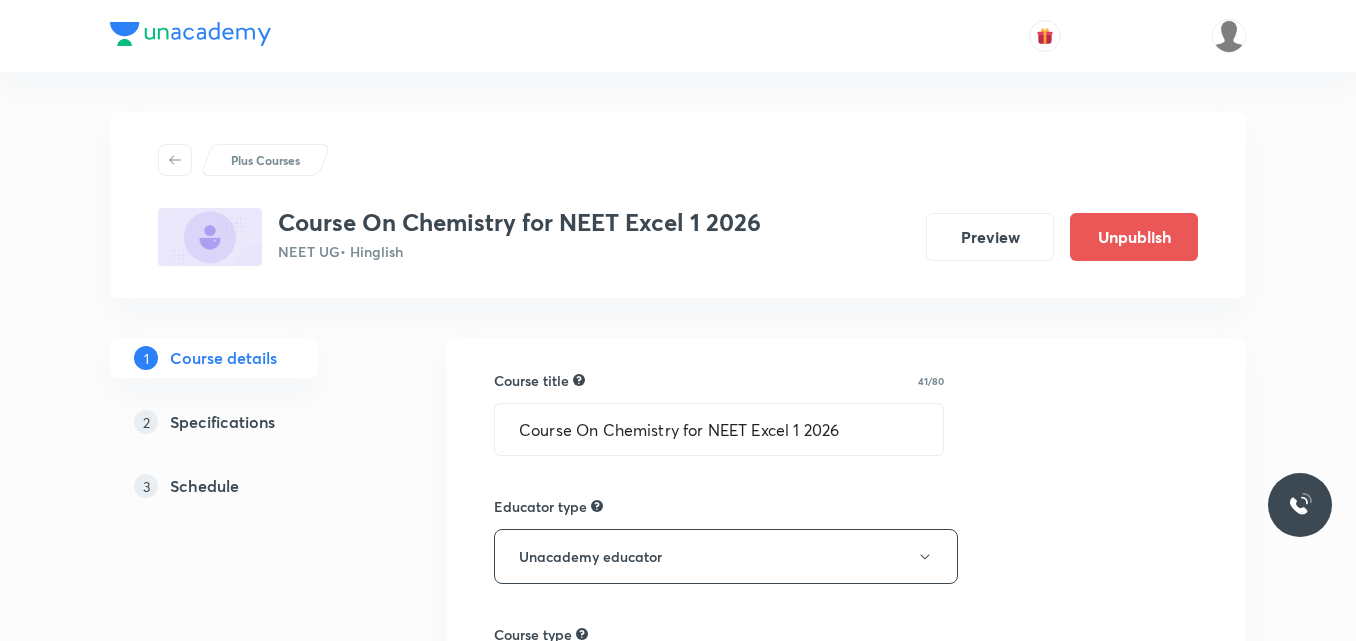 click on "Course title 41/80 Course On Chemistry for NEET Excel 1 2026 ​" at bounding box center [719, 413] 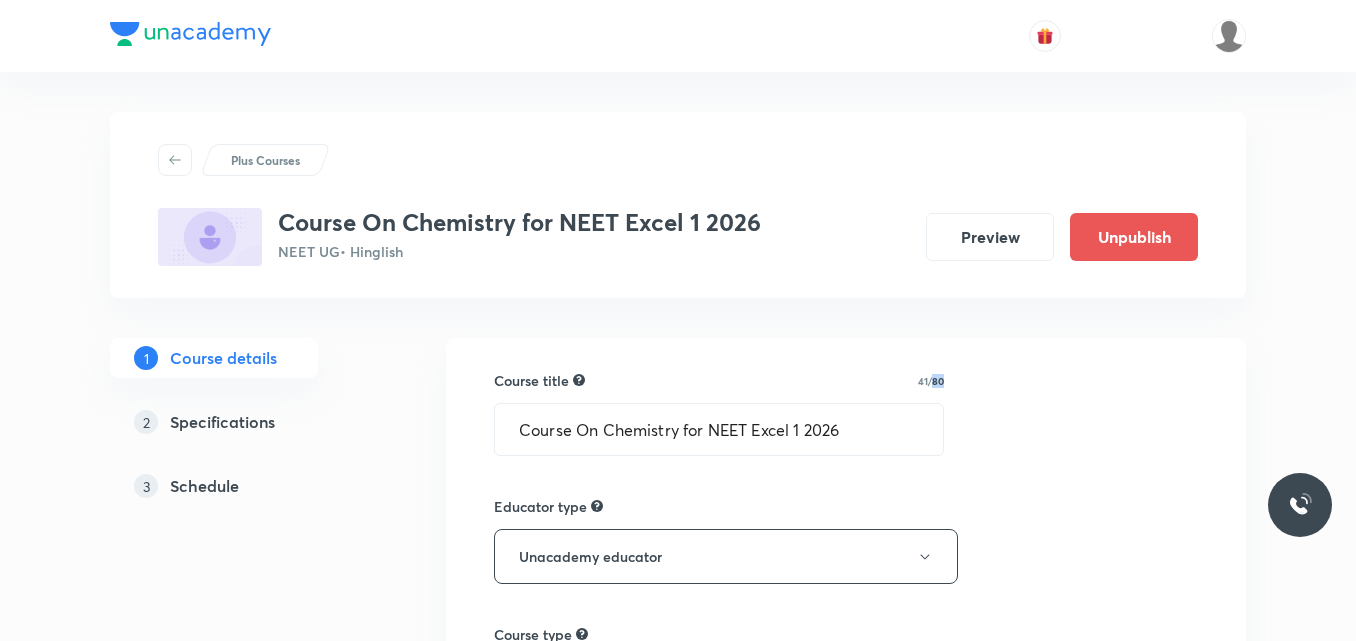 scroll, scrollTop: 0, scrollLeft: 0, axis: both 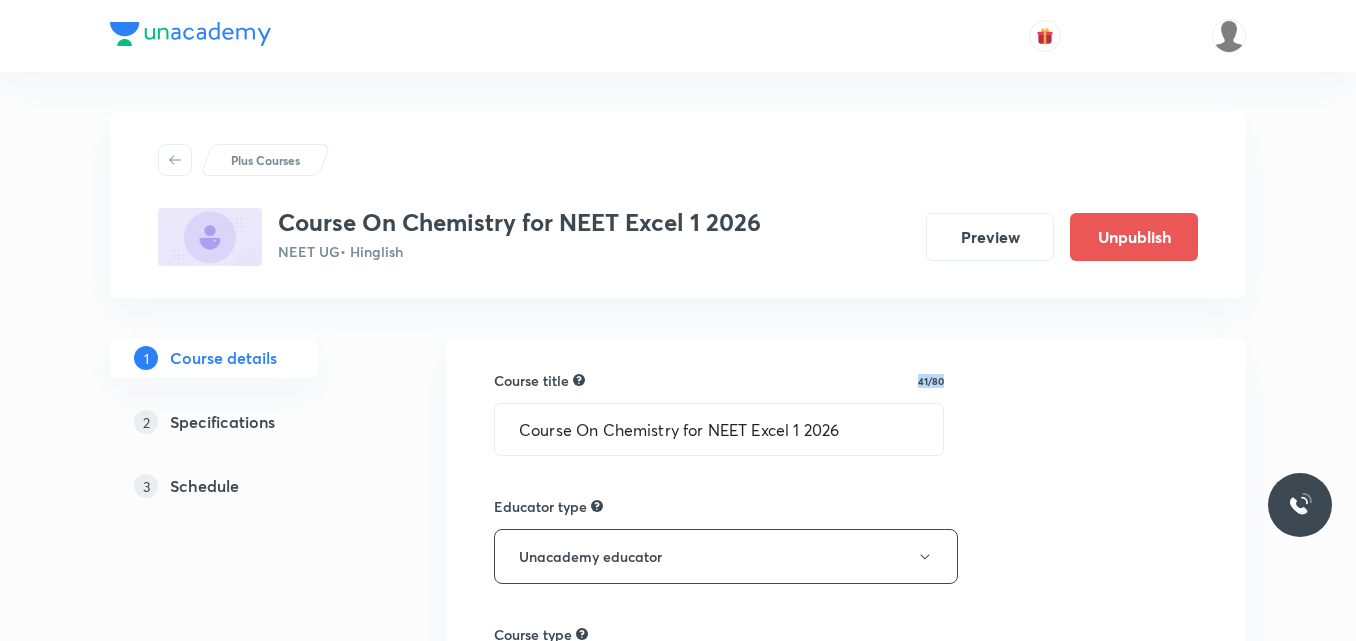 click on "Course title 41/80 Course On Chemistry for NEET Excel 1 2026 ​" at bounding box center (719, 413) 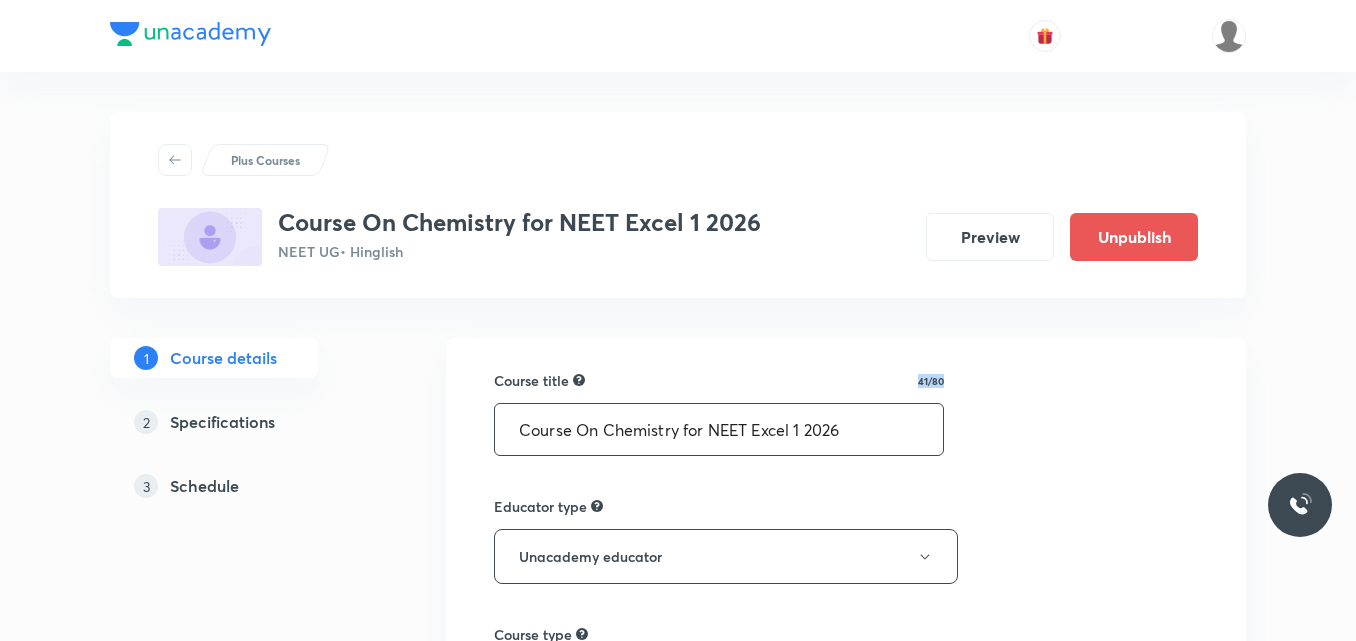 click on "Course On Chemistry for NEET Excel 1 2026" at bounding box center [719, 429] 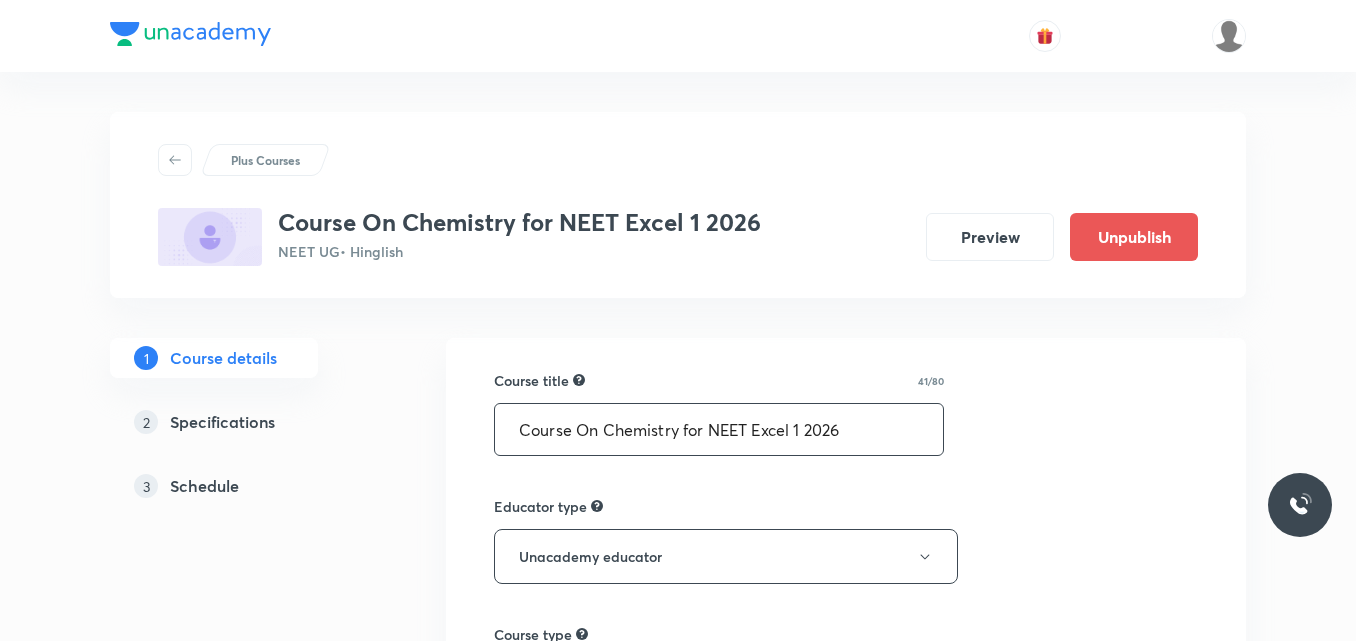 click on "Course On Chemistry for NEET Excel 1 2026" at bounding box center (719, 429) 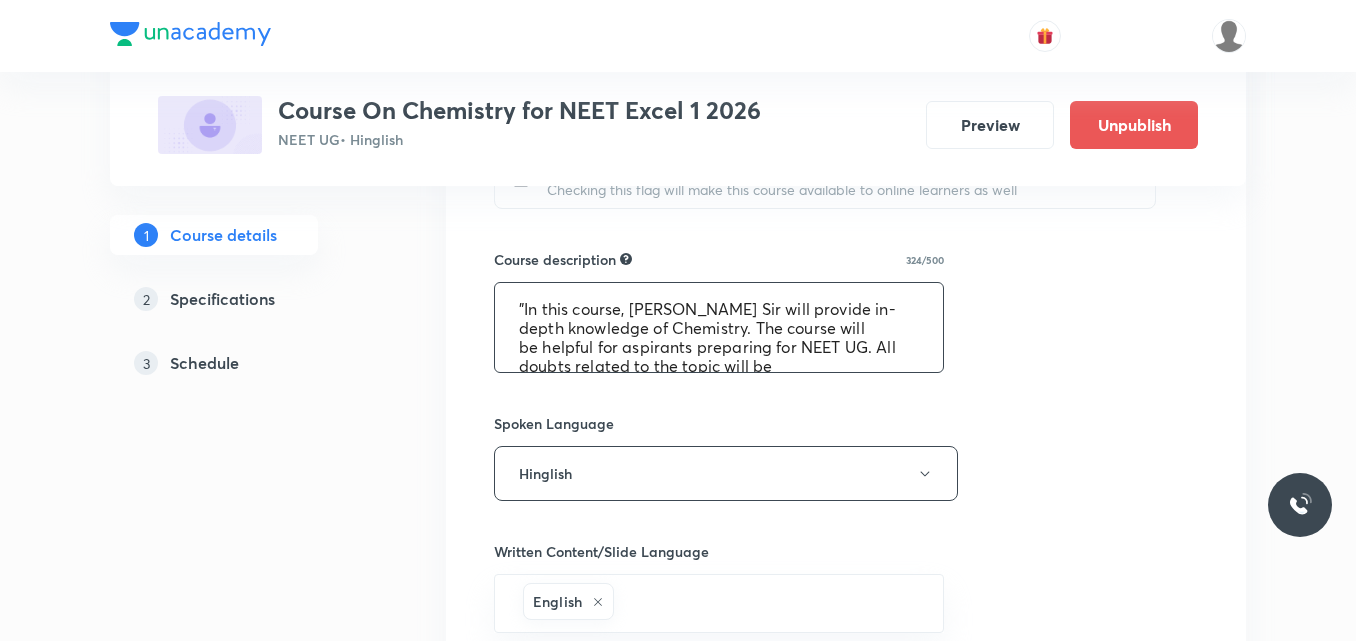 scroll, scrollTop: 900, scrollLeft: 0, axis: vertical 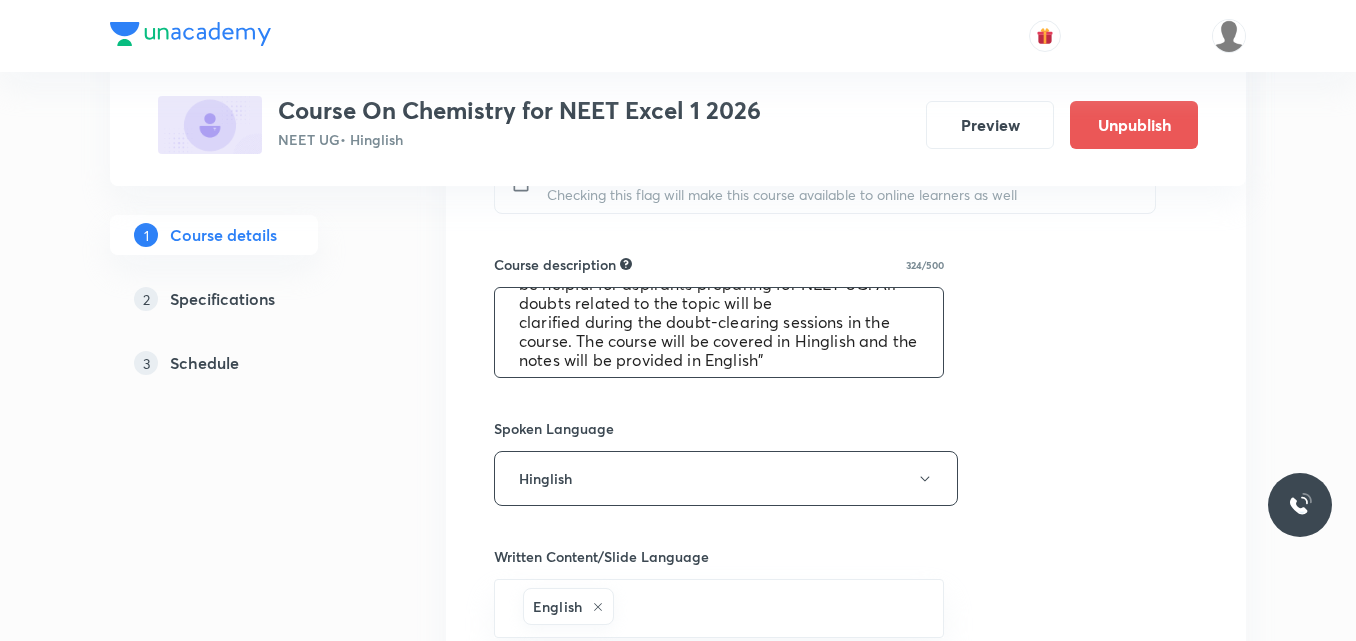 drag, startPoint x: 523, startPoint y: 308, endPoint x: 725, endPoint y: 368, distance: 210.72256 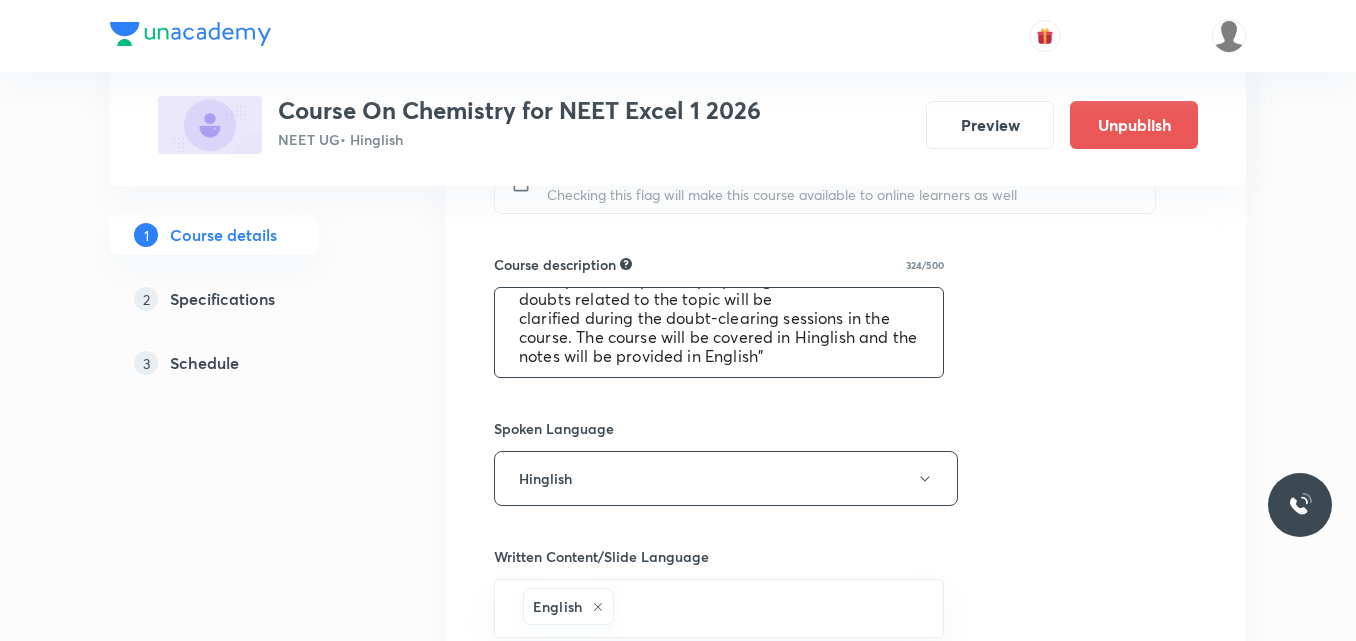 click on ""In this course, Imran Nazir Sir will provide in-depth knowledge of Chemistry. The course will
be helpful for aspirants preparing for NEET UG. All doubts related to the topic will be
clarified during the doubt-clearing sessions in the course. The course will be covered in Hinglish and the notes will be provided in English"" at bounding box center (719, 332) 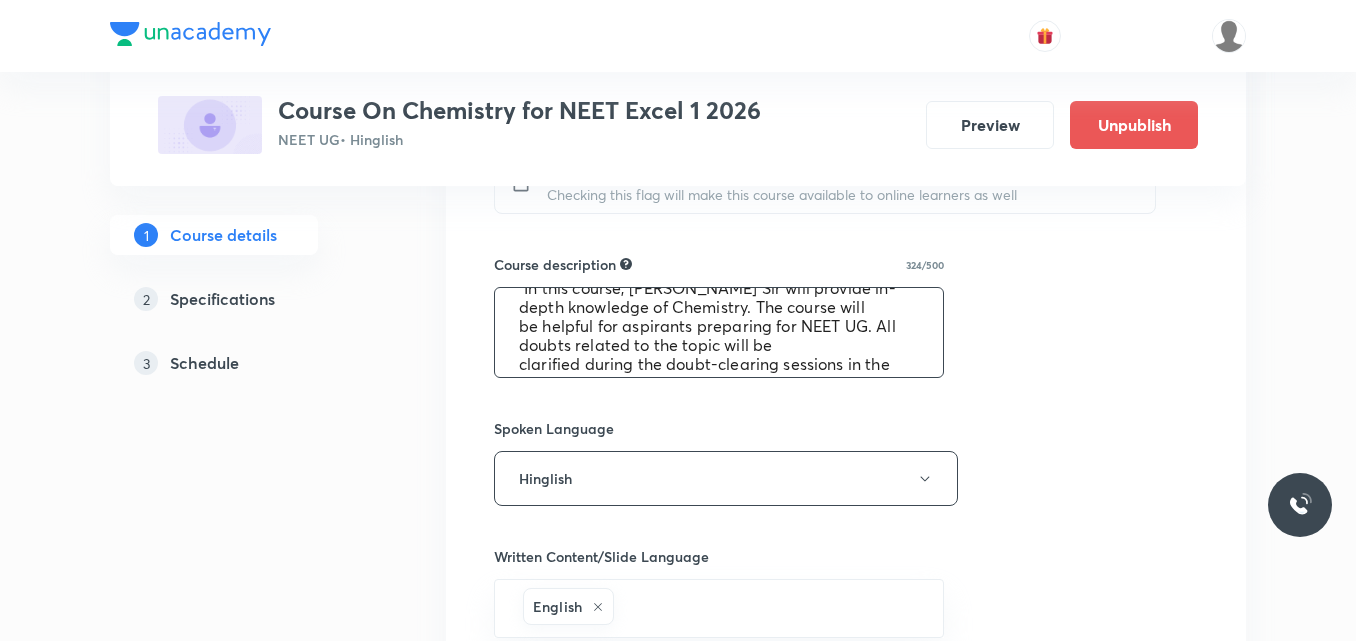 scroll, scrollTop: 0, scrollLeft: 0, axis: both 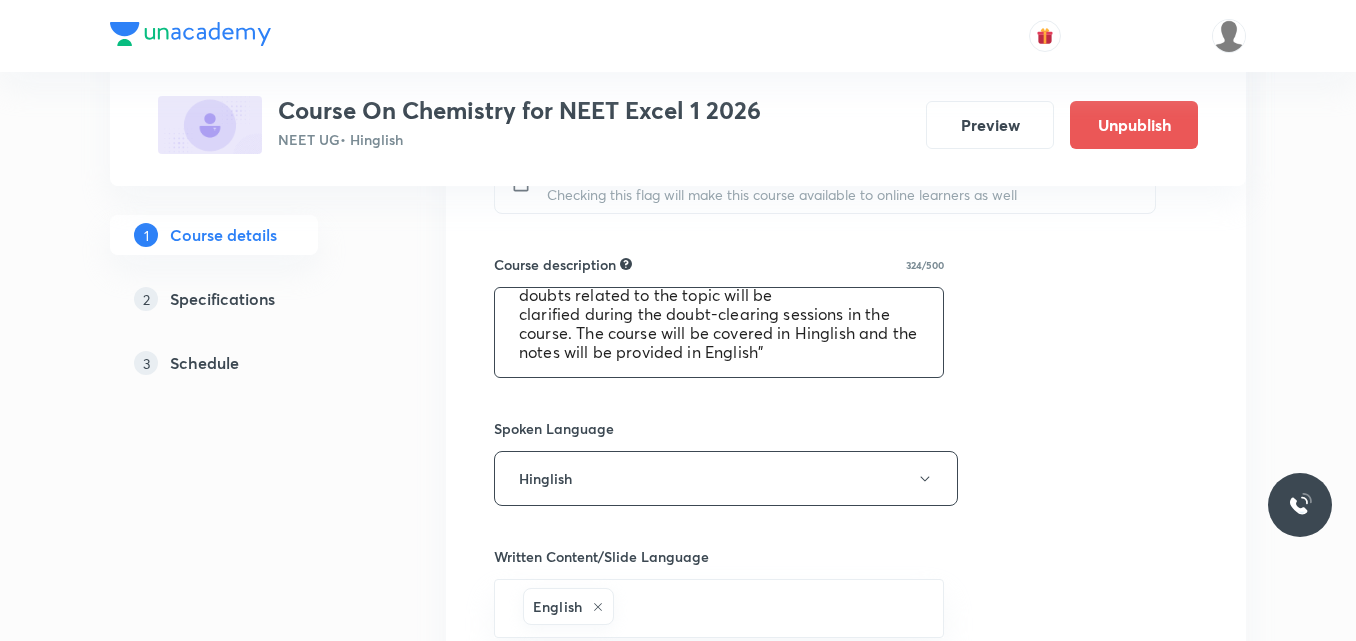 drag, startPoint x: 516, startPoint y: 300, endPoint x: 792, endPoint y: 369, distance: 284.4943 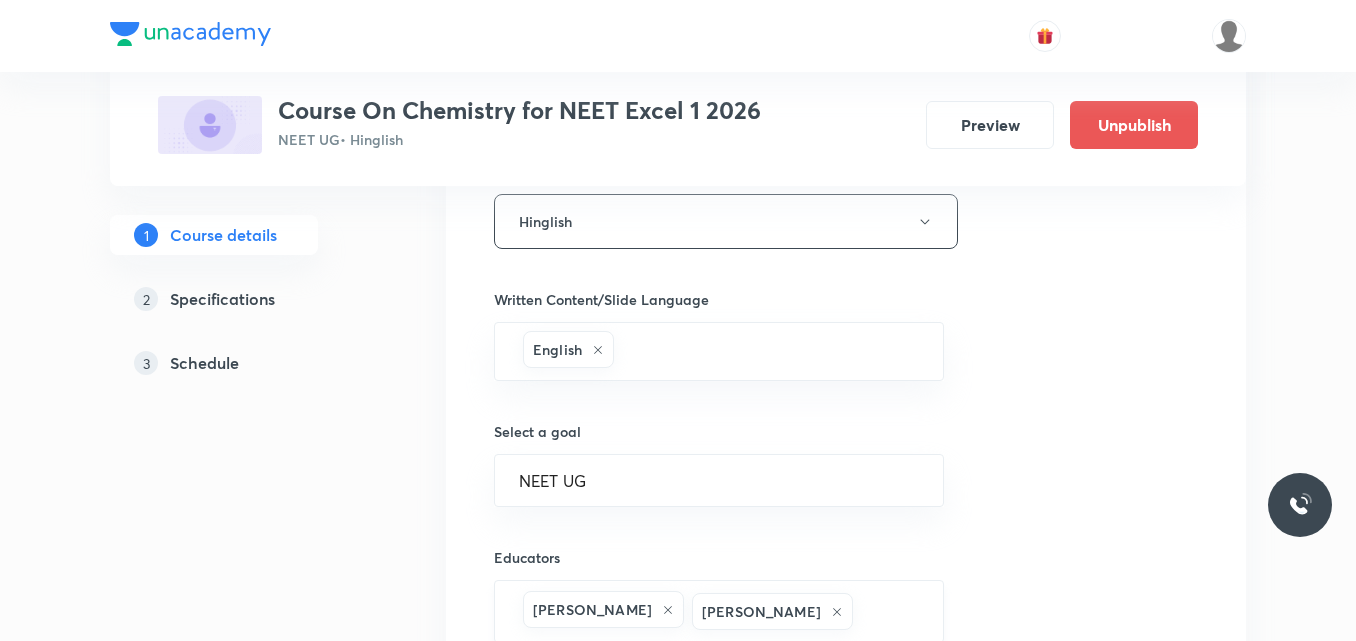 scroll, scrollTop: 1300, scrollLeft: 0, axis: vertical 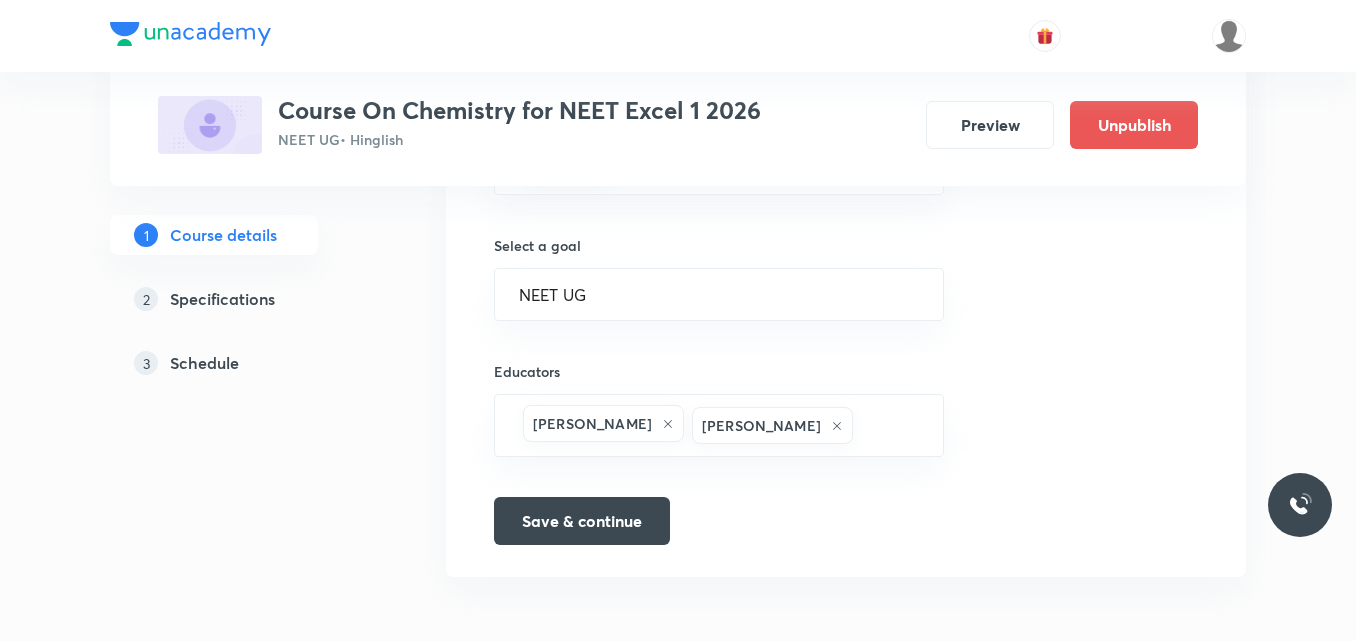 click on "Schedule" at bounding box center [204, 363] 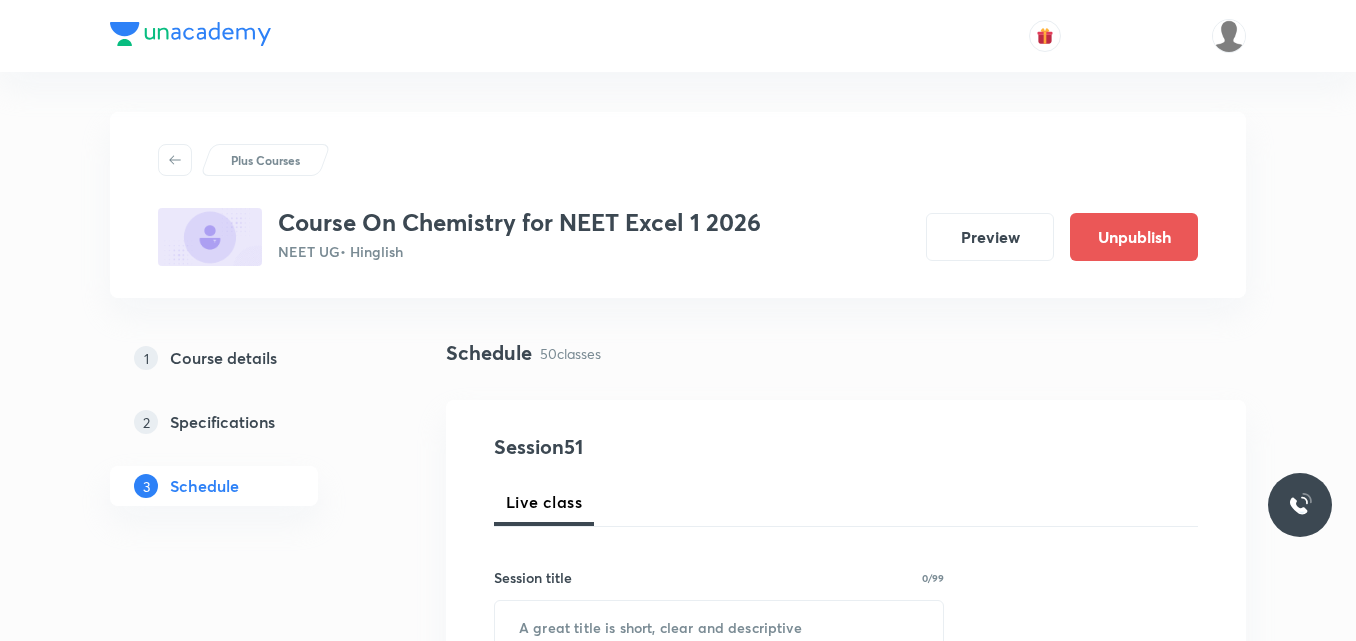 scroll, scrollTop: 500, scrollLeft: 0, axis: vertical 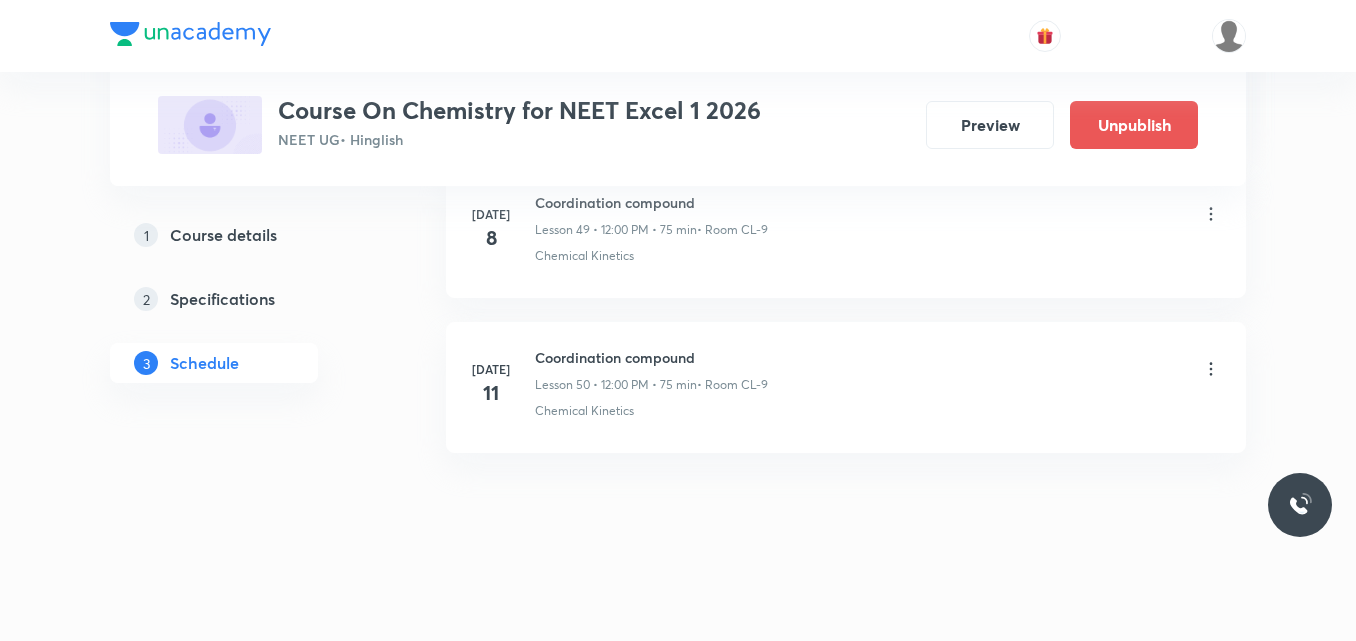 click 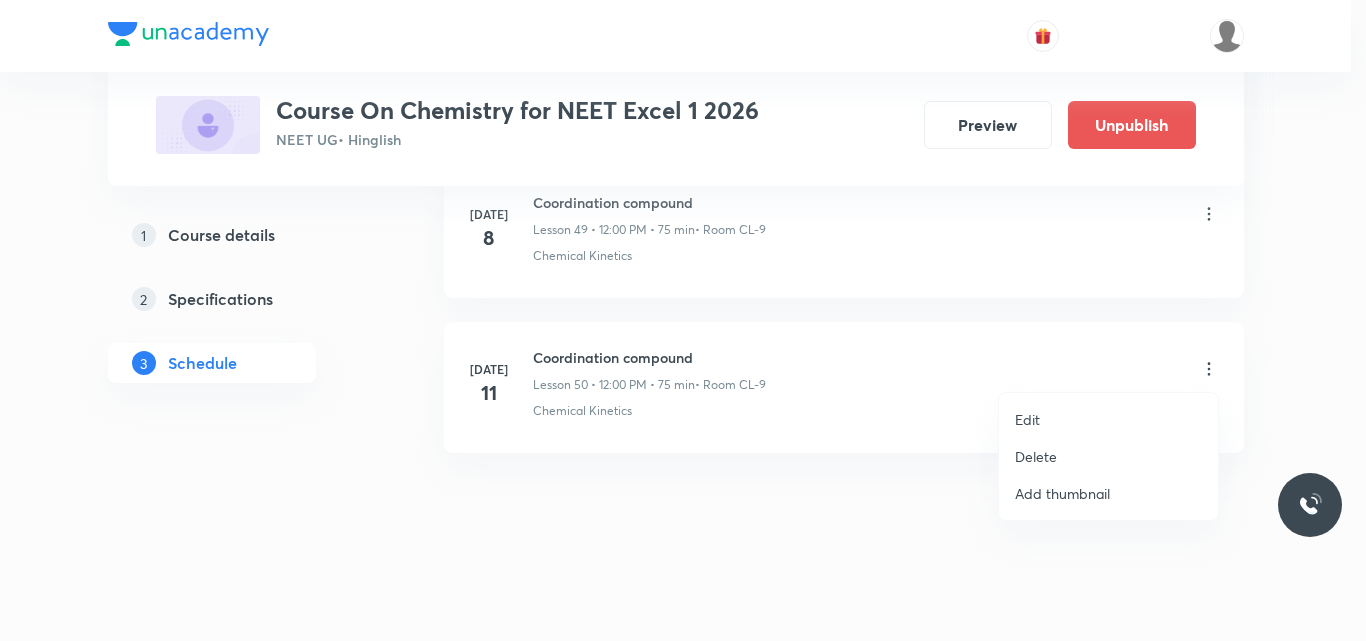 click at bounding box center [683, 320] 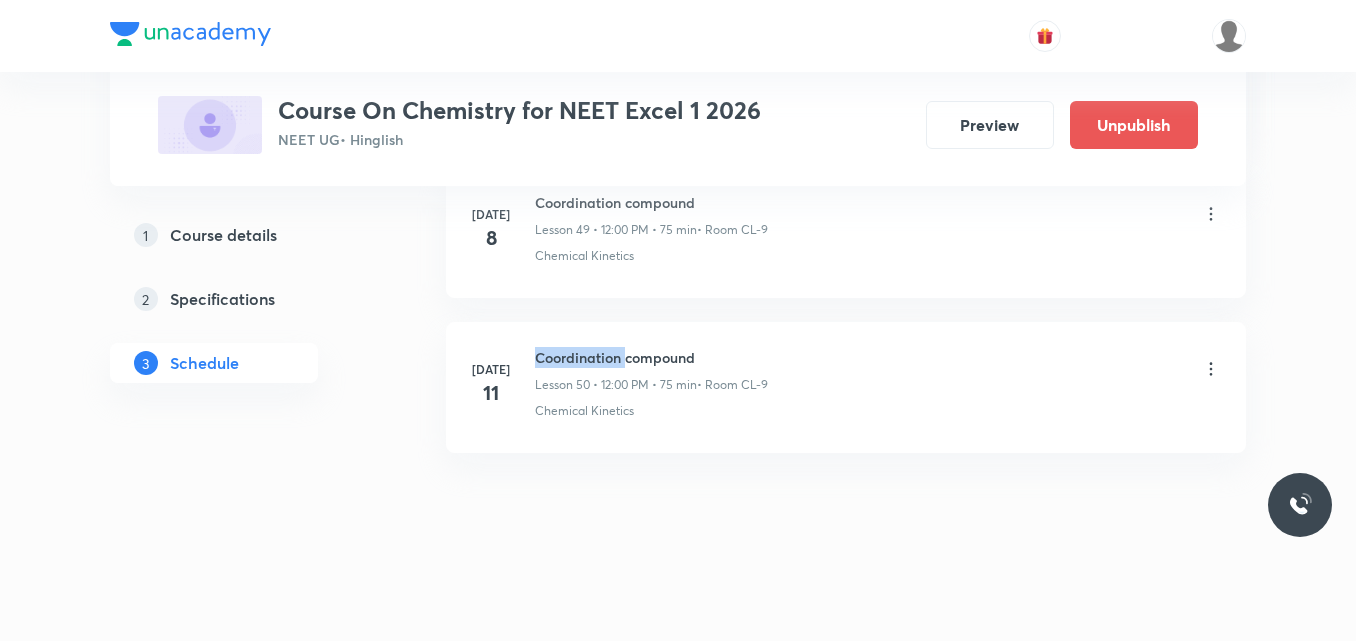 click on "Coordination compound" at bounding box center (651, 357) 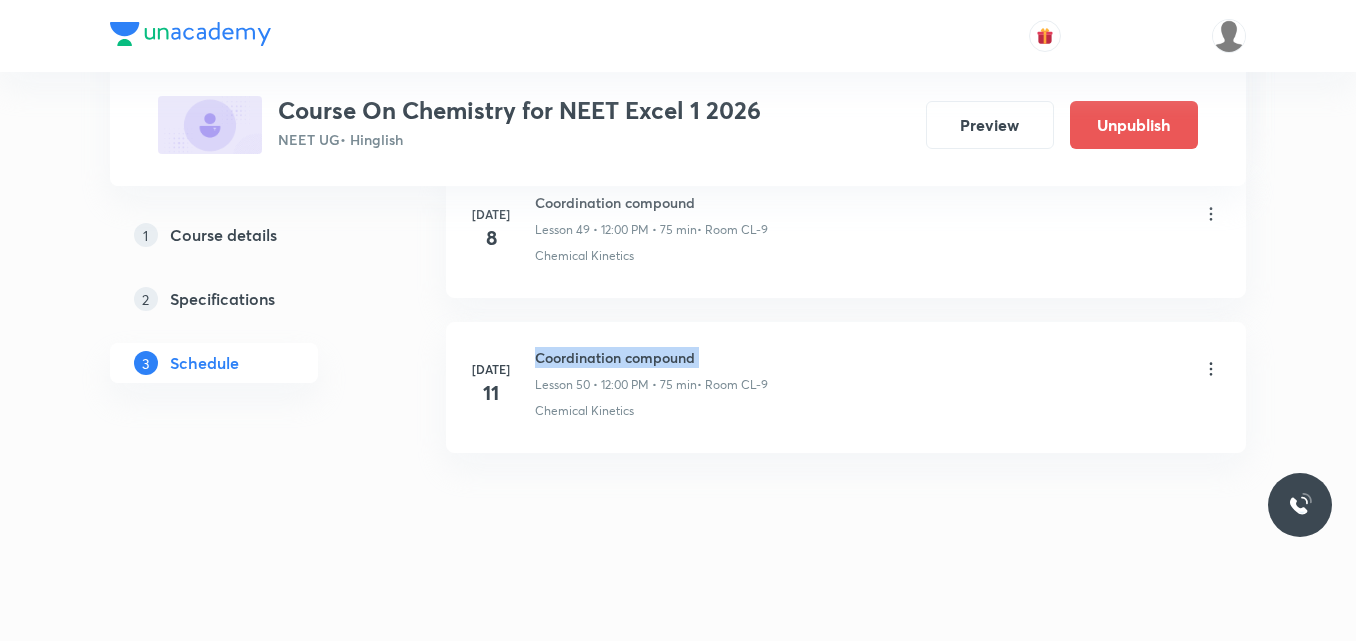 click on "Coordination compound" at bounding box center (651, 357) 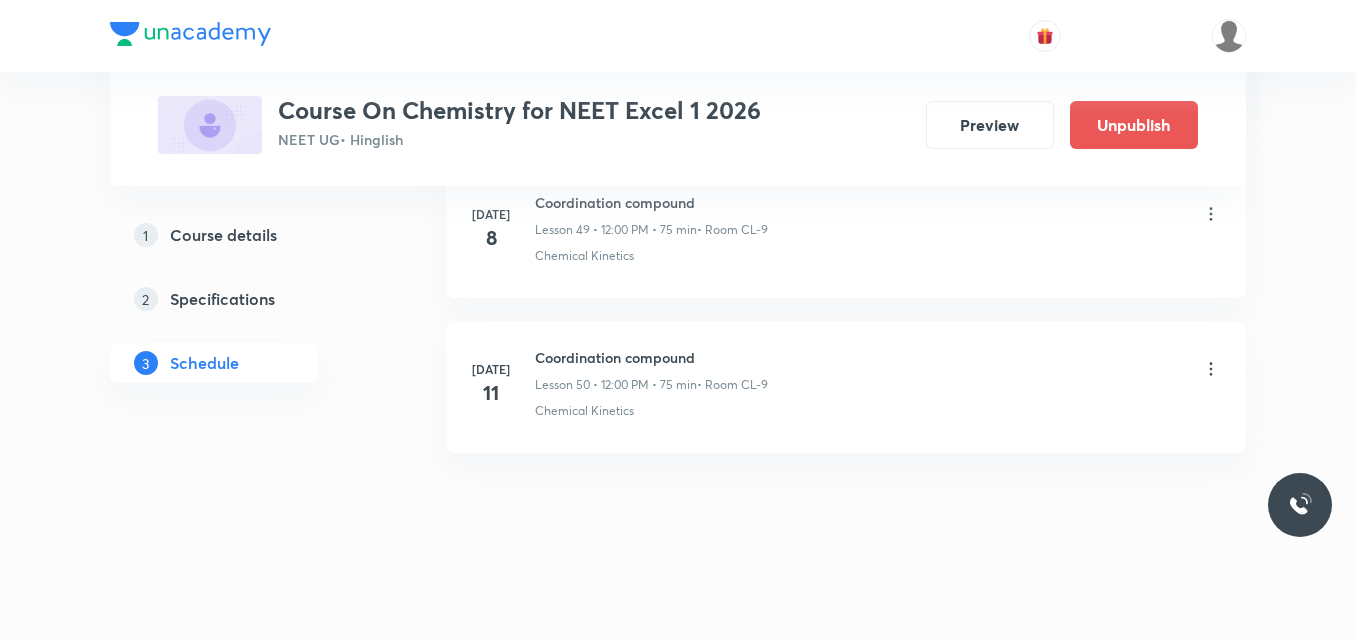 click 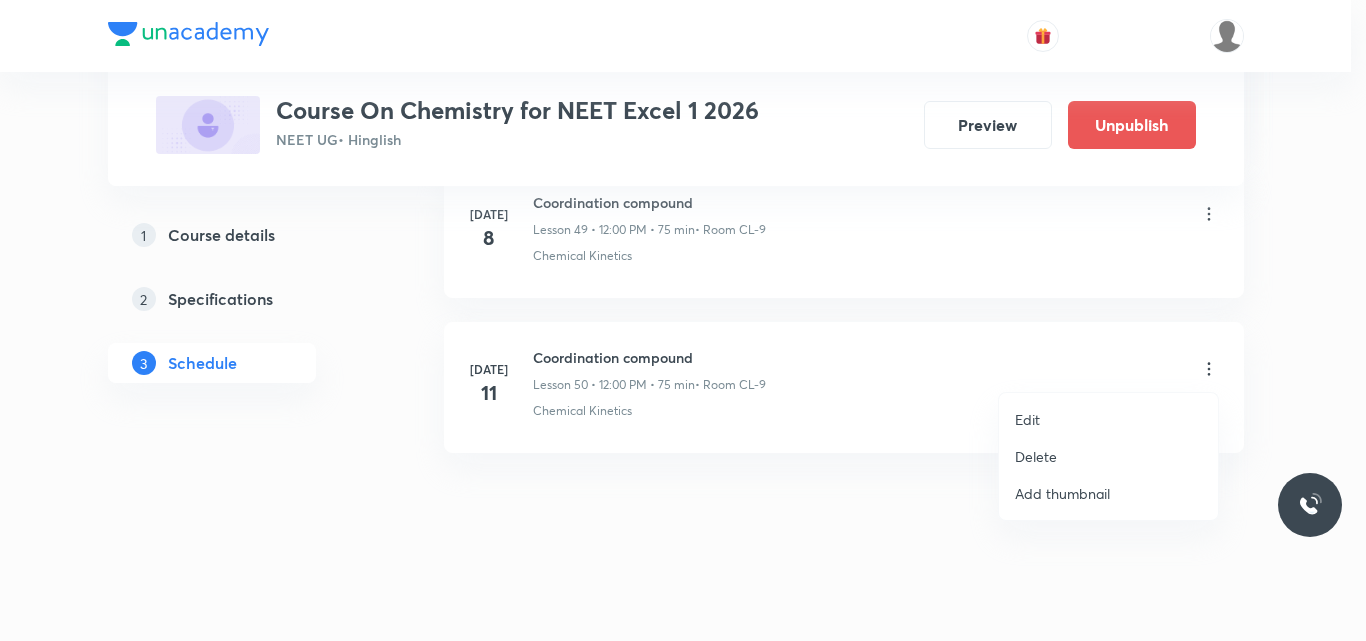 click on "Delete" at bounding box center (1108, 456) 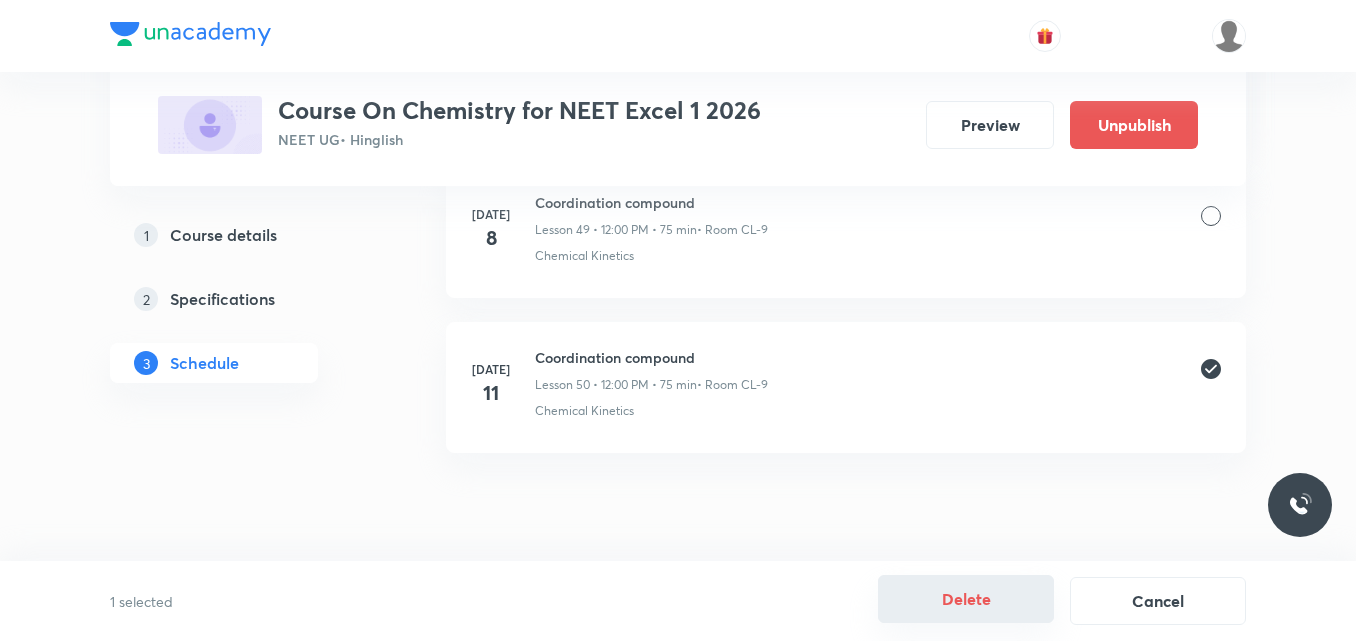 click on "Delete" at bounding box center (966, 599) 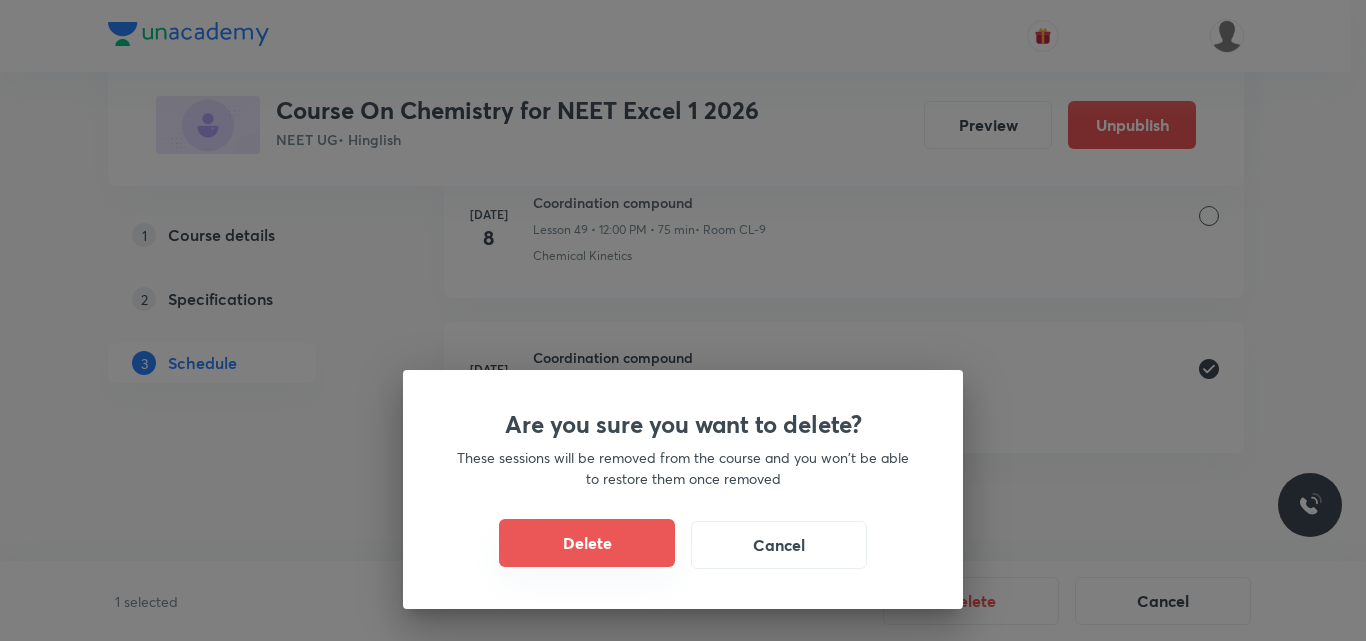 click on "Delete" at bounding box center (587, 543) 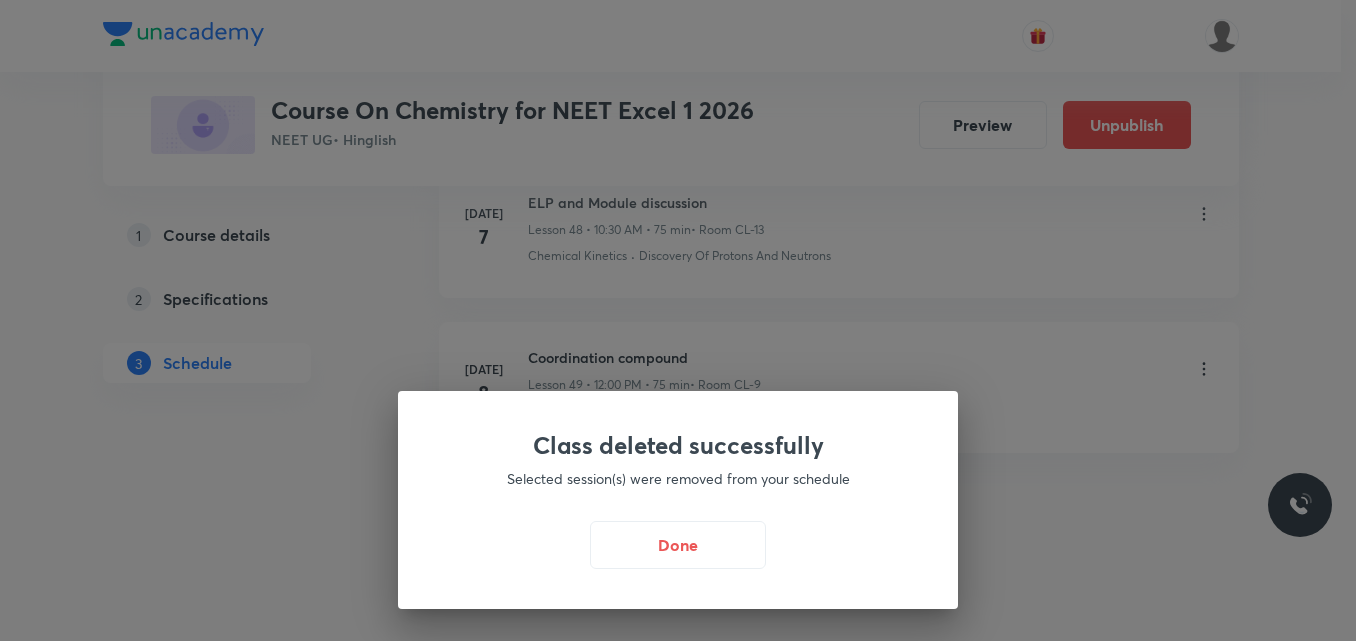 scroll, scrollTop: 8688, scrollLeft: 0, axis: vertical 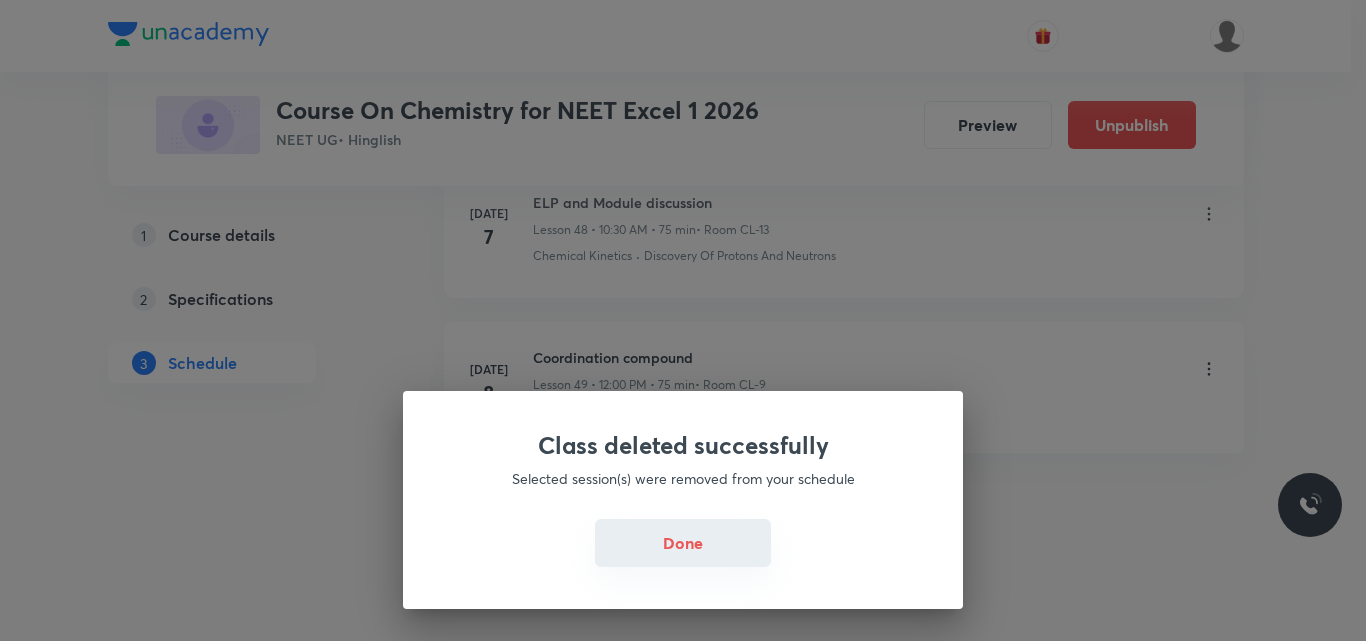 drag, startPoint x: 684, startPoint y: 546, endPoint x: 619, endPoint y: 54, distance: 496.27512 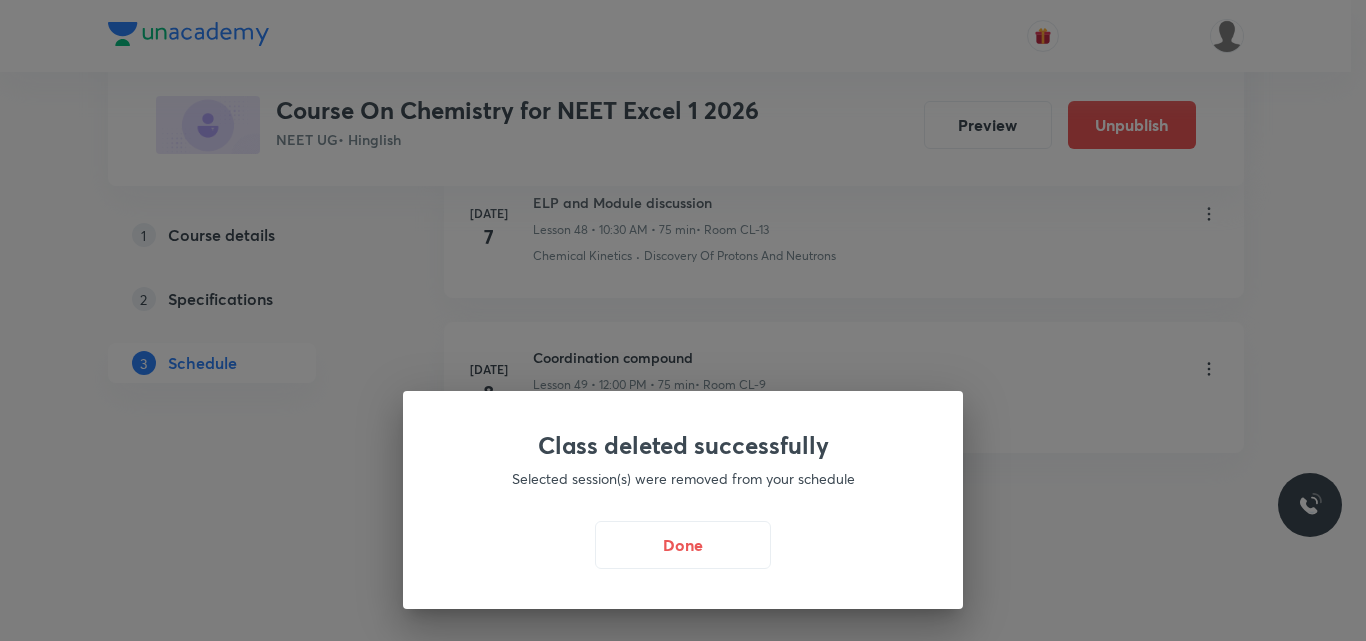 click on "Done" at bounding box center [683, 545] 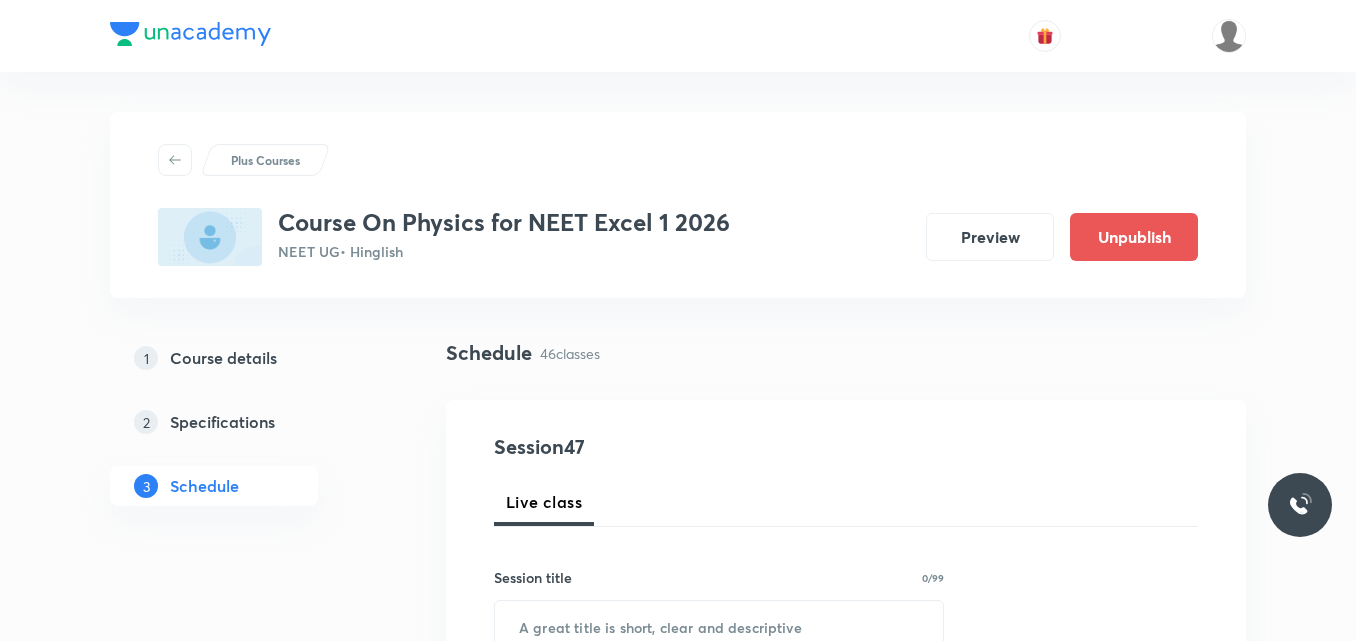 scroll, scrollTop: 0, scrollLeft: 0, axis: both 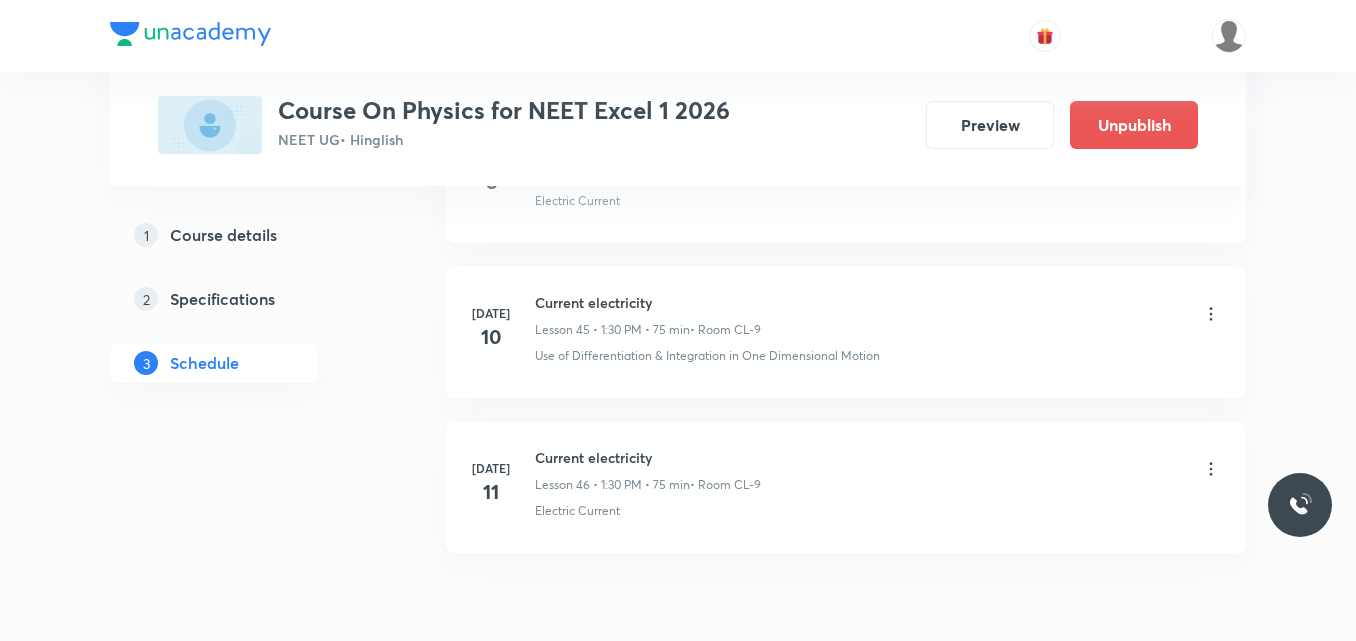 click 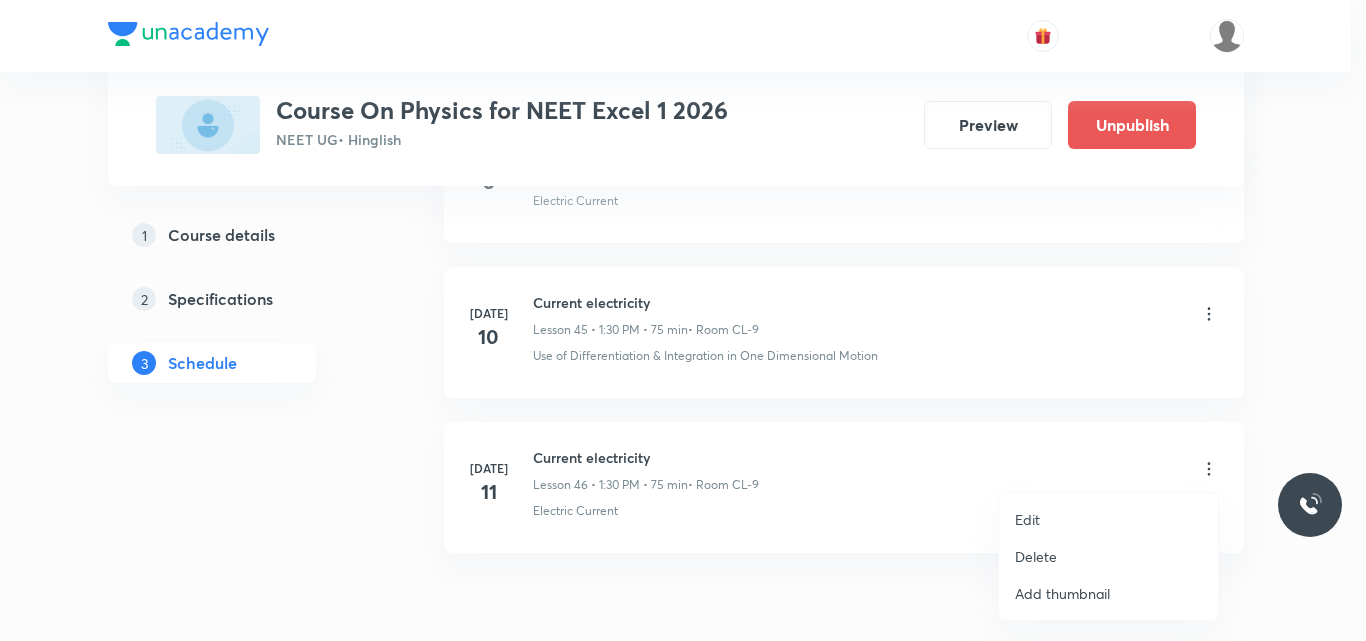 click on "Edit" at bounding box center (1027, 519) 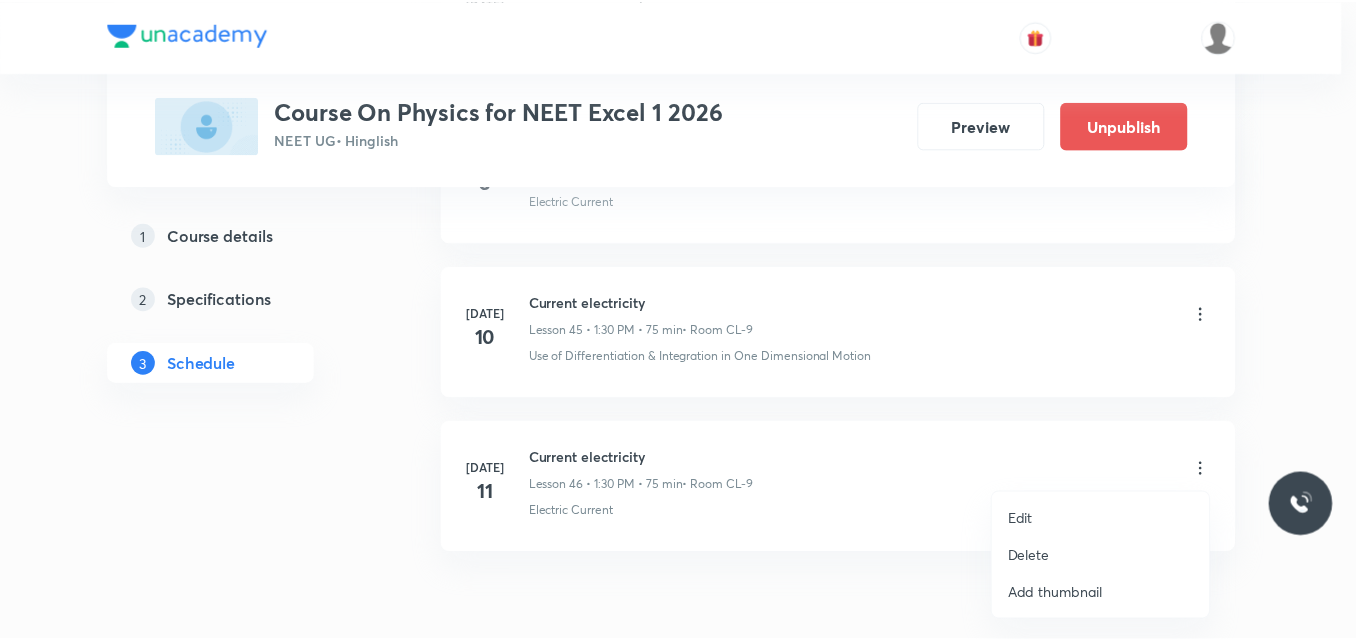 scroll, scrollTop: 7921, scrollLeft: 0, axis: vertical 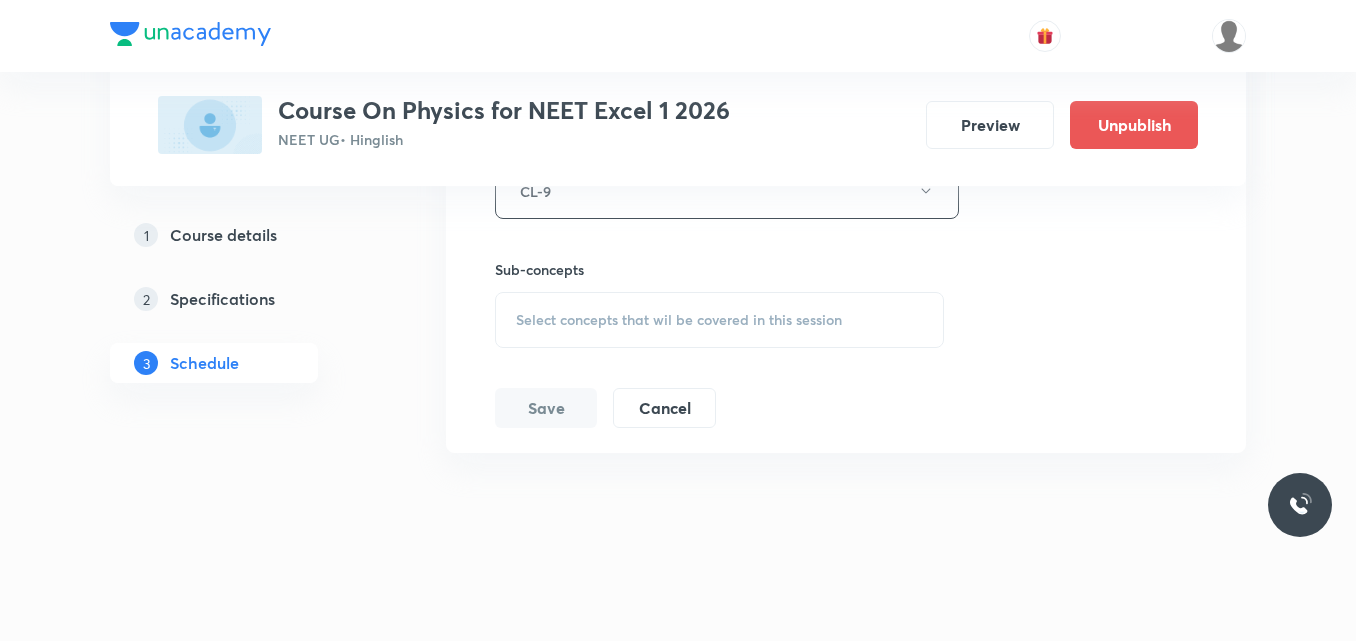 click on "Select concepts that wil be covered in this session" at bounding box center [719, 320] 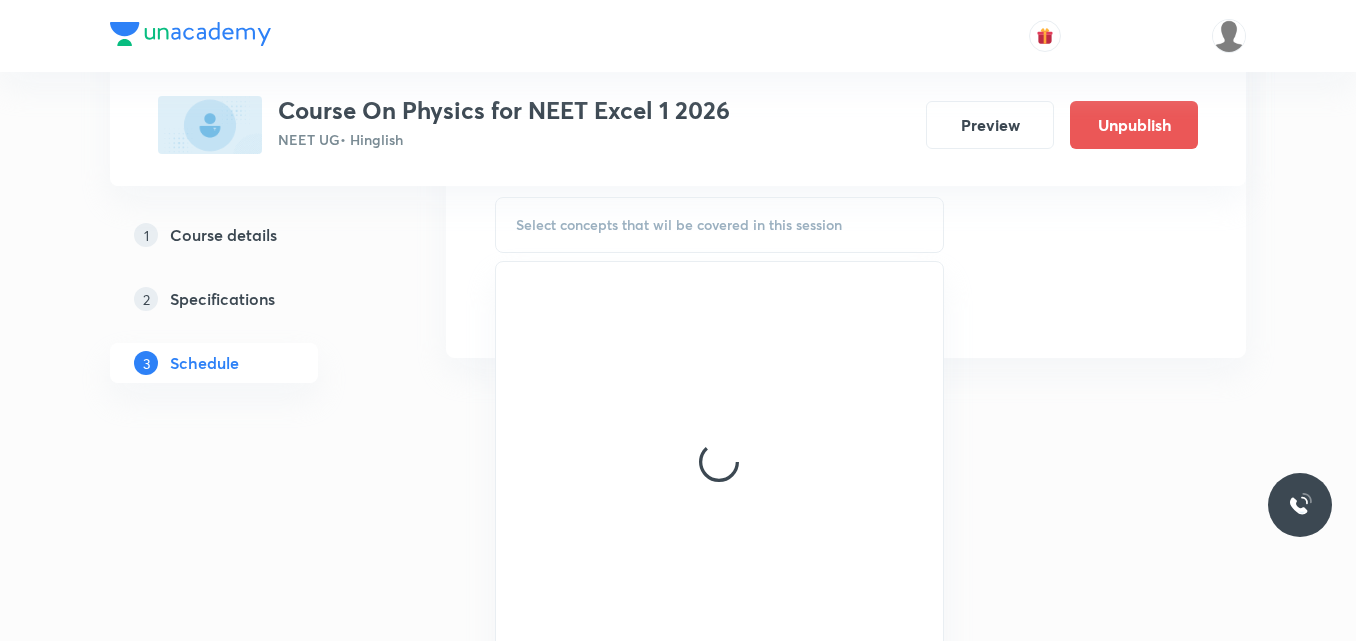 scroll, scrollTop: 8021, scrollLeft: 0, axis: vertical 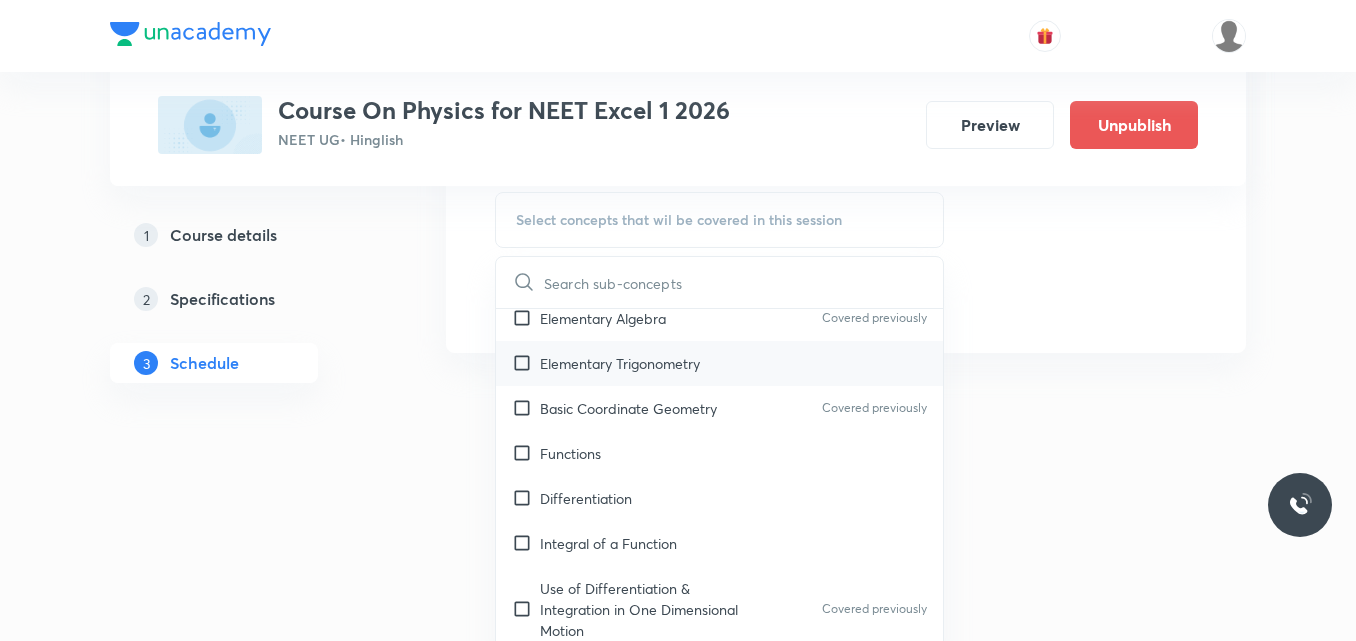 click on "Elementary Trigonometry" at bounding box center (719, 363) 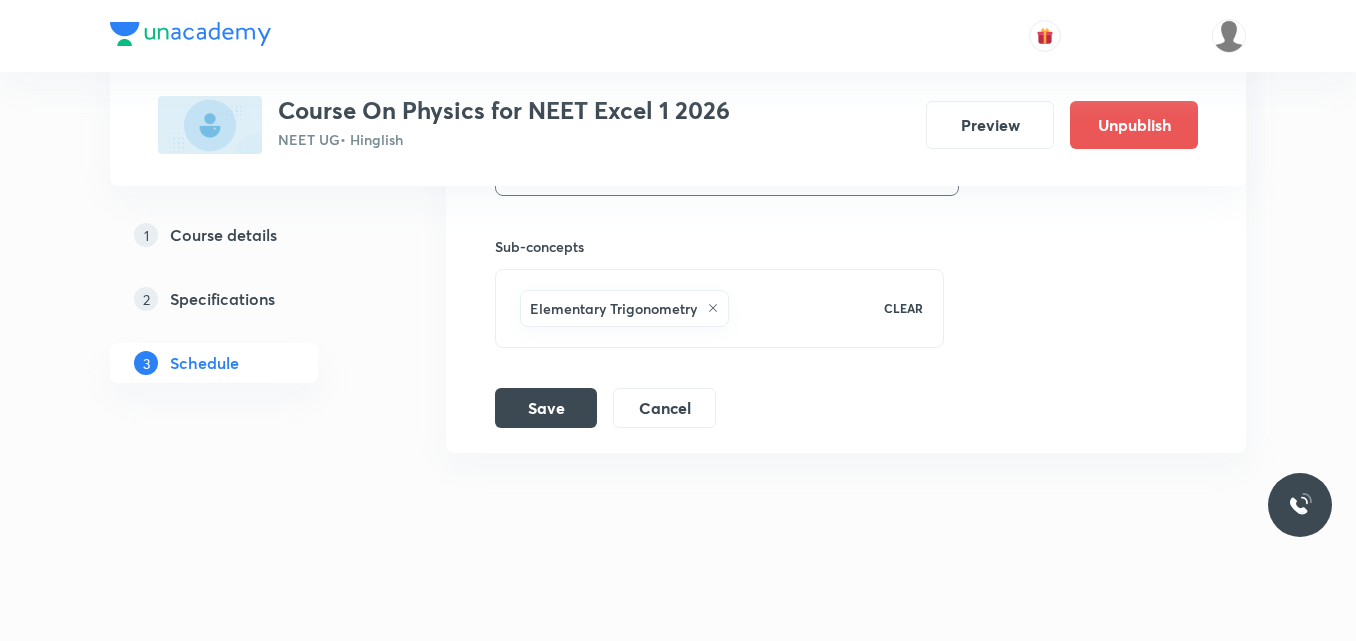 click on "1 Course details 2 Specifications 3 Schedule" at bounding box center [246, -3501] 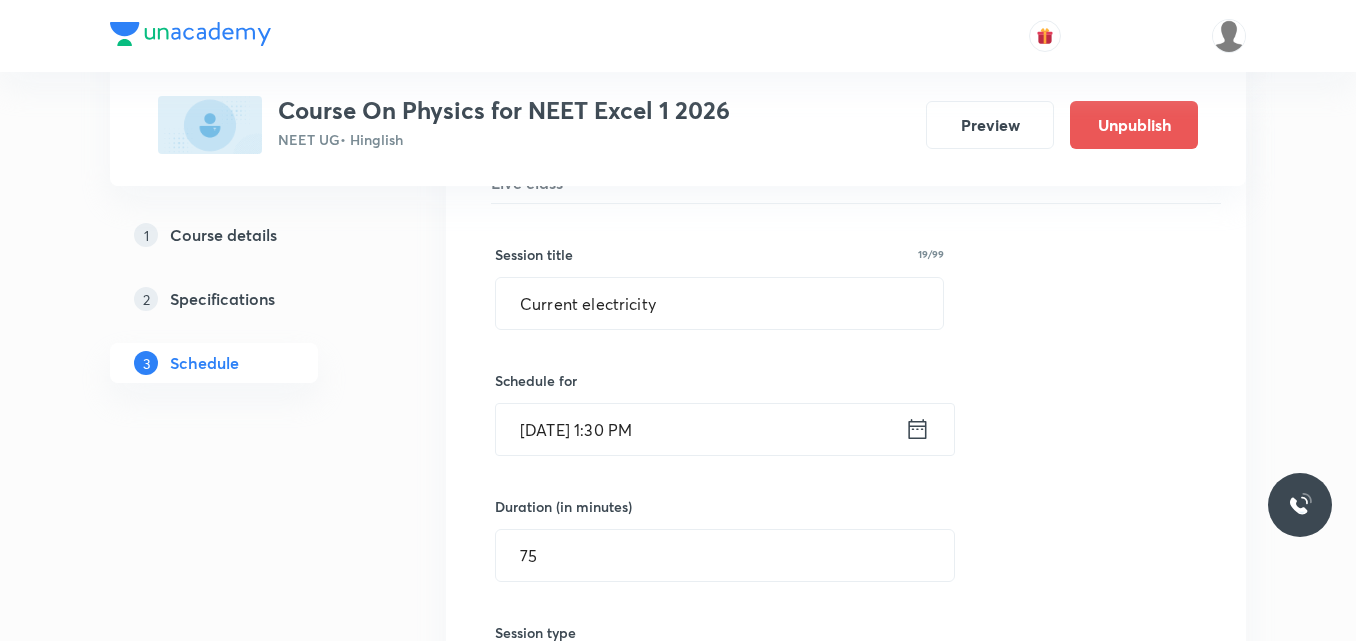 scroll, scrollTop: 7244, scrollLeft: 0, axis: vertical 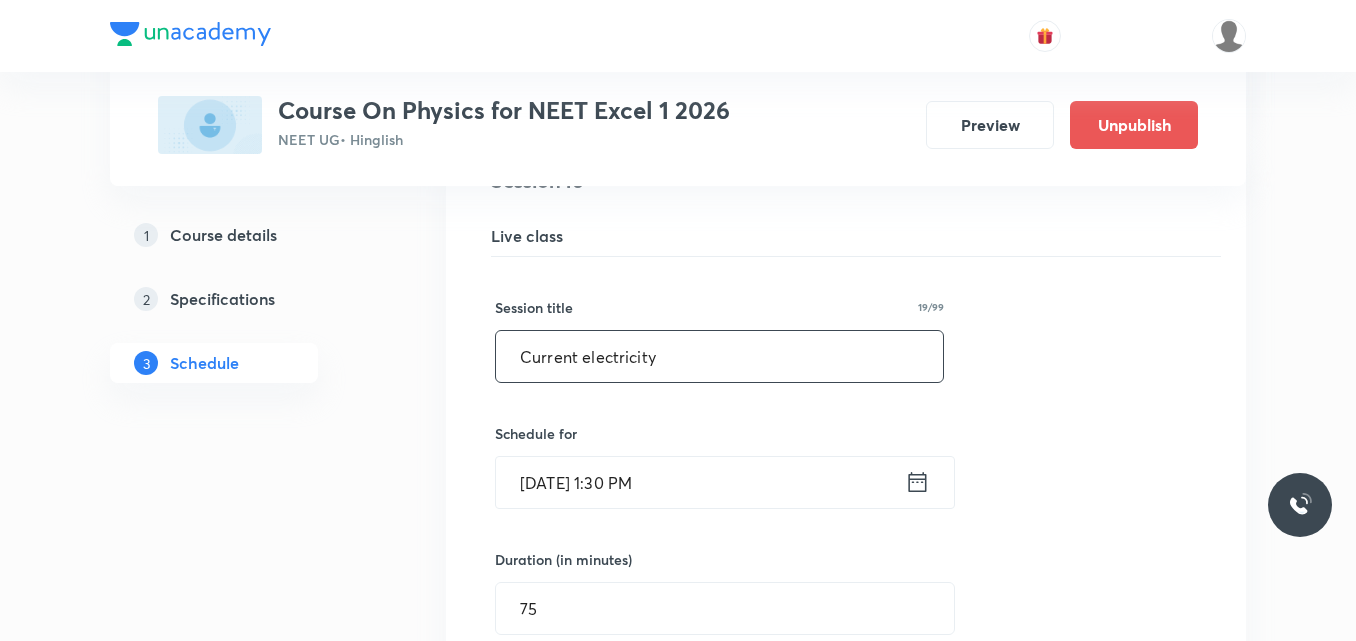 drag, startPoint x: 674, startPoint y: 342, endPoint x: 504, endPoint y: 336, distance: 170.10585 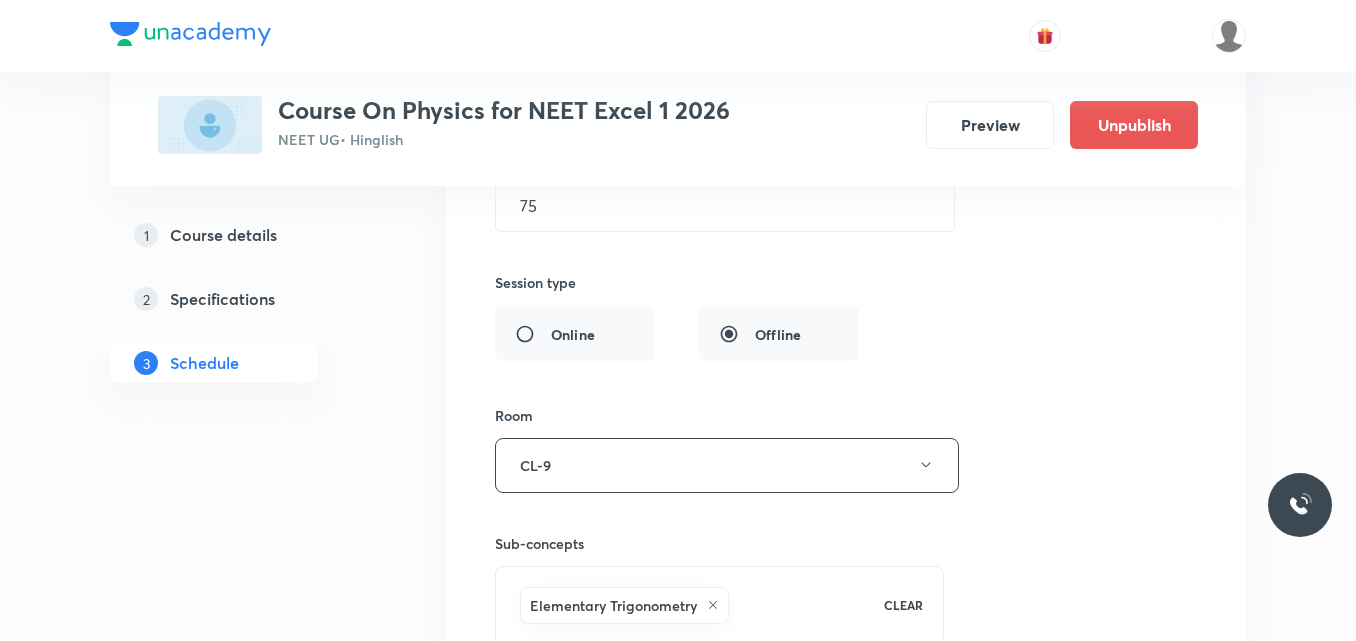 scroll, scrollTop: 7844, scrollLeft: 0, axis: vertical 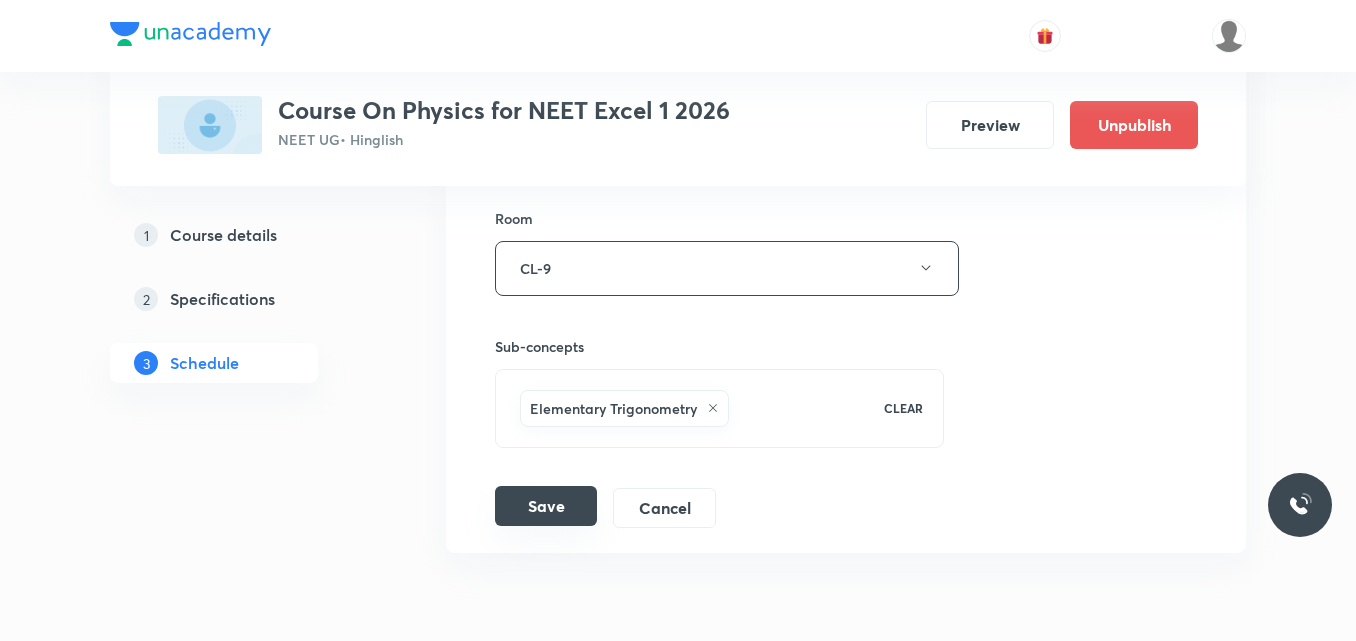 type on "Magnetic effect of current" 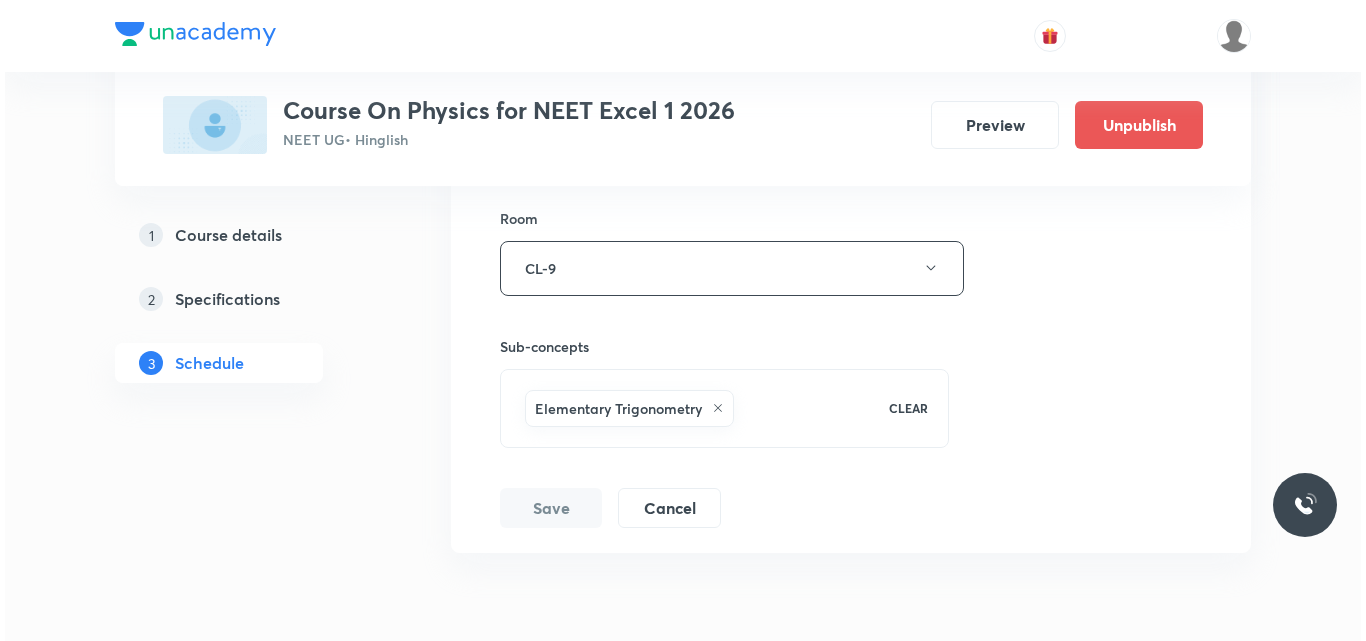scroll, scrollTop: 7750, scrollLeft: 0, axis: vertical 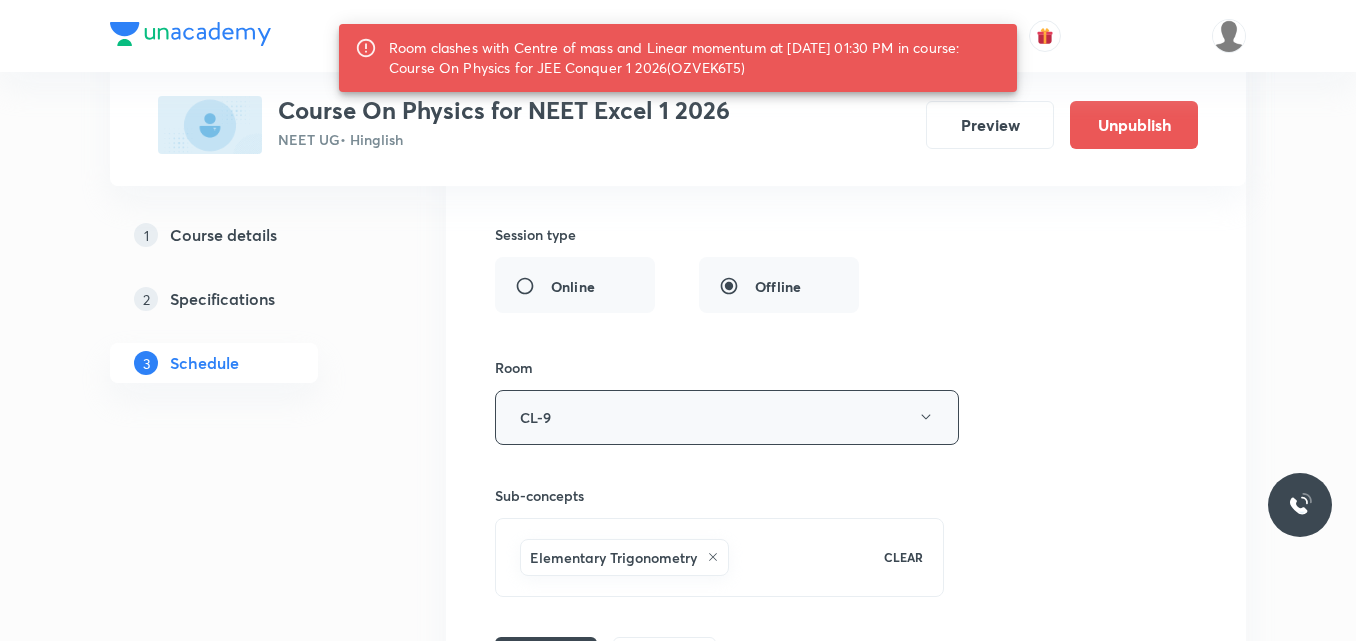 click on "CL-9" at bounding box center (727, 417) 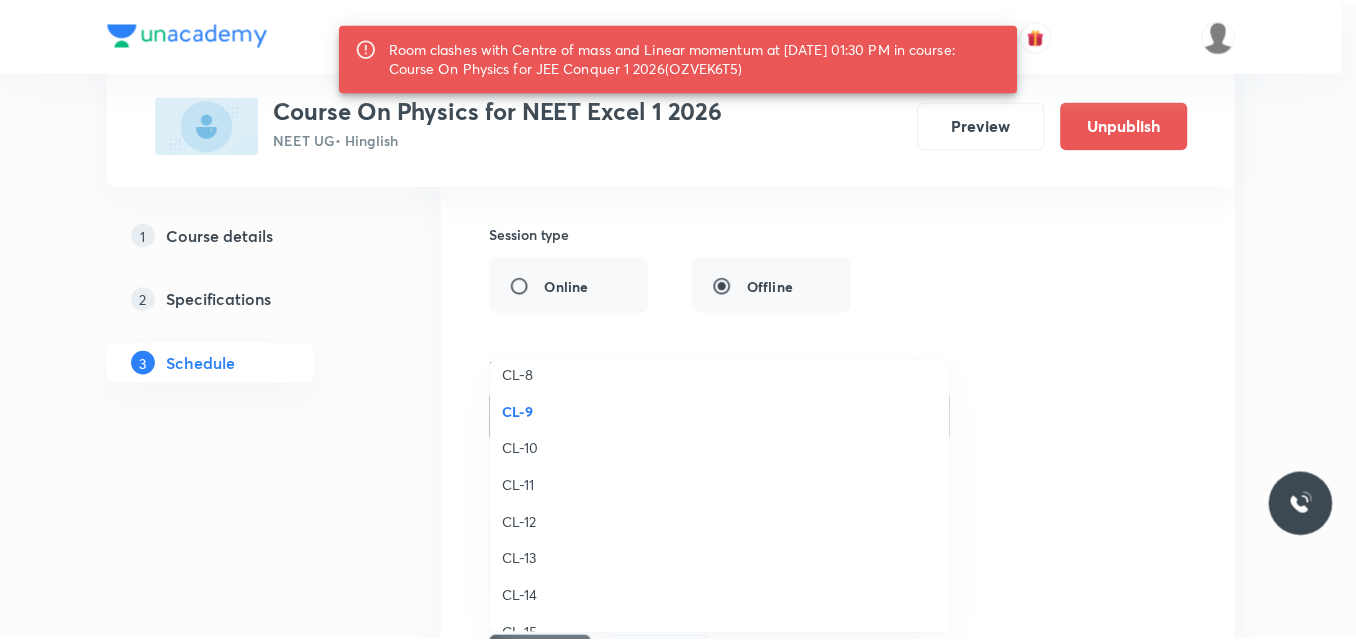 scroll, scrollTop: 889, scrollLeft: 0, axis: vertical 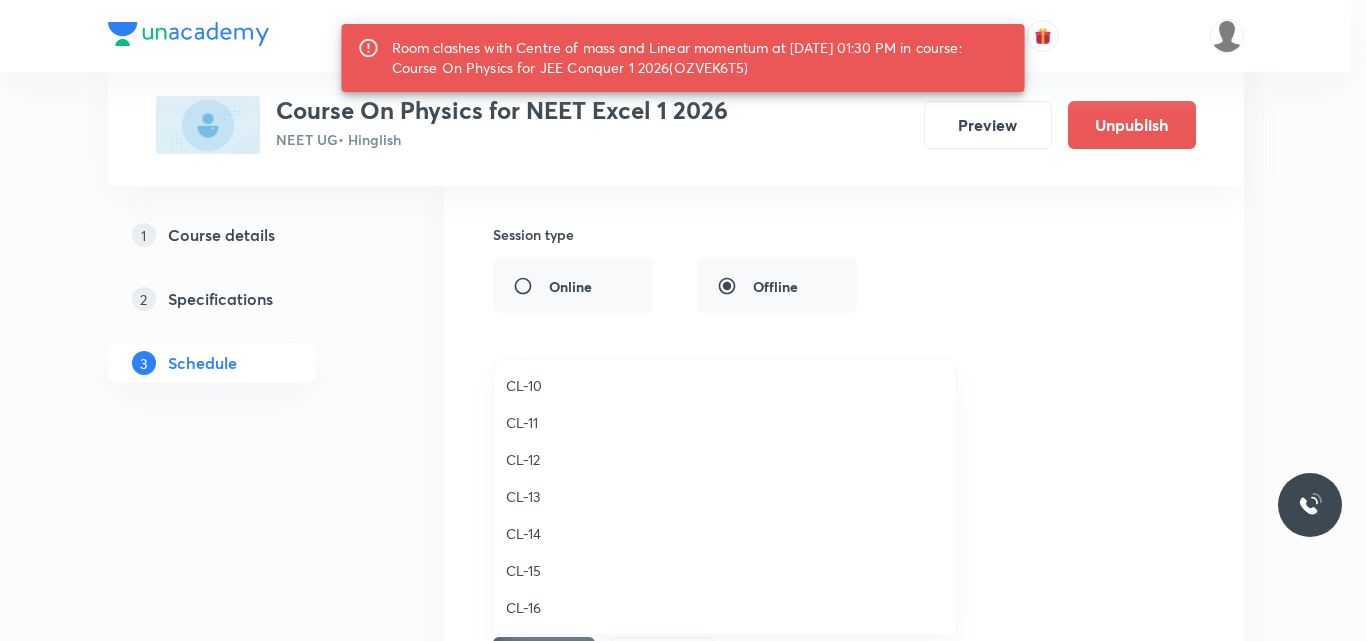 click on "CL-12" at bounding box center [725, 459] 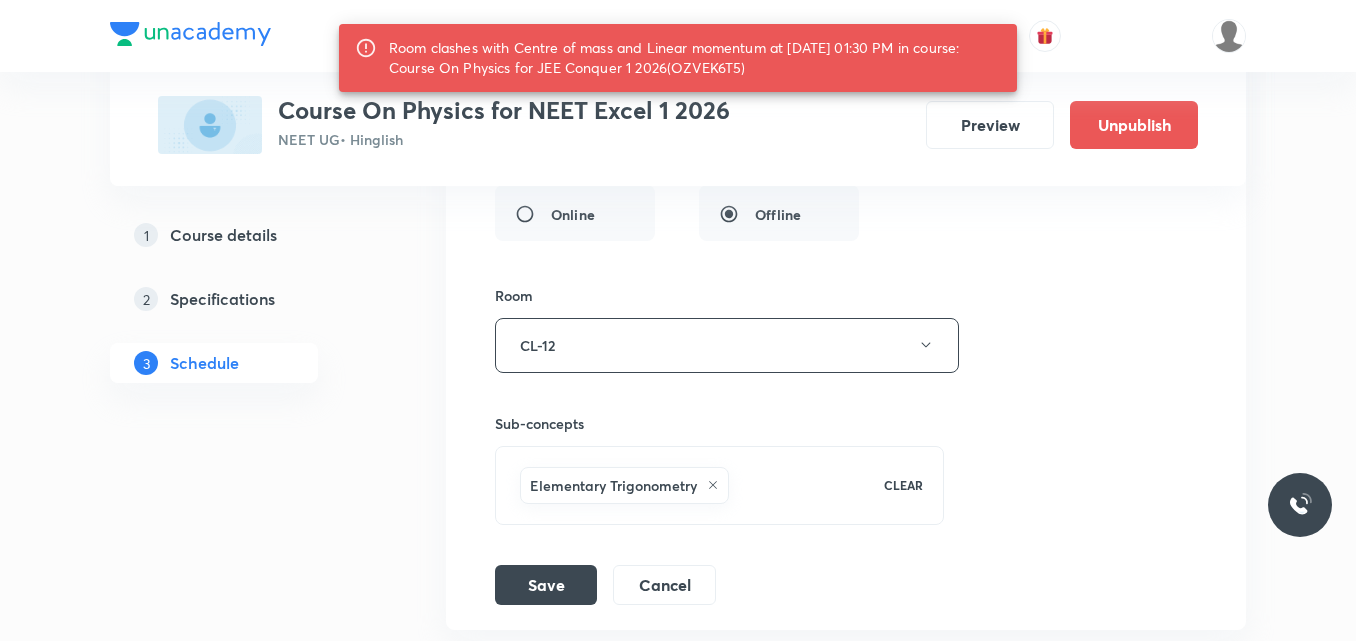 scroll, scrollTop: 7999, scrollLeft: 0, axis: vertical 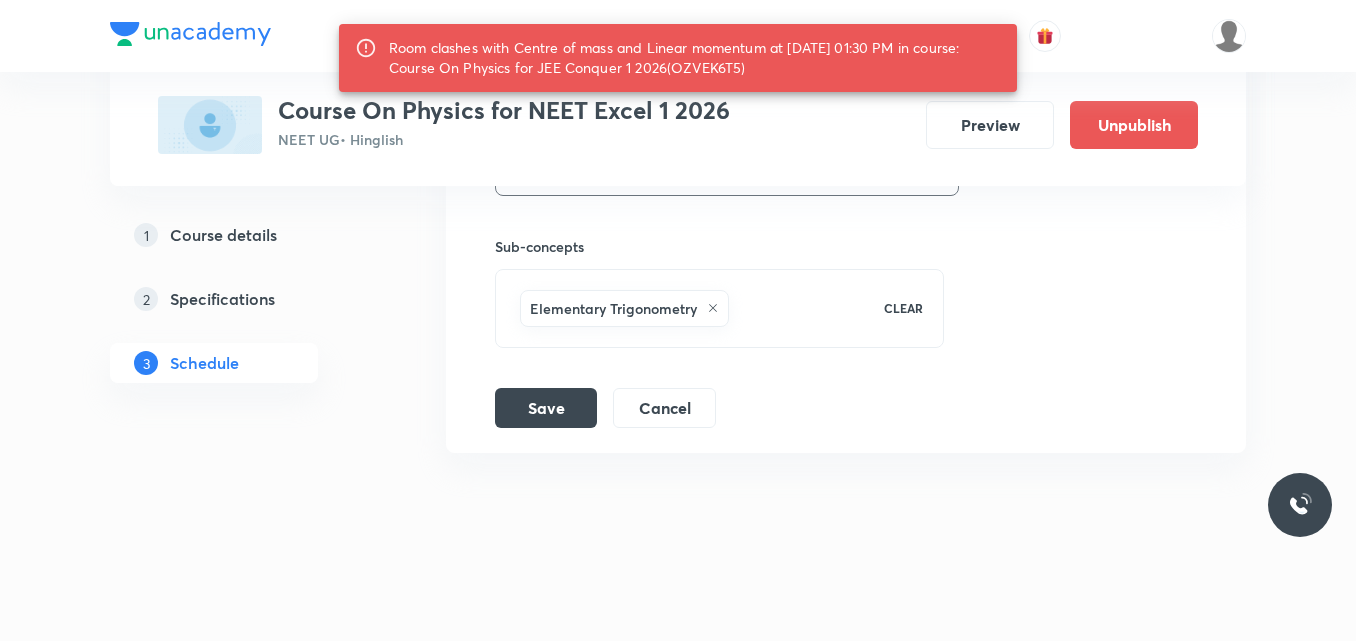 click on "Session title 26/99 Magnetic effect of current ​ Schedule for Jul 11, 2025, 1:30 PM ​ Room  clashes with Centre of mass and Linear momentum at 11 Jul 2025 01:30 PM in course: Course On Physics for JEE Conquer 1 2026(OZVEK6T5) Duration (in minutes) 75 ​   Session type Online Offline Room CL-12 Sub-concepts Elementary Trigonometry CLEAR Save Cancel" at bounding box center (846, -35) 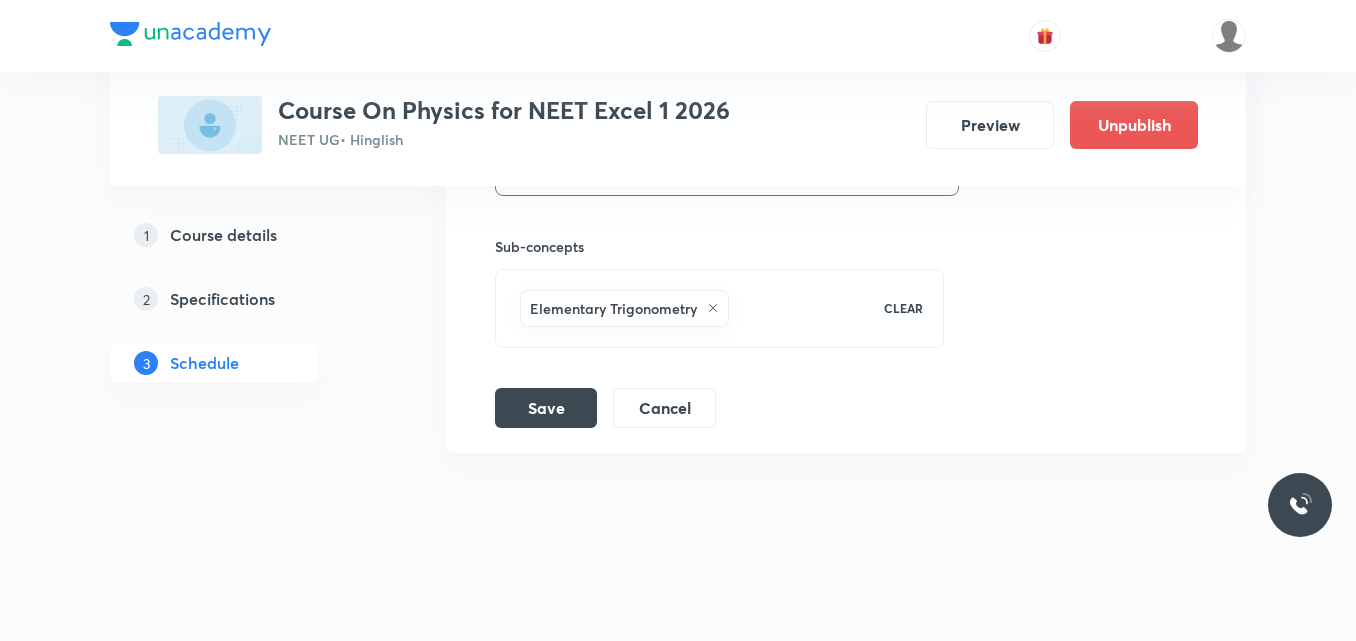 click on "Save" at bounding box center [546, 408] 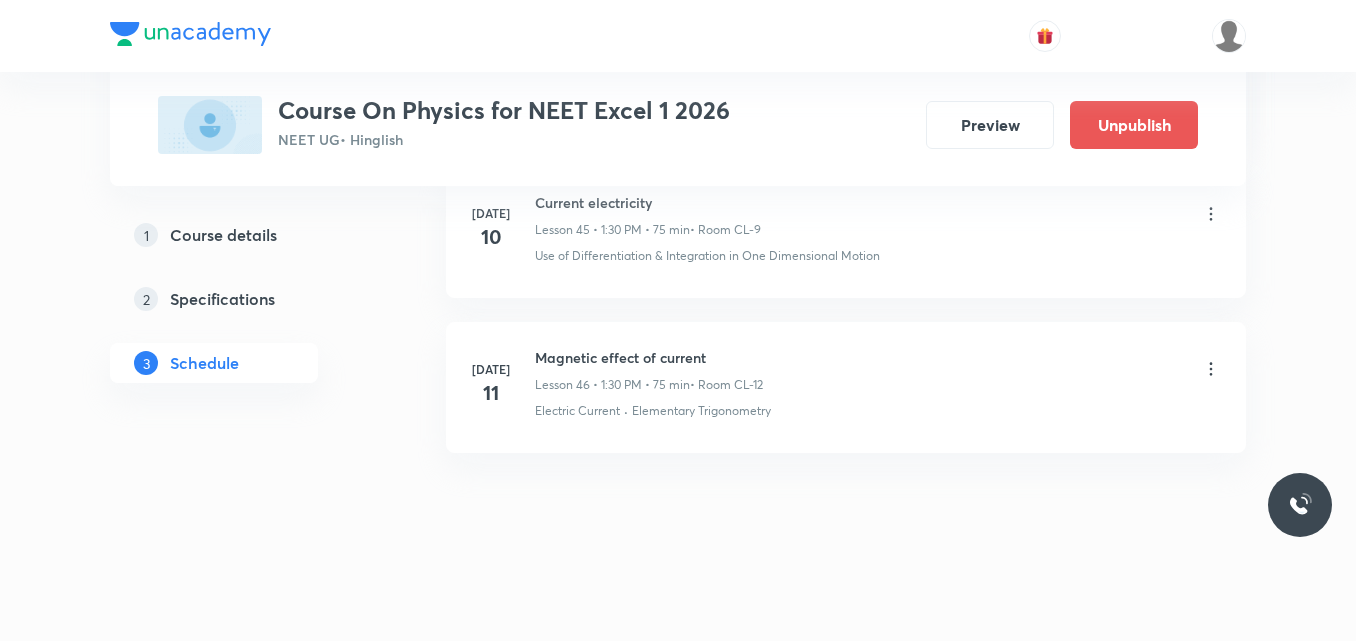 scroll, scrollTop: 7175, scrollLeft: 0, axis: vertical 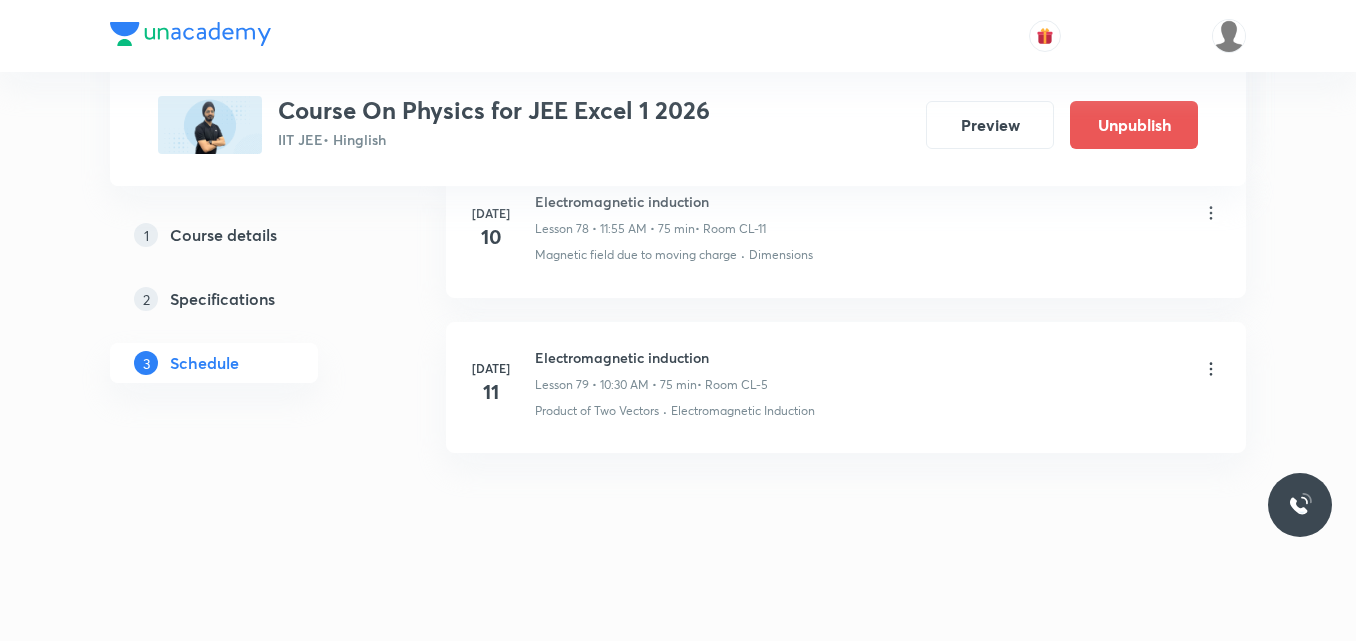 click on "Electromagnetic induction" at bounding box center (651, 357) 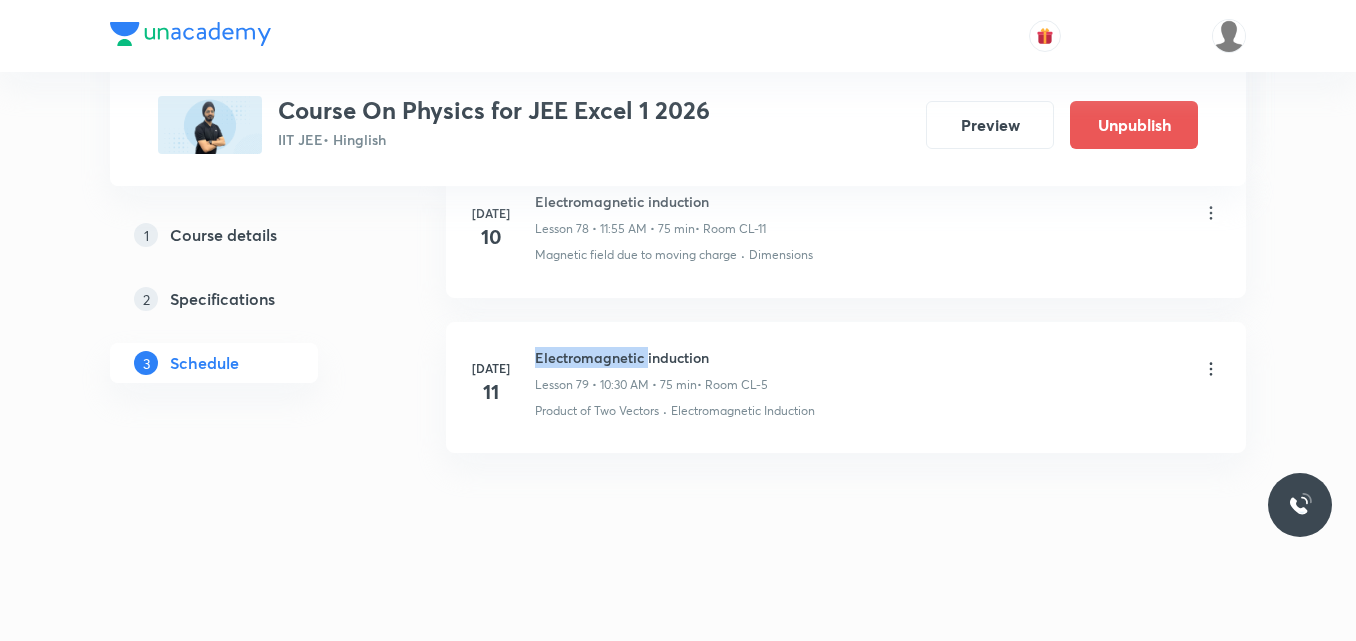 click on "Electromagnetic induction" at bounding box center (651, 357) 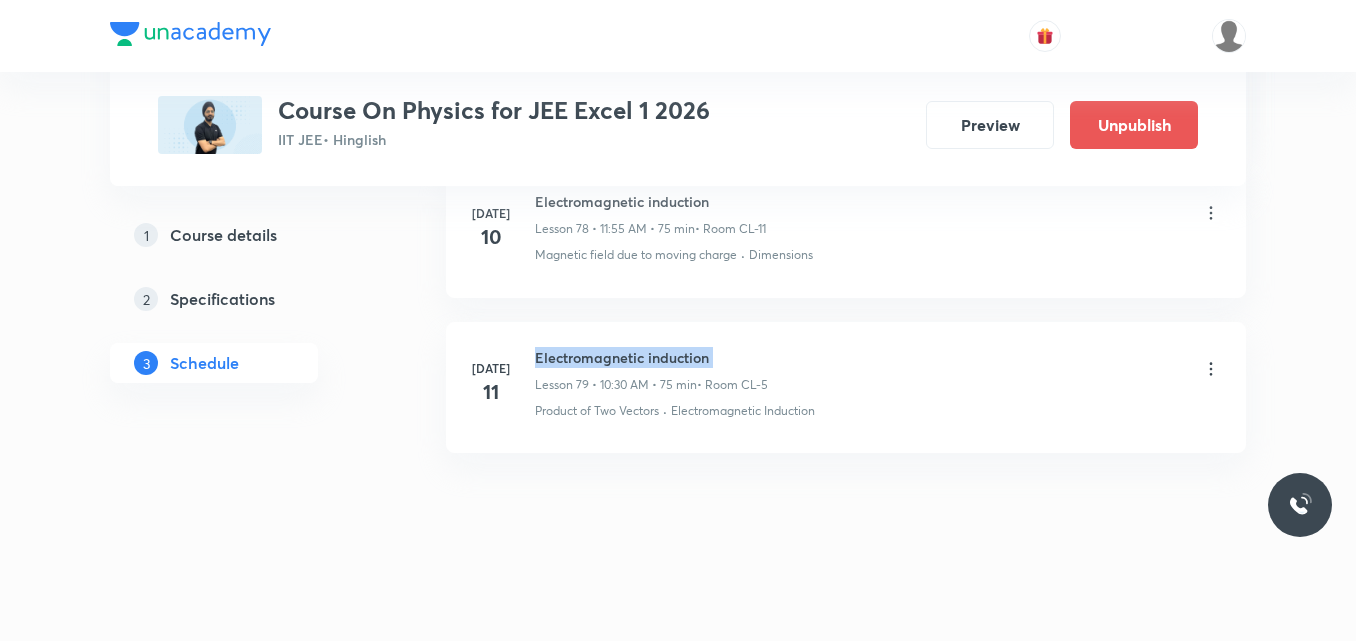 click on "Electromagnetic induction" at bounding box center (651, 357) 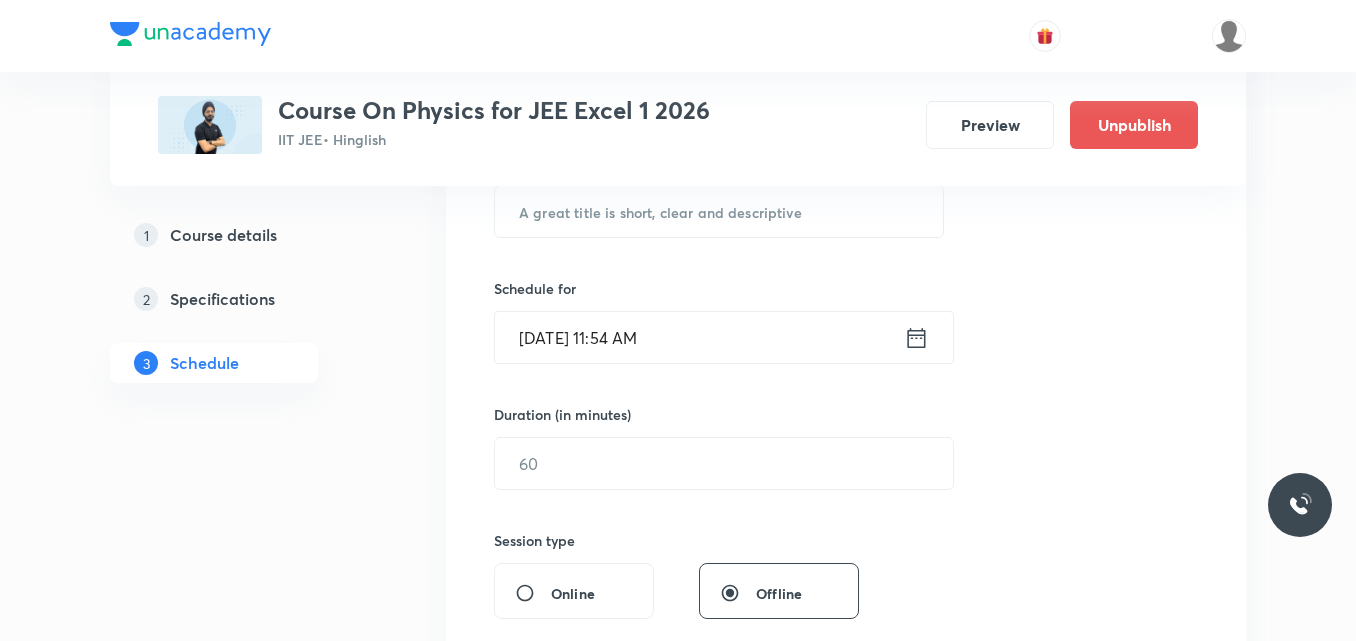scroll, scrollTop: 410, scrollLeft: 0, axis: vertical 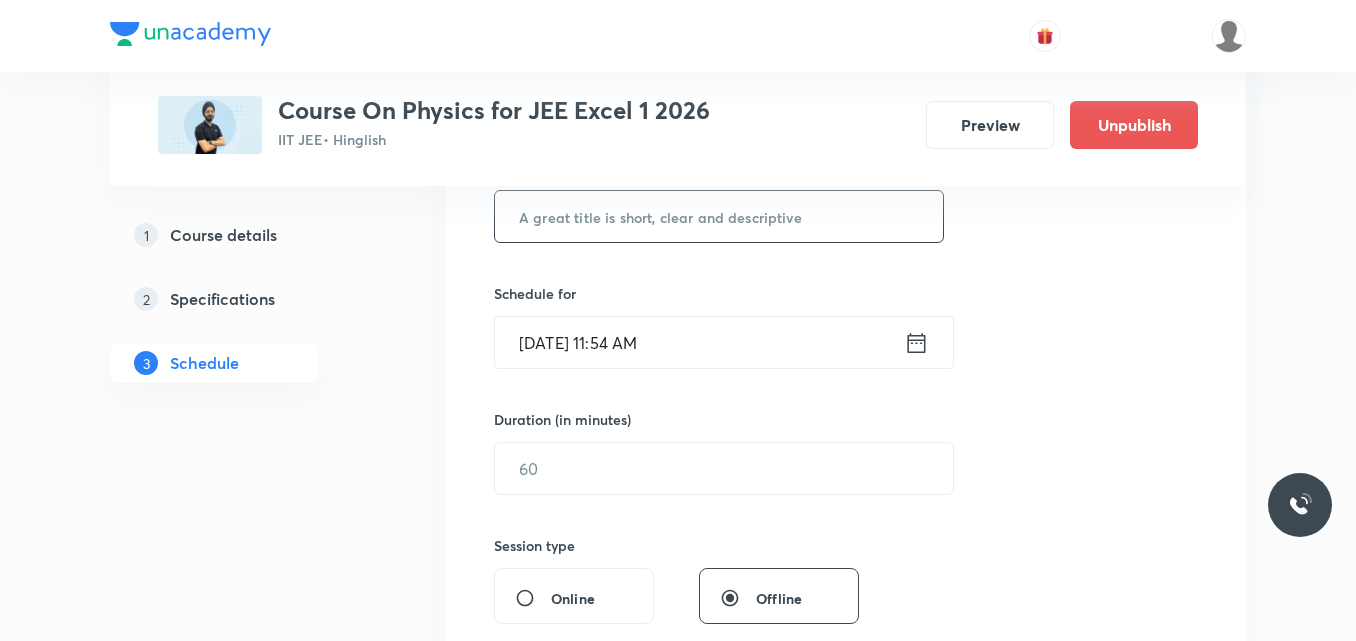 click at bounding box center [719, 216] 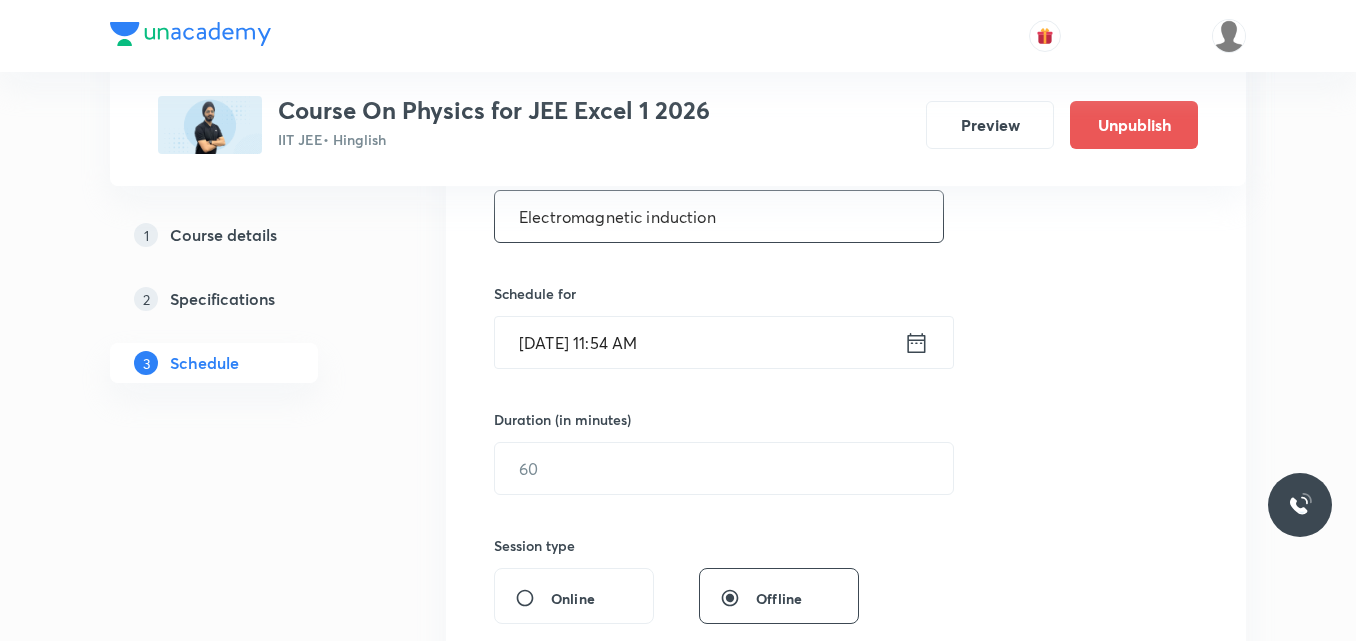 type on "Electromagnetic induction" 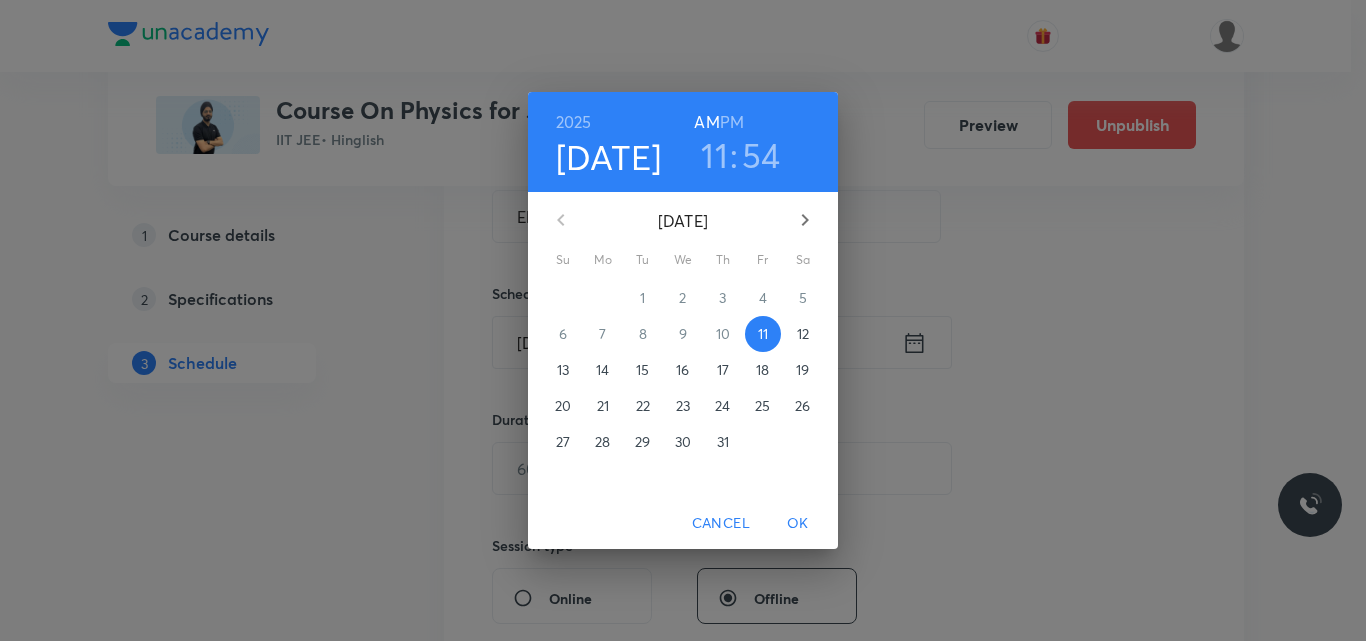 click on "54" at bounding box center [761, 155] 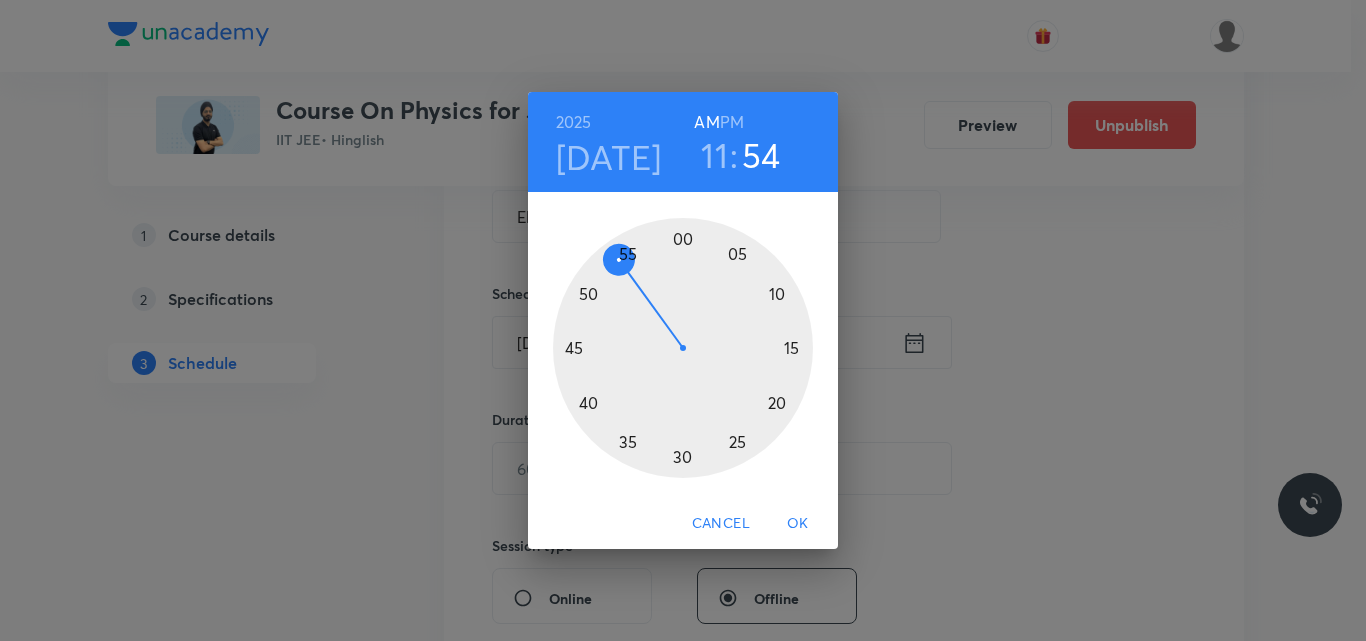 click at bounding box center (683, 348) 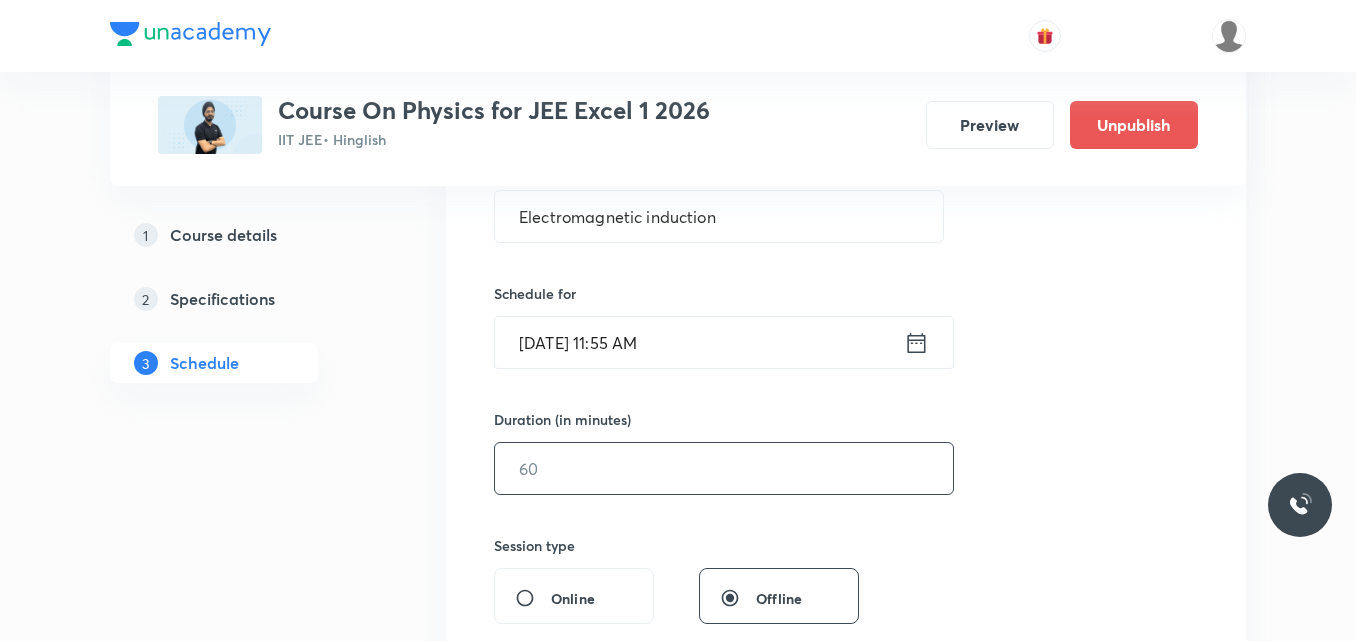 click at bounding box center [724, 468] 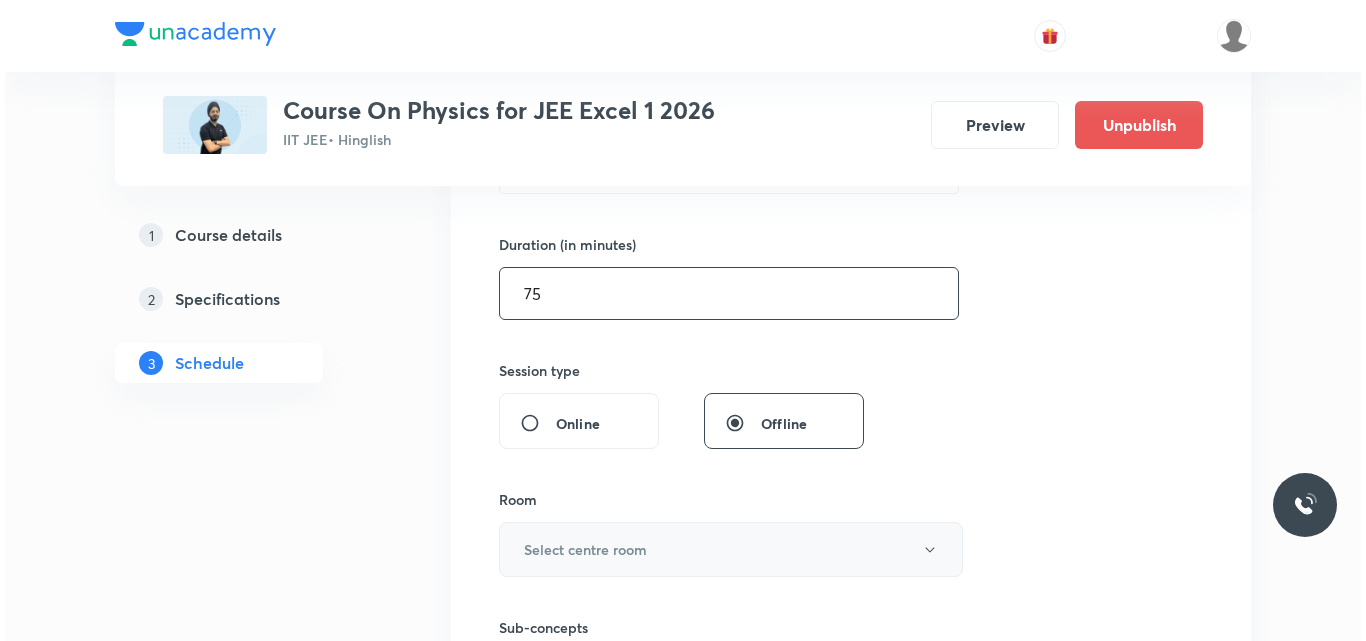 scroll, scrollTop: 710, scrollLeft: 0, axis: vertical 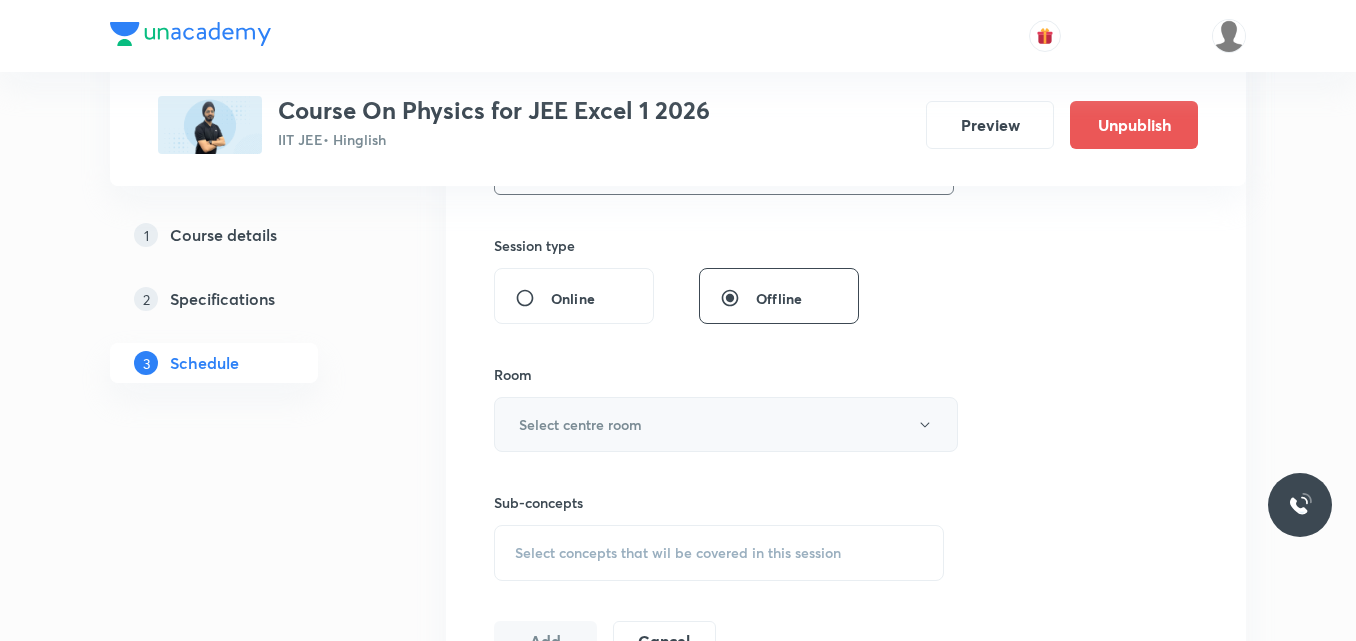 type on "75" 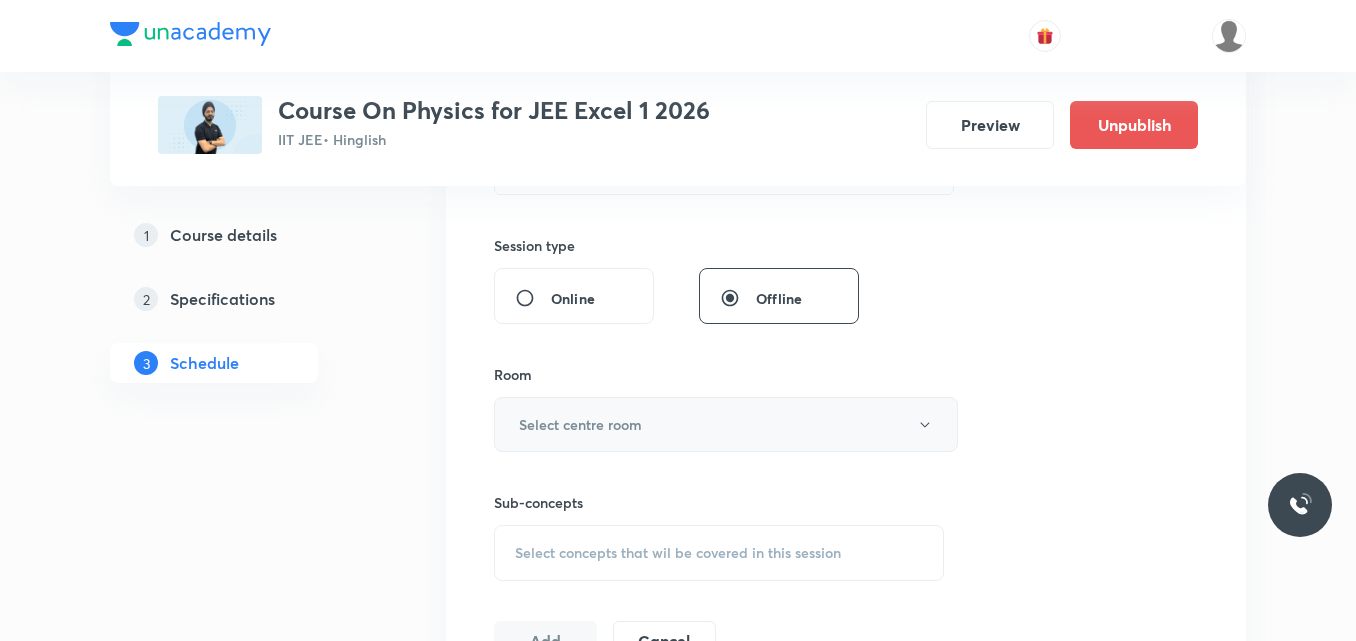 click on "Select centre room" at bounding box center (580, 424) 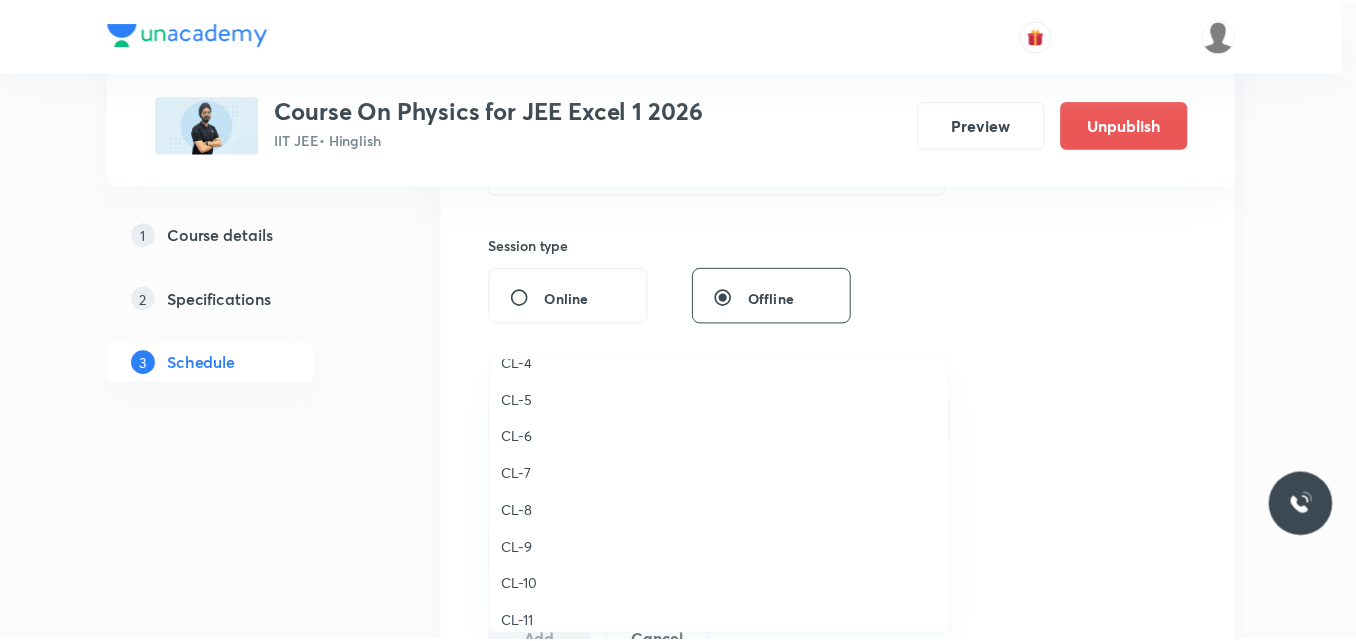 scroll, scrollTop: 700, scrollLeft: 0, axis: vertical 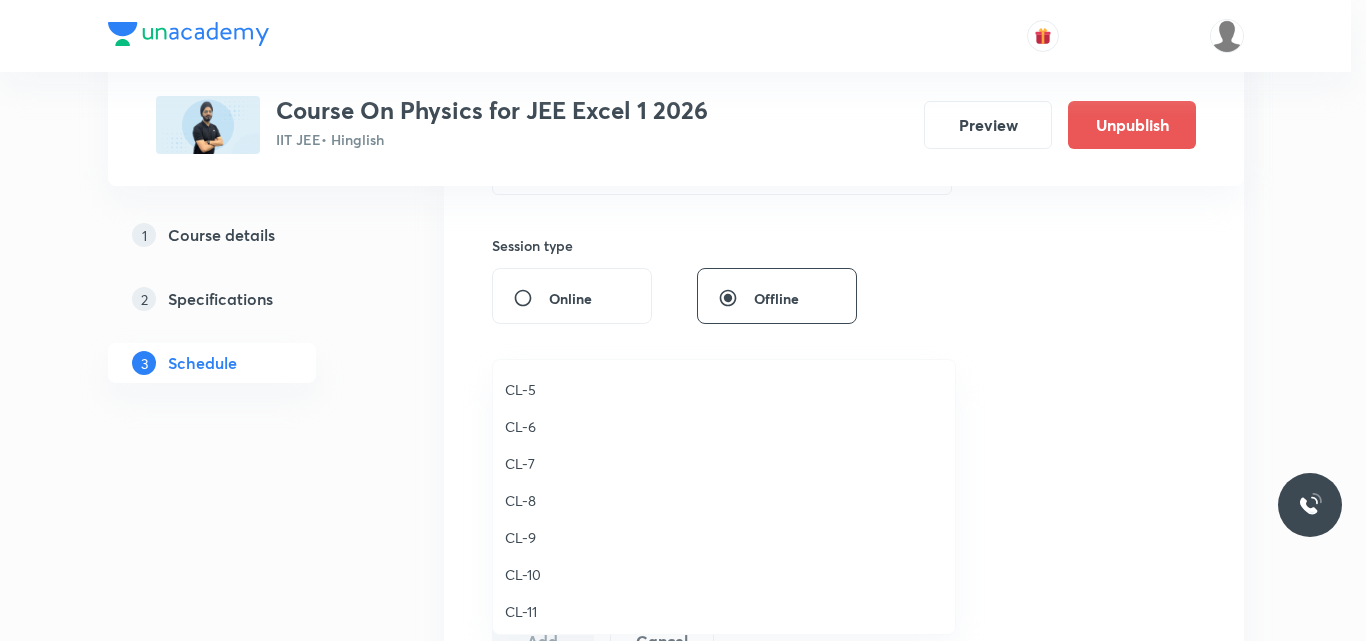 click on "CL-8" at bounding box center (724, 500) 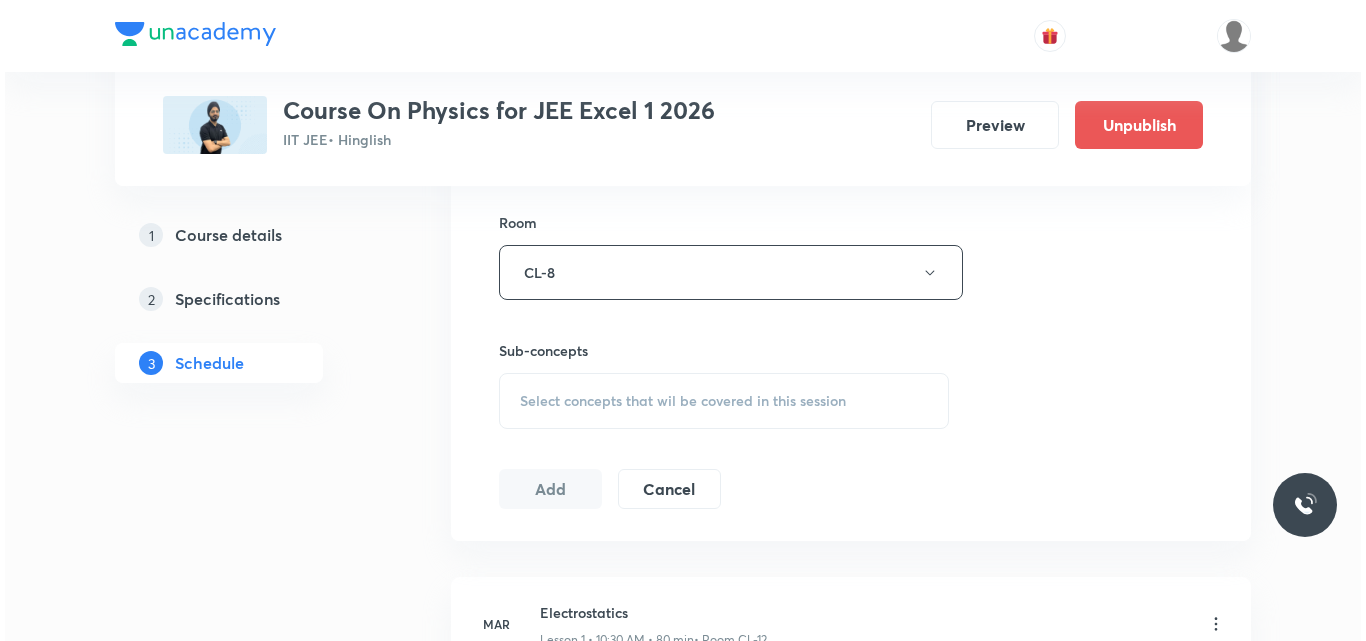 scroll, scrollTop: 910, scrollLeft: 0, axis: vertical 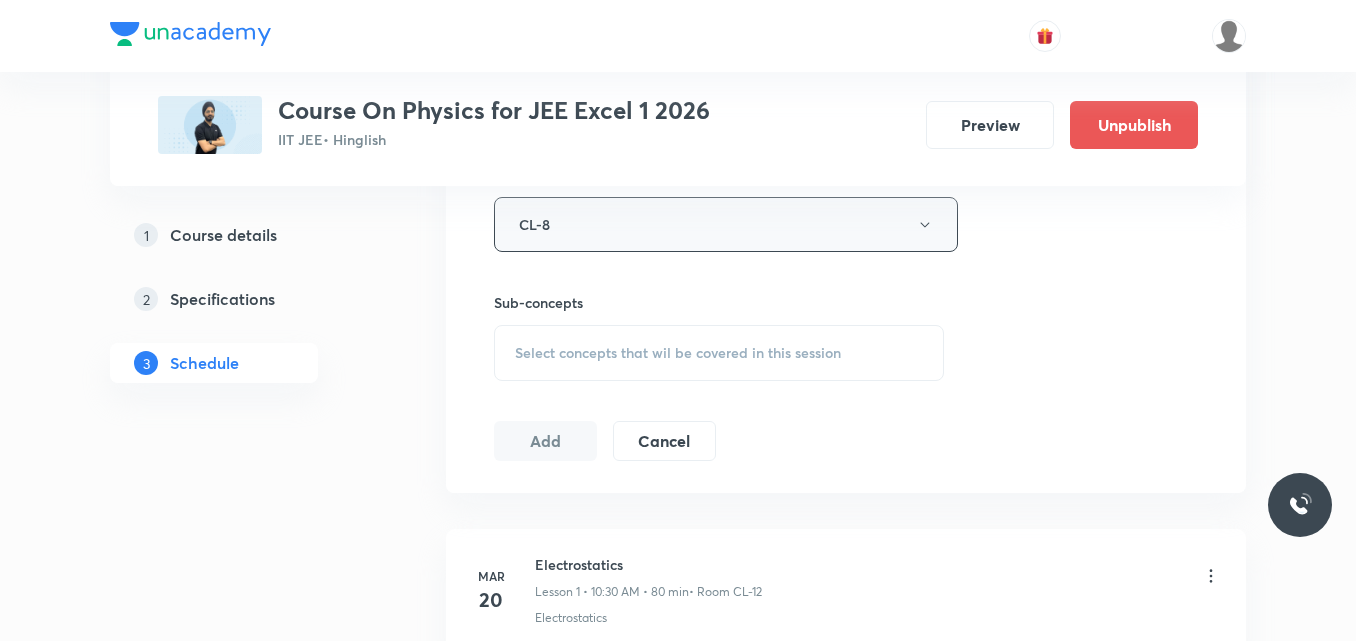 click on "CL-8" at bounding box center [726, 224] 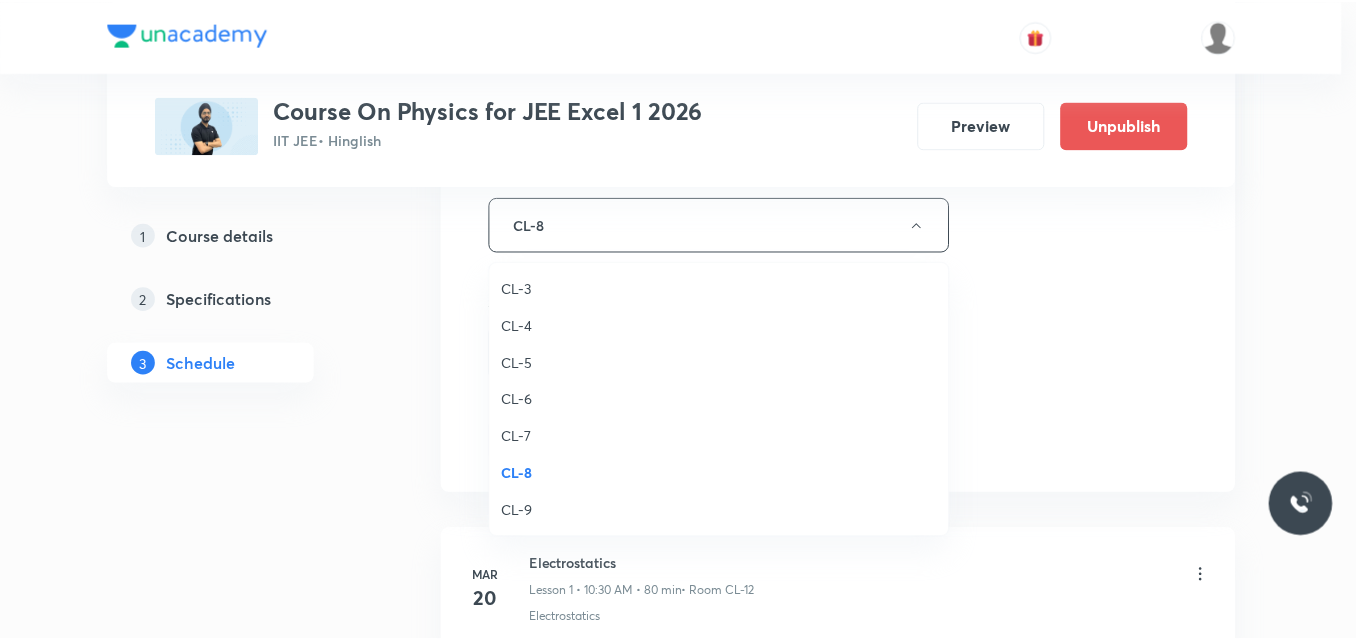 scroll, scrollTop: 589, scrollLeft: 0, axis: vertical 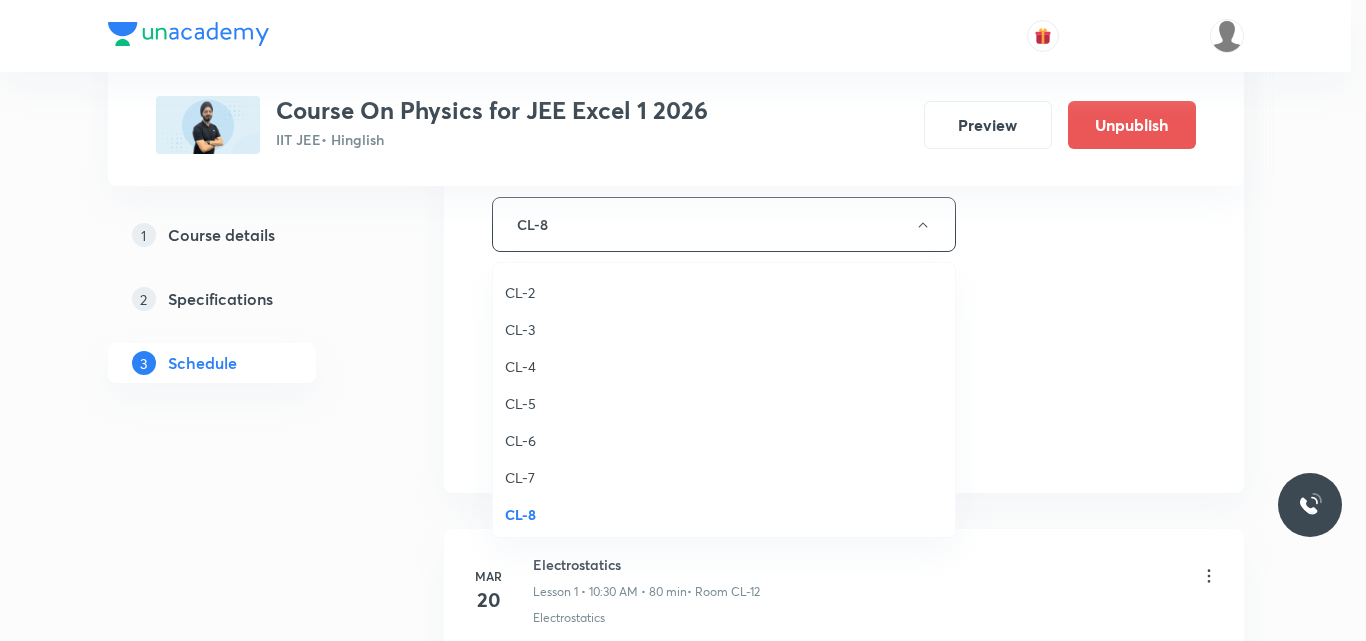 click on "CL-5" at bounding box center (724, 403) 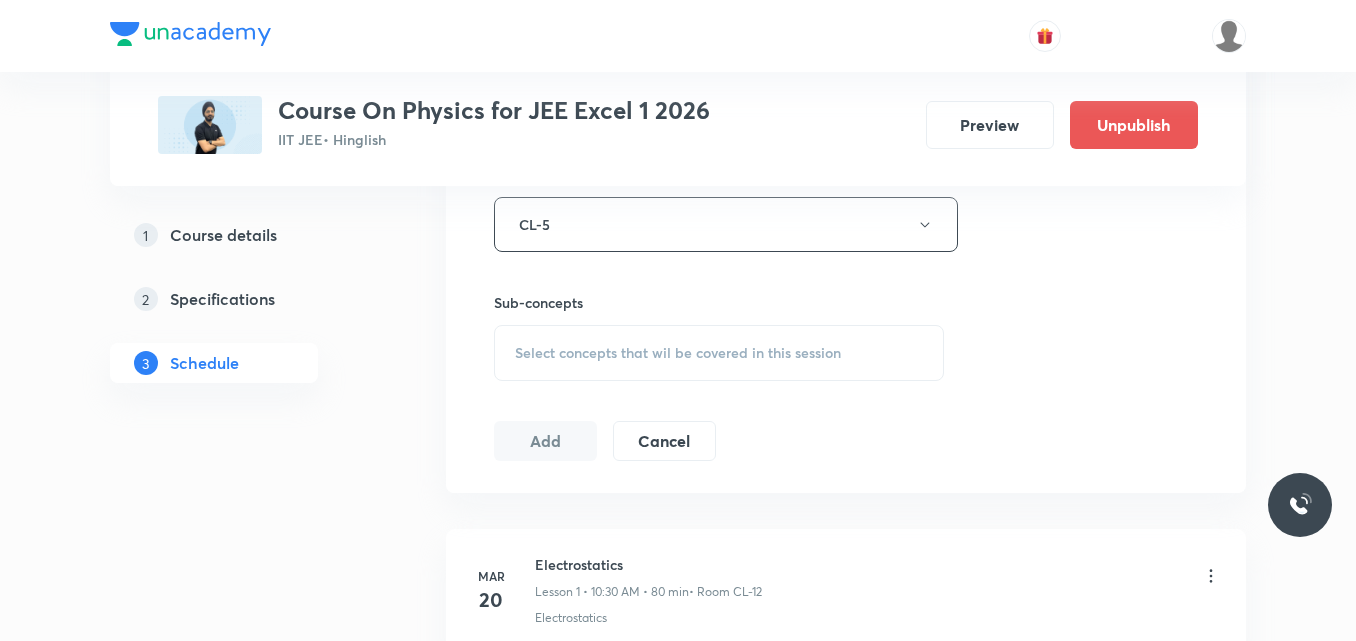click on "Select concepts that wil be covered in this session" at bounding box center (719, 353) 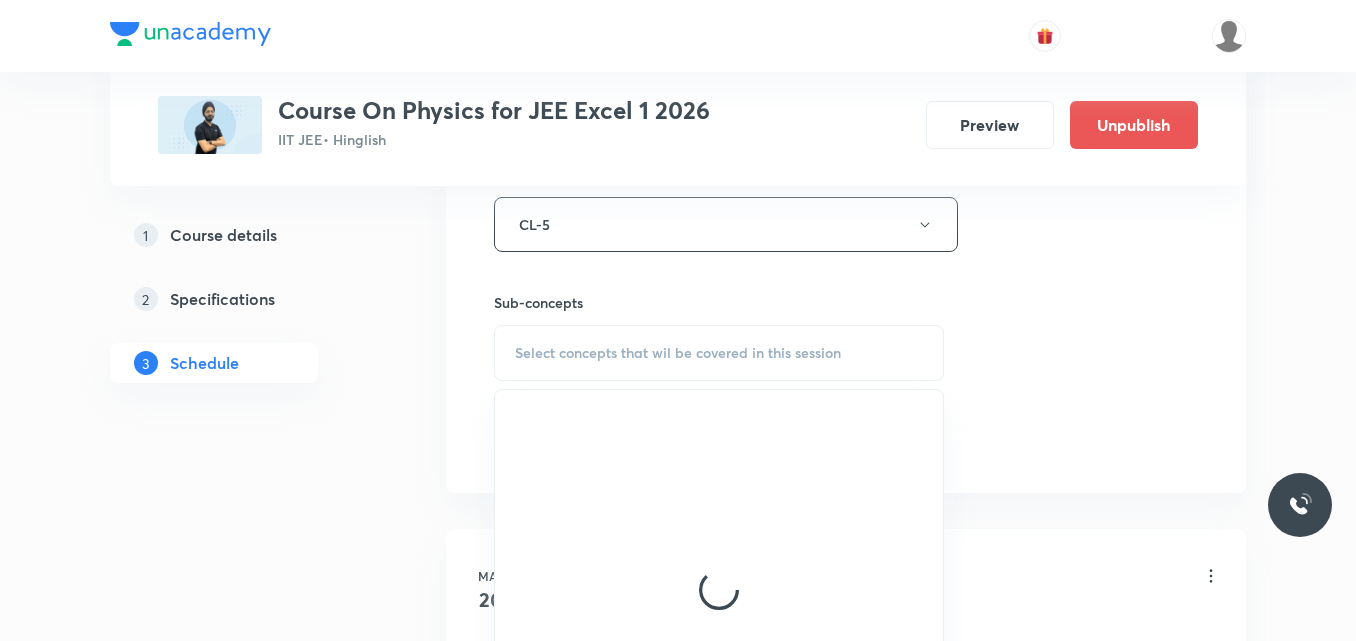 scroll, scrollTop: 1010, scrollLeft: 0, axis: vertical 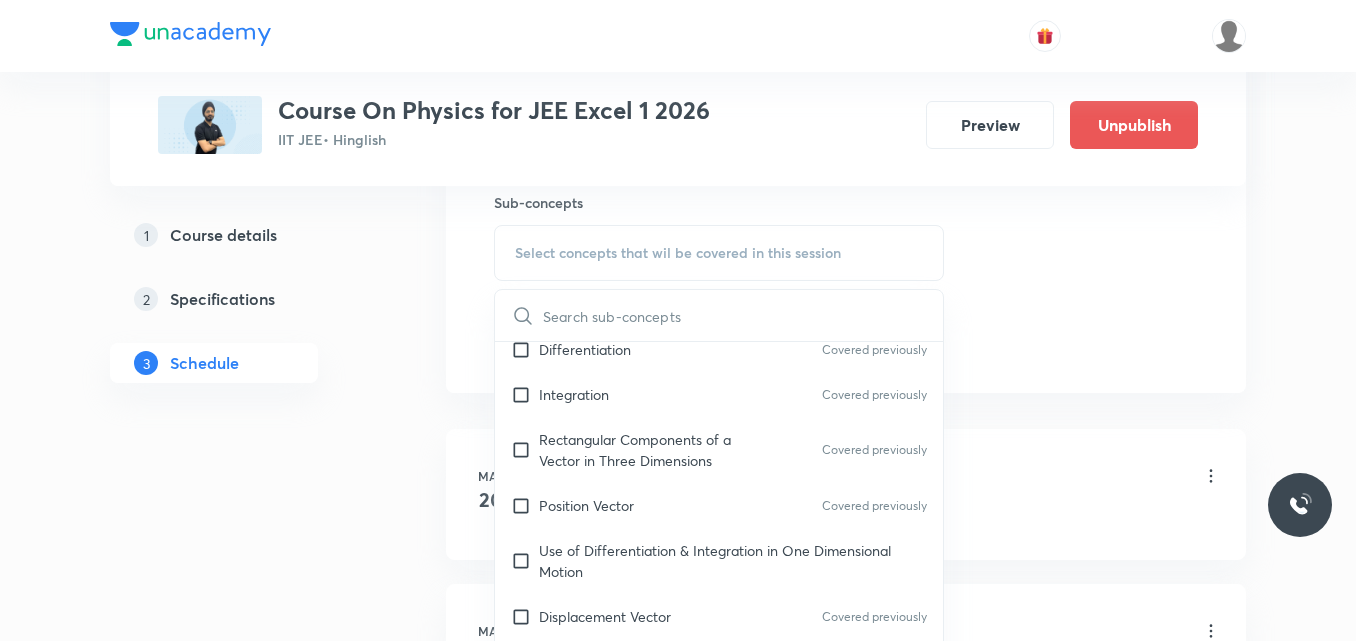 drag, startPoint x: 744, startPoint y: 553, endPoint x: 359, endPoint y: 527, distance: 385.87692 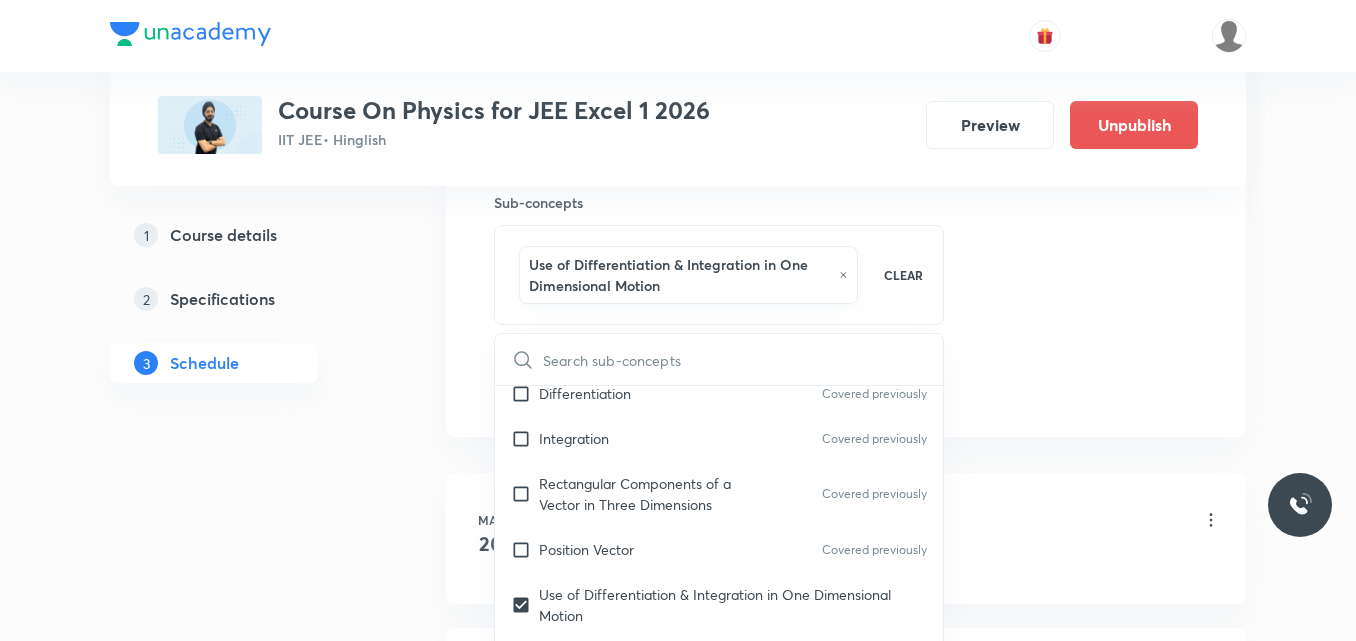 drag, startPoint x: 359, startPoint y: 527, endPoint x: 444, endPoint y: 479, distance: 97.6166 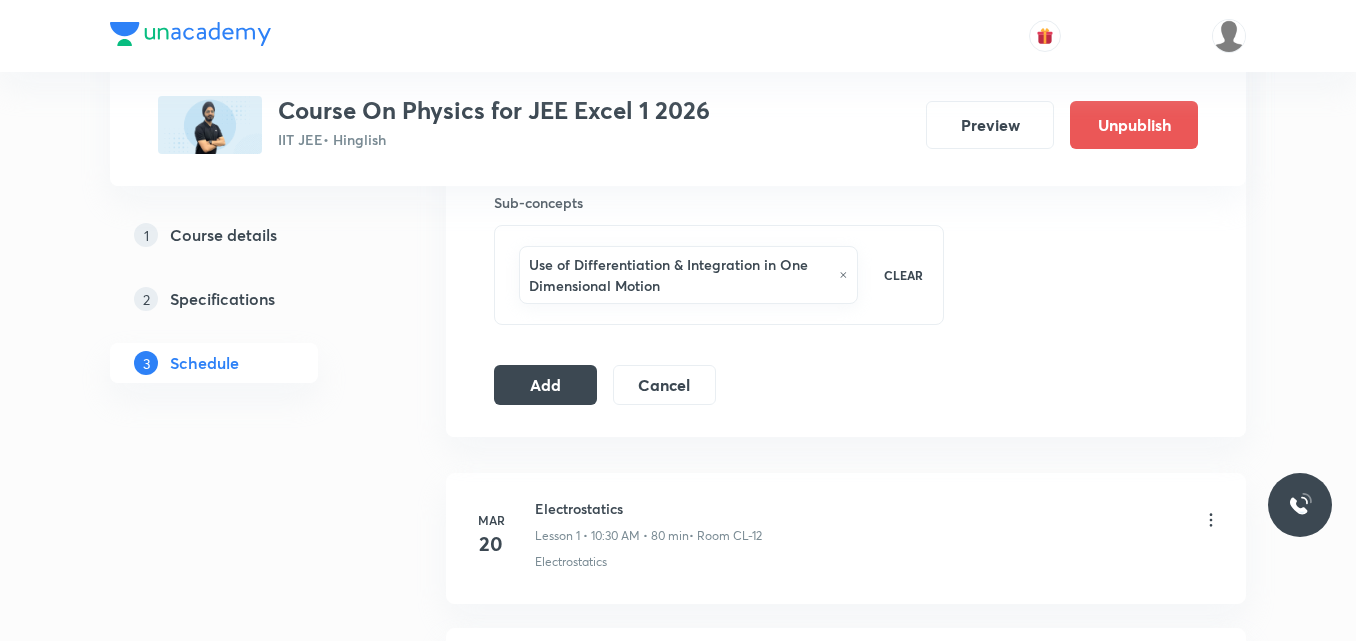 click on "Session  80 Live class Session title 25/99 Electromagnetic induction ​ Schedule for Jul 11, 2025, 11:55 AM ​ Duration (in minutes) 75 ​   Session type Online Offline Room CL-5 Sub-concepts Use of Differentiation & Integration in One Dimensional Motion CLEAR Add Cancel" at bounding box center [846, -87] 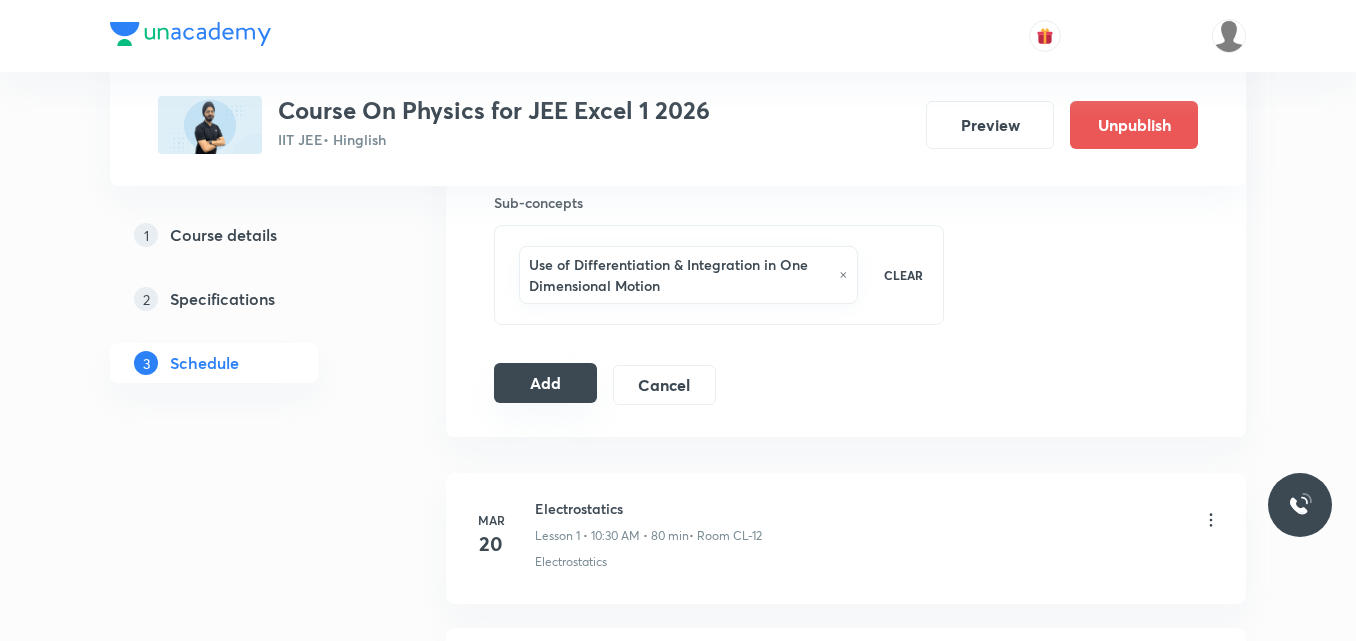 drag, startPoint x: 530, startPoint y: 382, endPoint x: 549, endPoint y: 5, distance: 377.4785 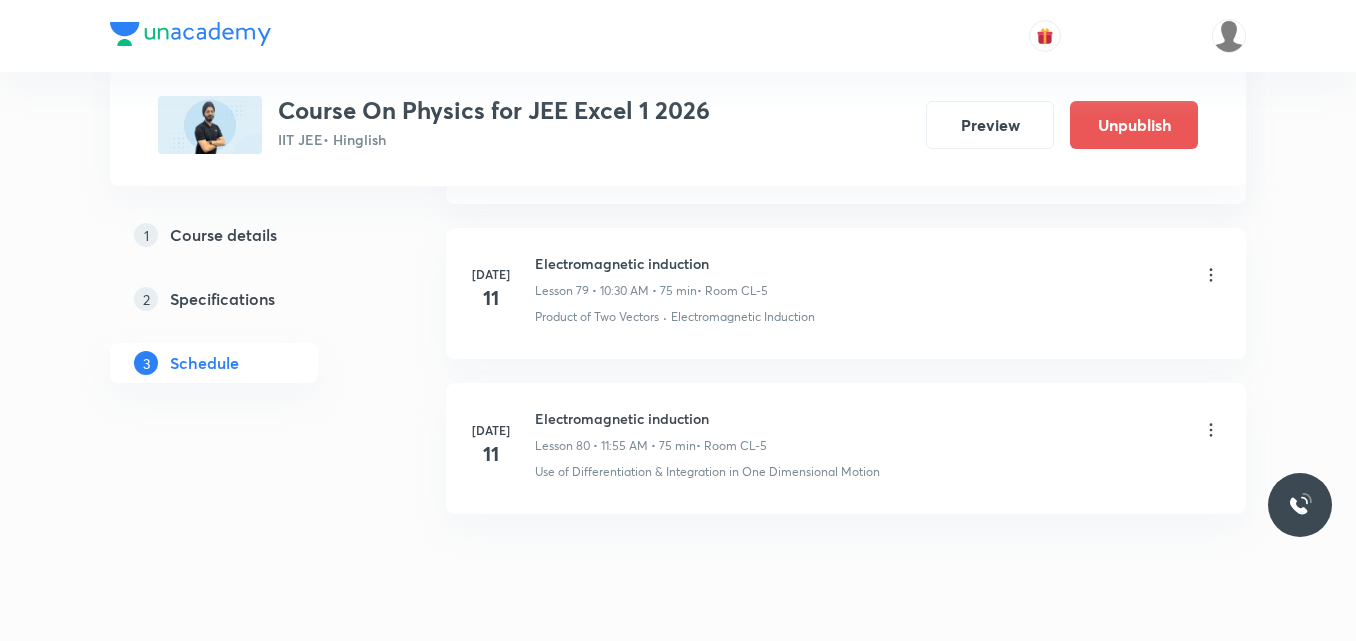 scroll, scrollTop: 12446, scrollLeft: 0, axis: vertical 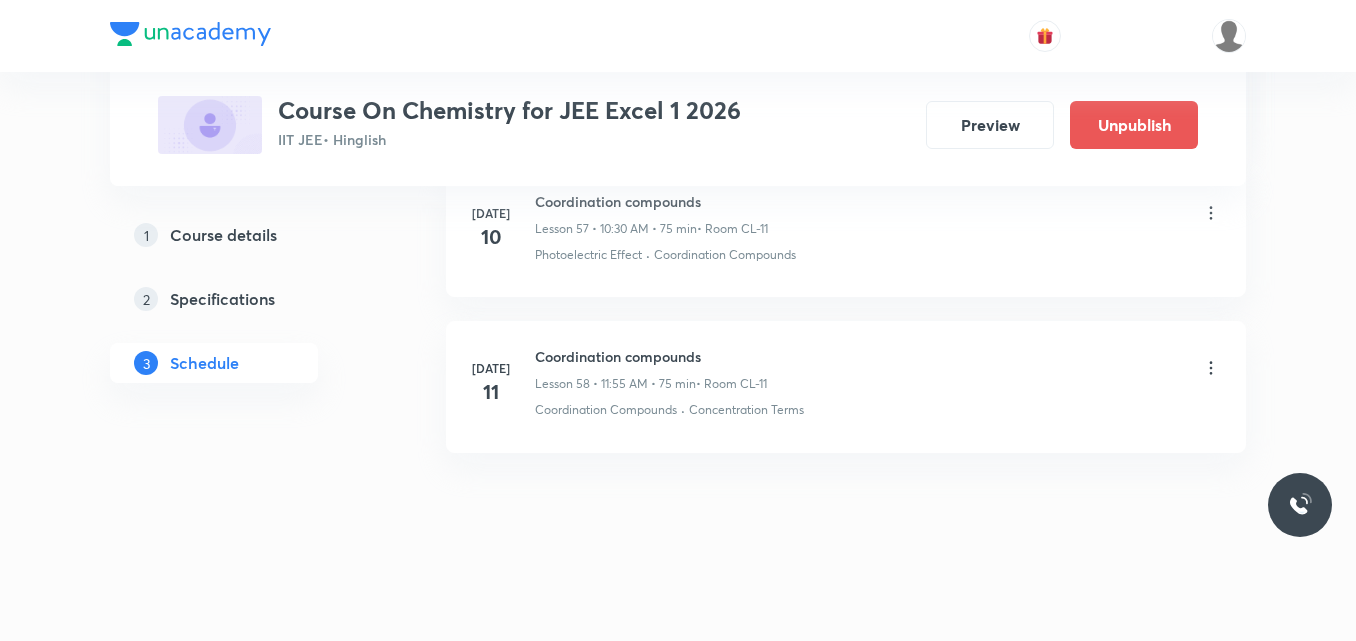 click 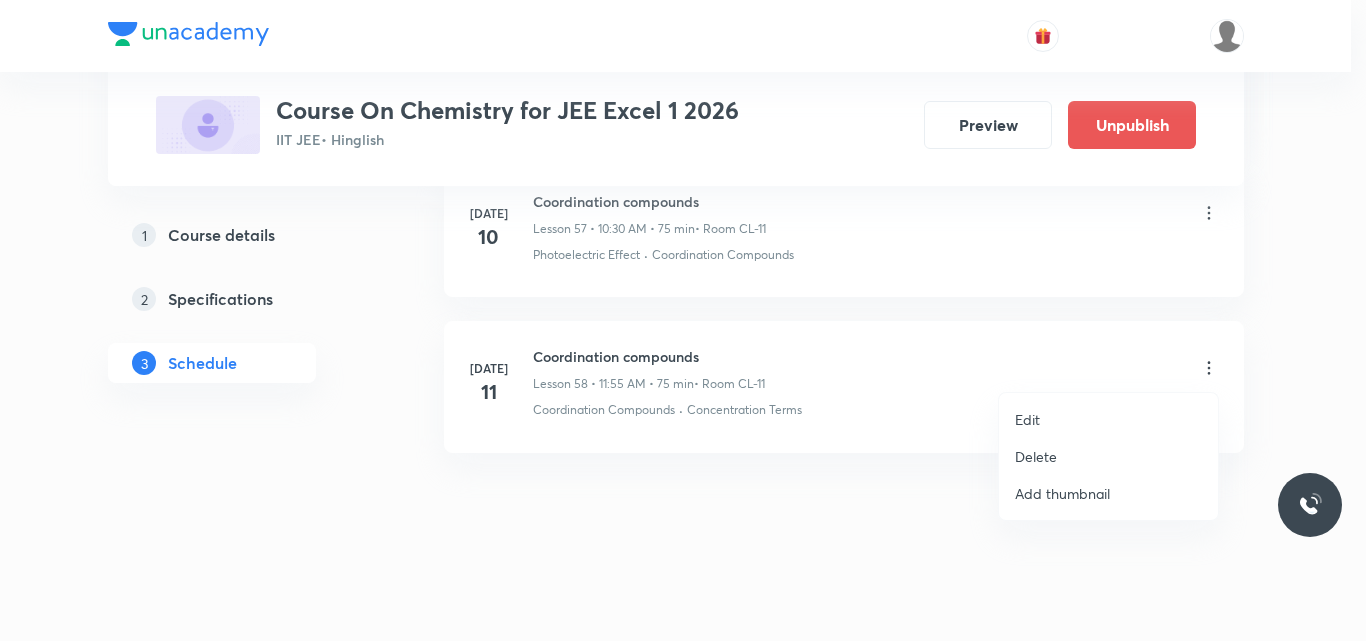 click on "Delete" at bounding box center (1036, 456) 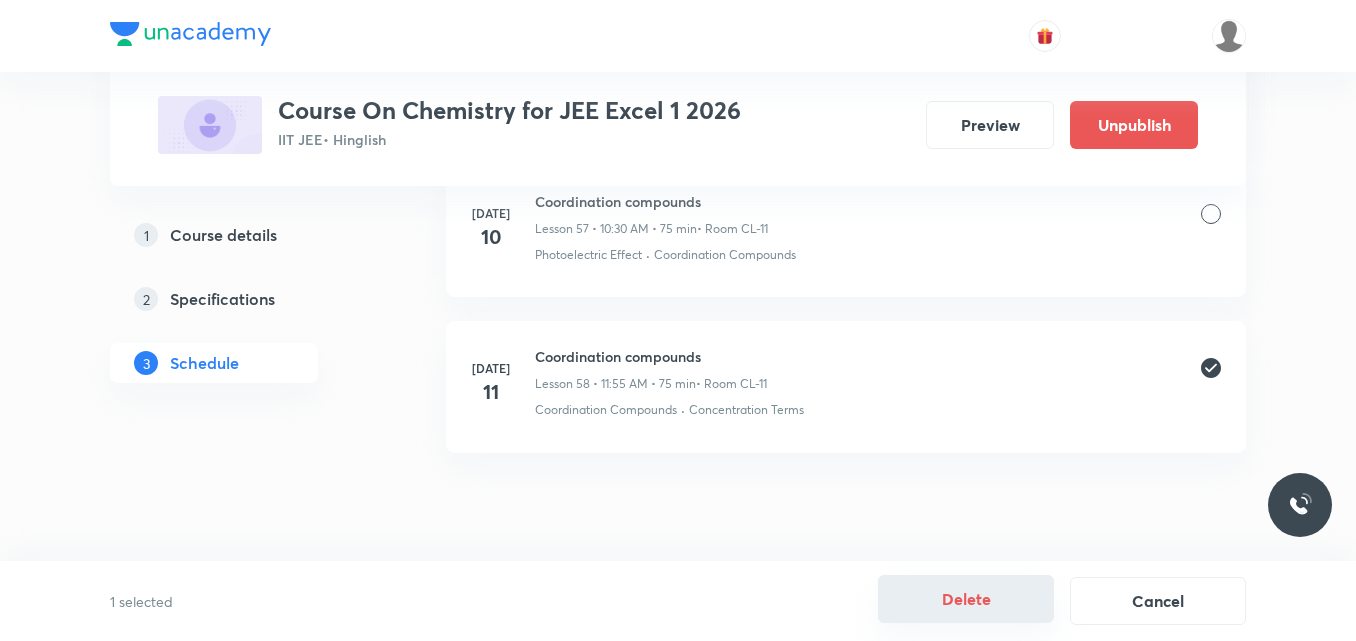 click on "Delete" at bounding box center (966, 599) 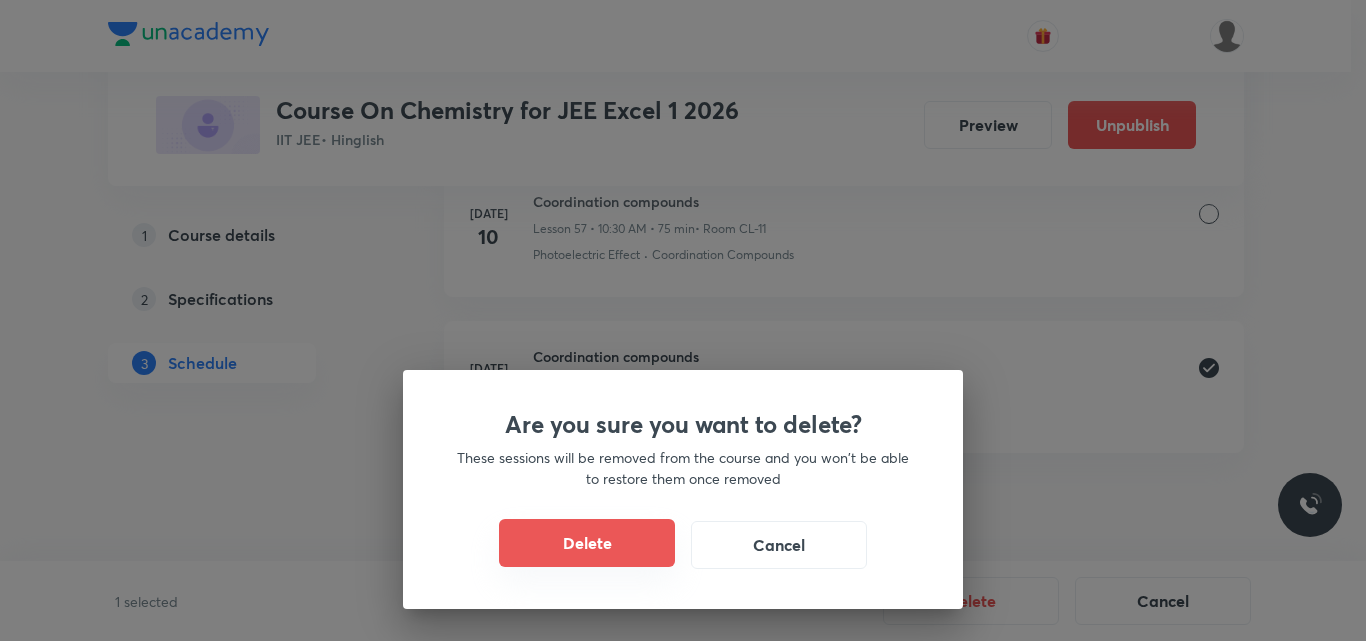 click on "Delete" at bounding box center (587, 543) 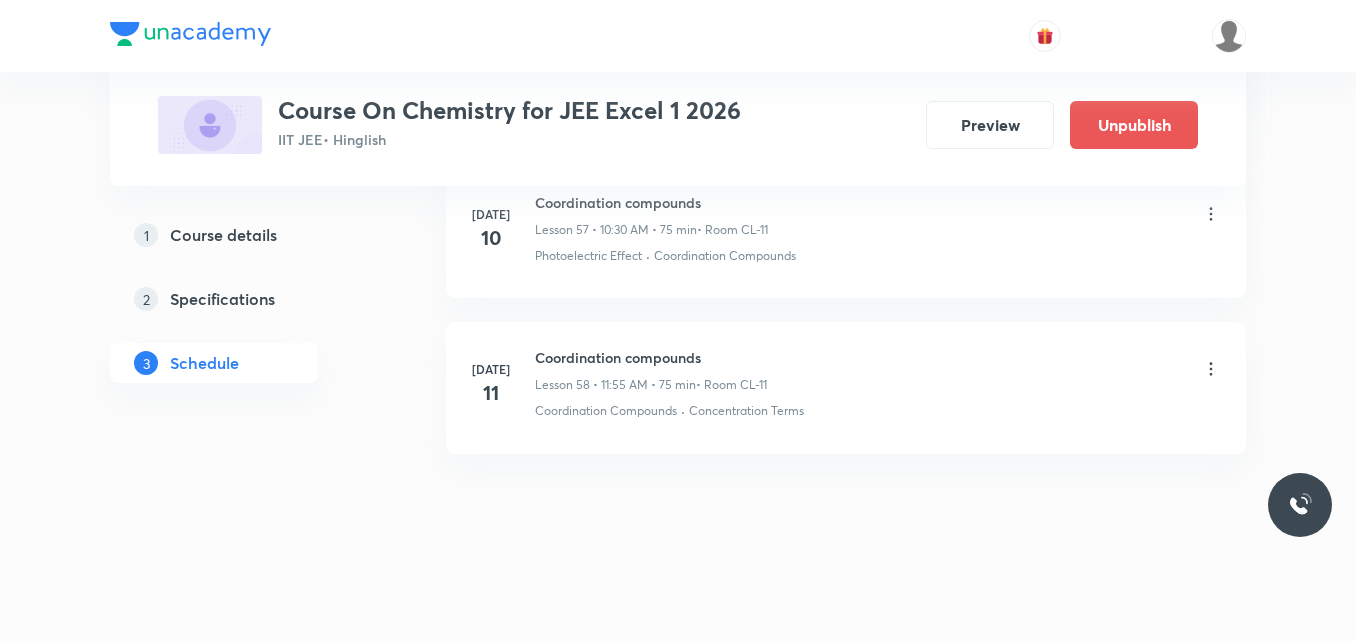 scroll, scrollTop: 9799, scrollLeft: 0, axis: vertical 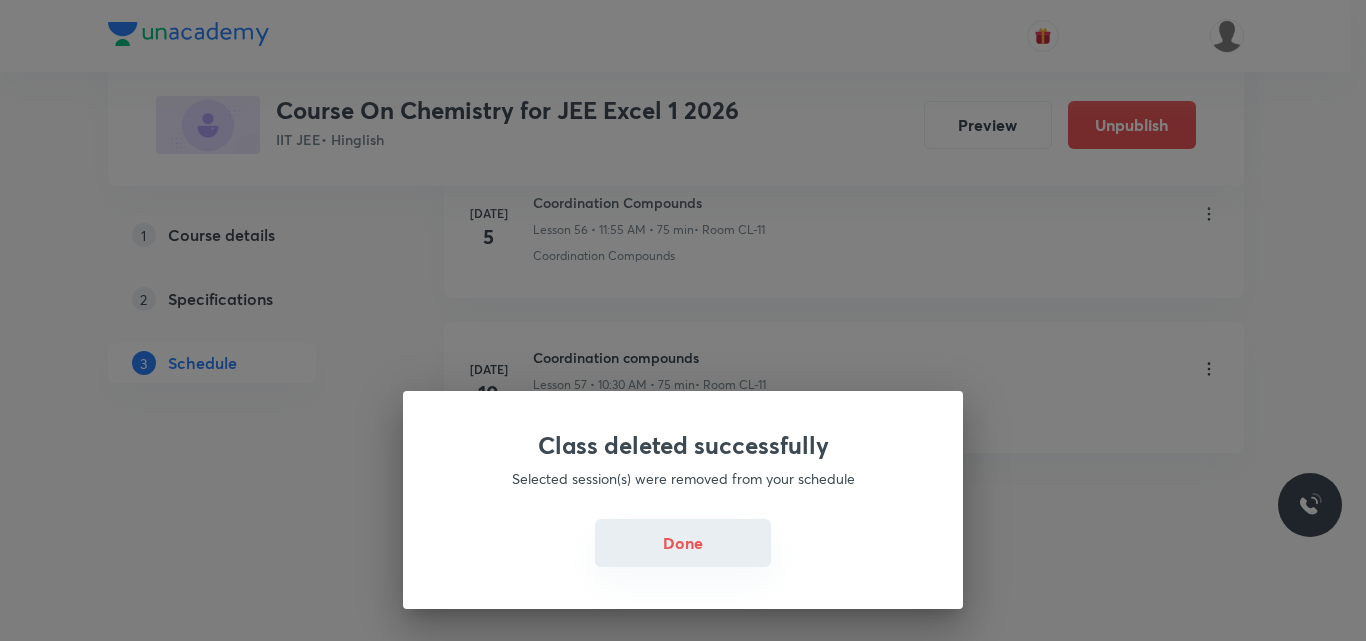 click on "Done" at bounding box center (683, 543) 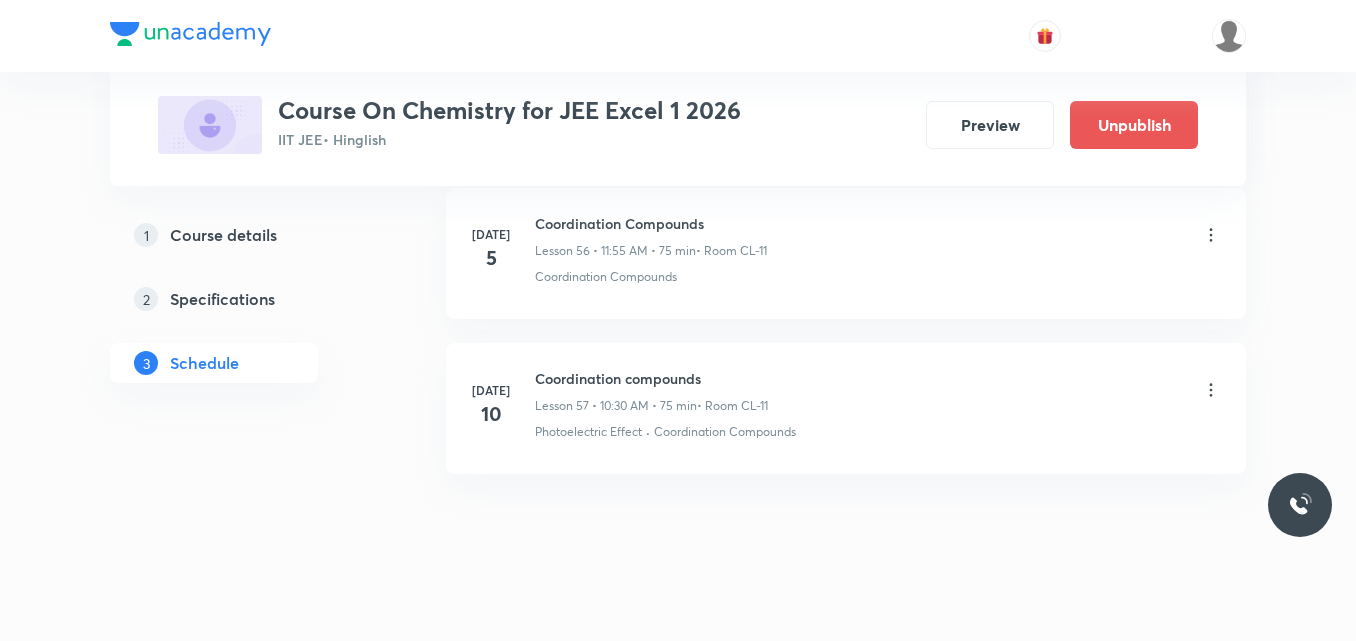 scroll, scrollTop: 9799, scrollLeft: 0, axis: vertical 